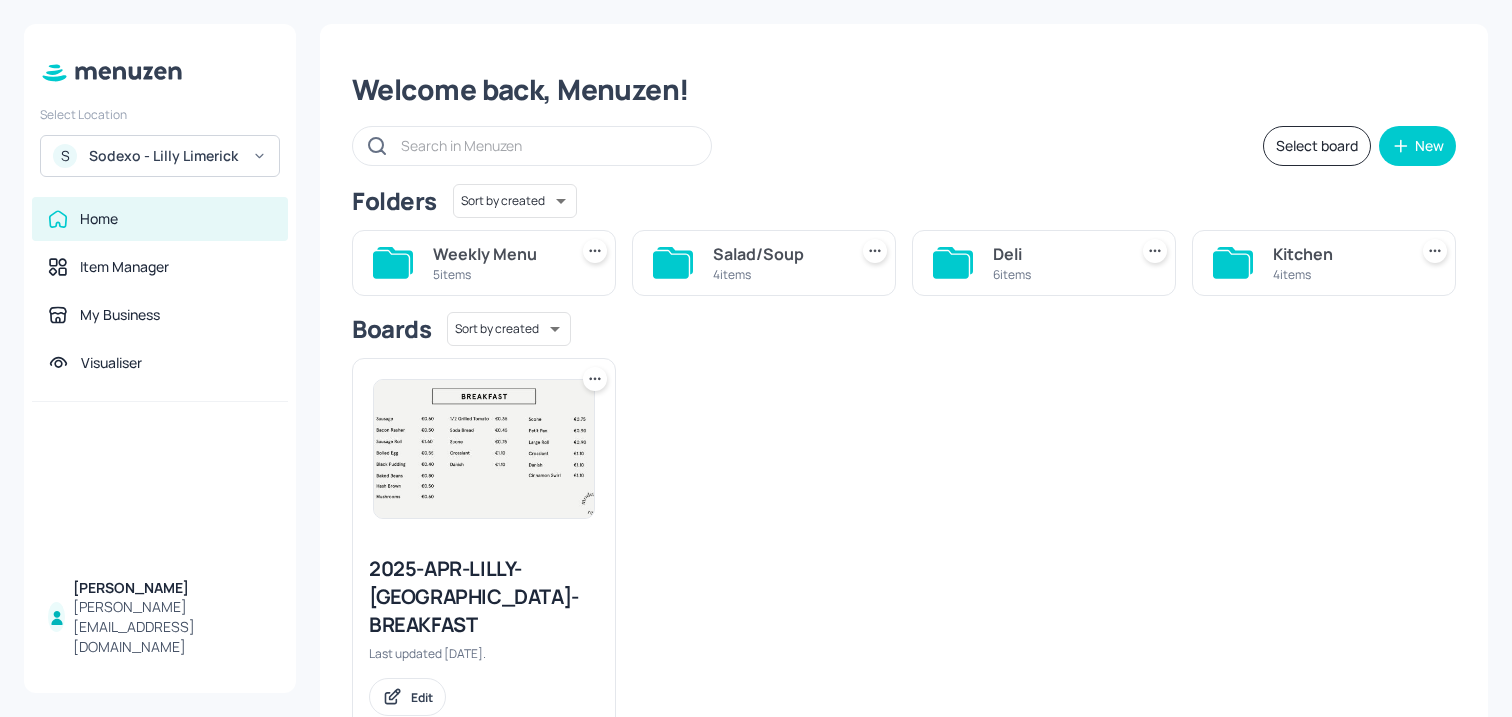 scroll, scrollTop: 0, scrollLeft: 0, axis: both 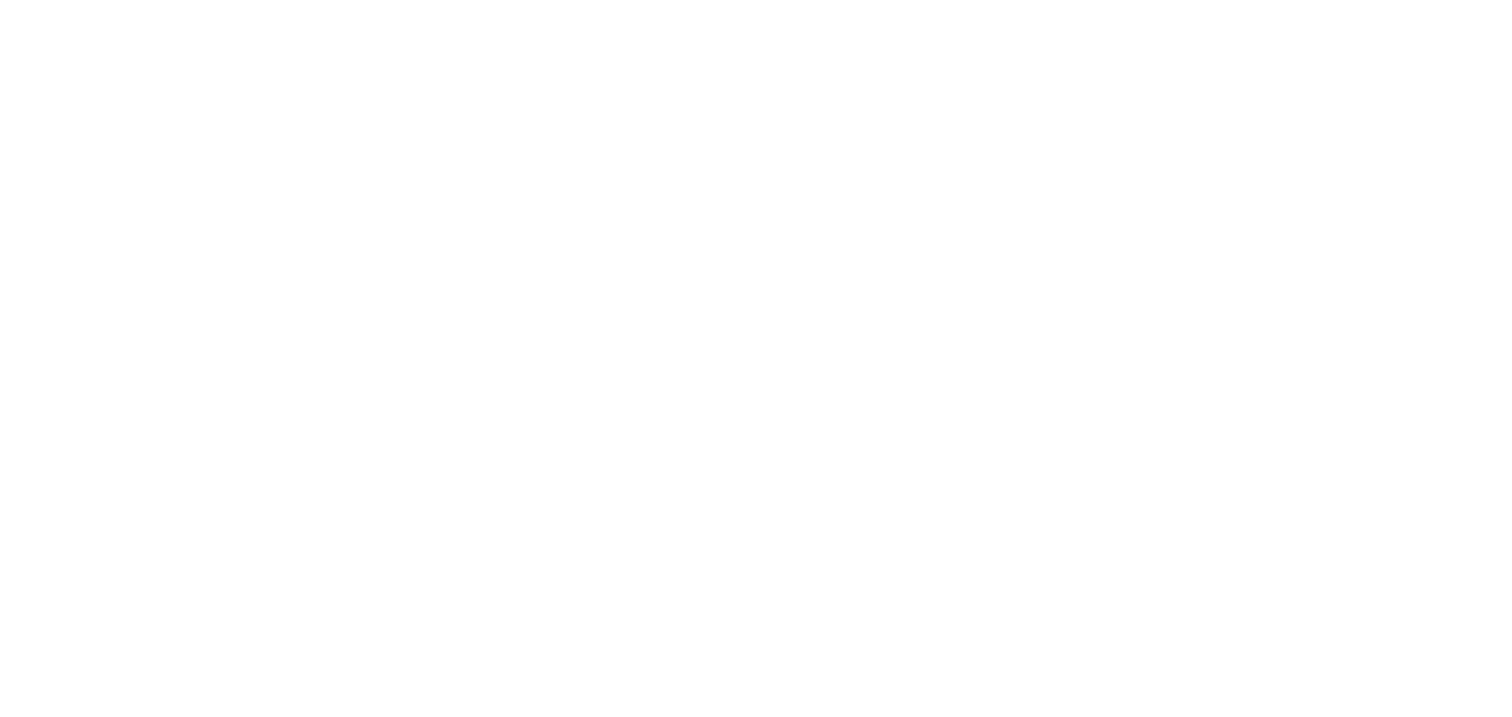 click at bounding box center (756, 358) 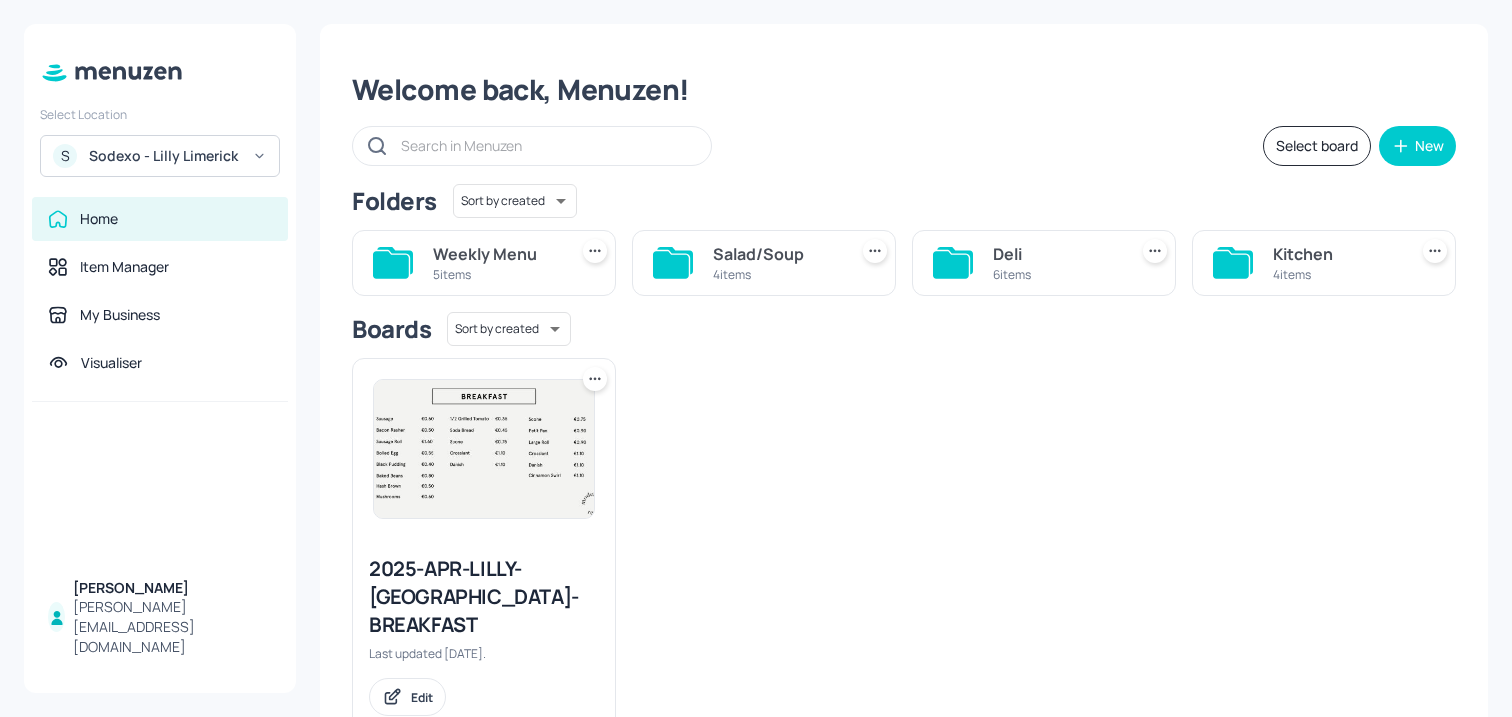 click on "2025-APR-LILLY-LIMERICK-BREAKFAST Last updated 3 months ago. Edit" at bounding box center (896, 537) 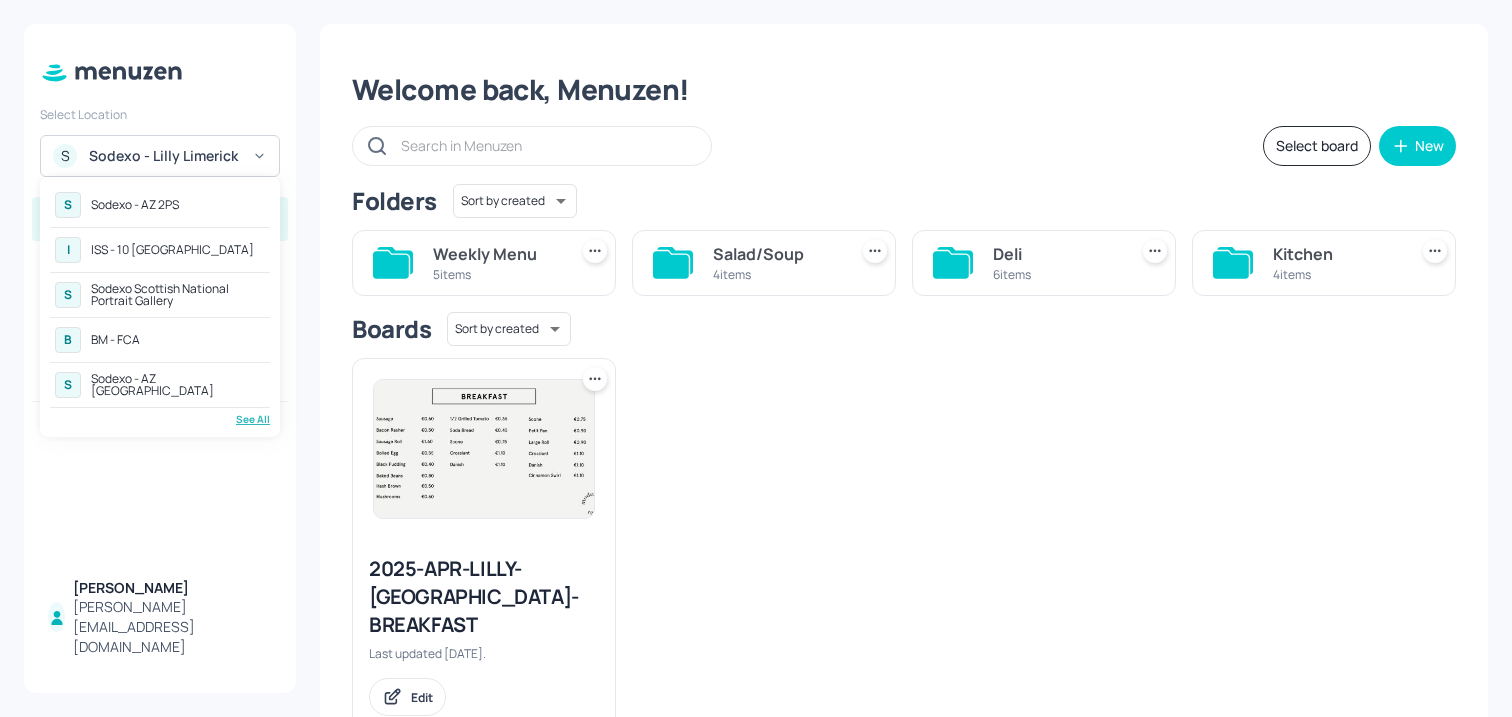 click on "See All" at bounding box center (160, 419) 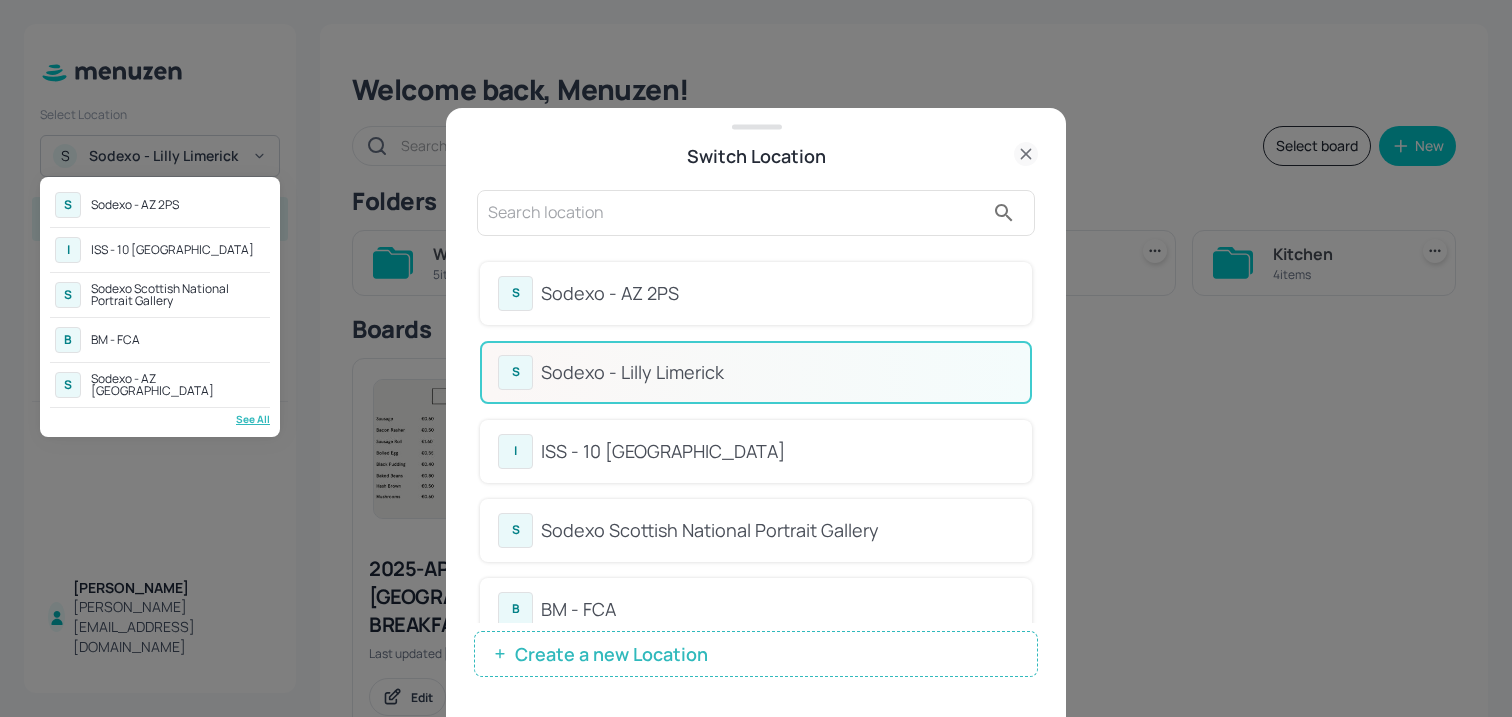 click at bounding box center (756, 358) 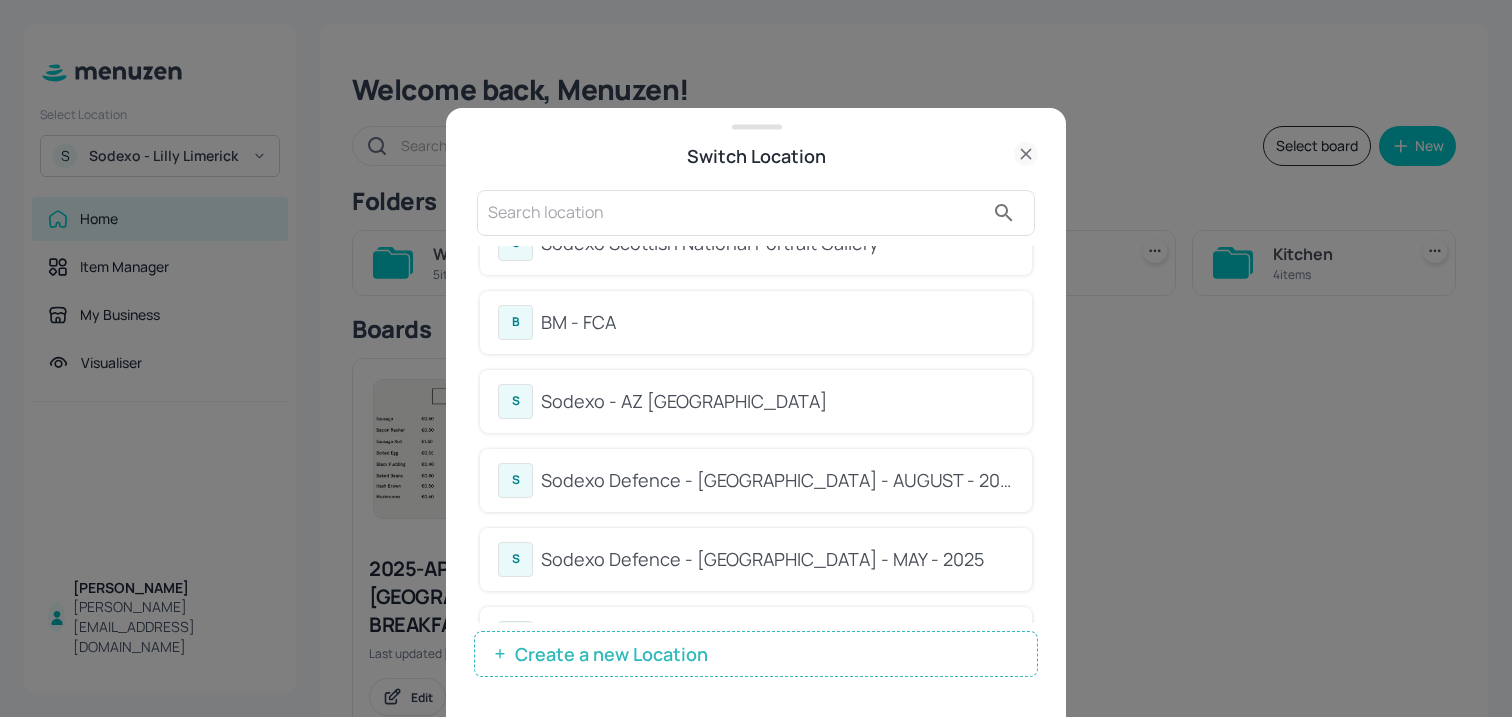scroll, scrollTop: 298, scrollLeft: 0, axis: vertical 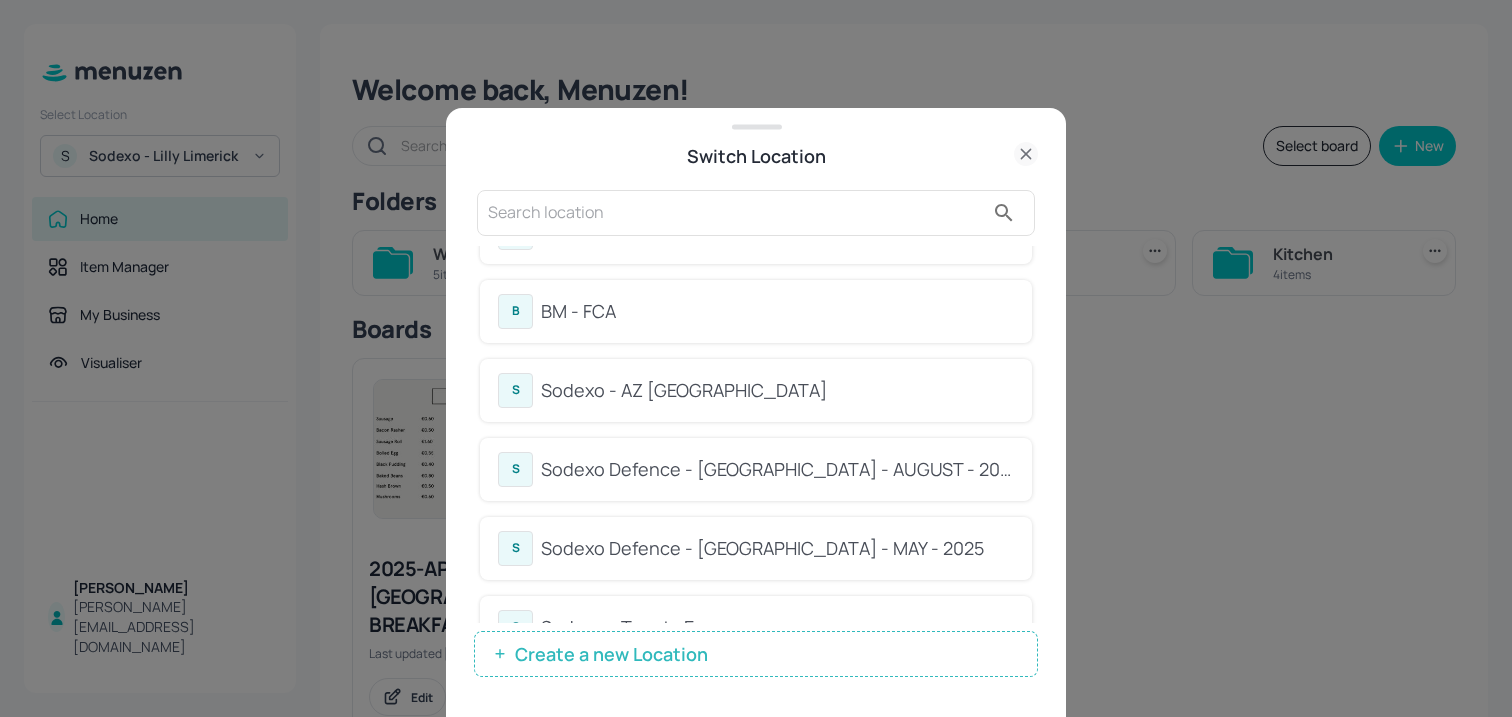 click on "Sodexo Defence - Colchester - MAY - 2025" at bounding box center [777, 548] 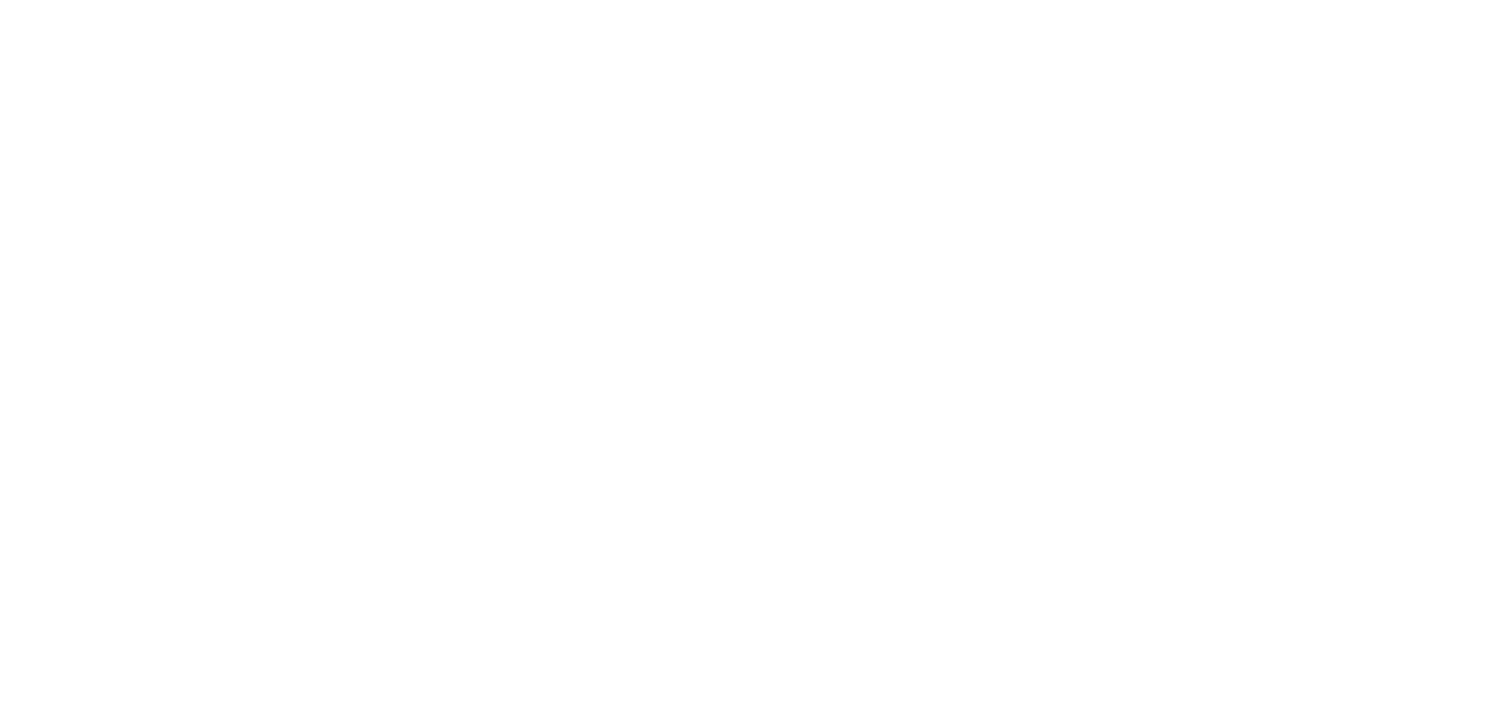 scroll, scrollTop: 0, scrollLeft: 0, axis: both 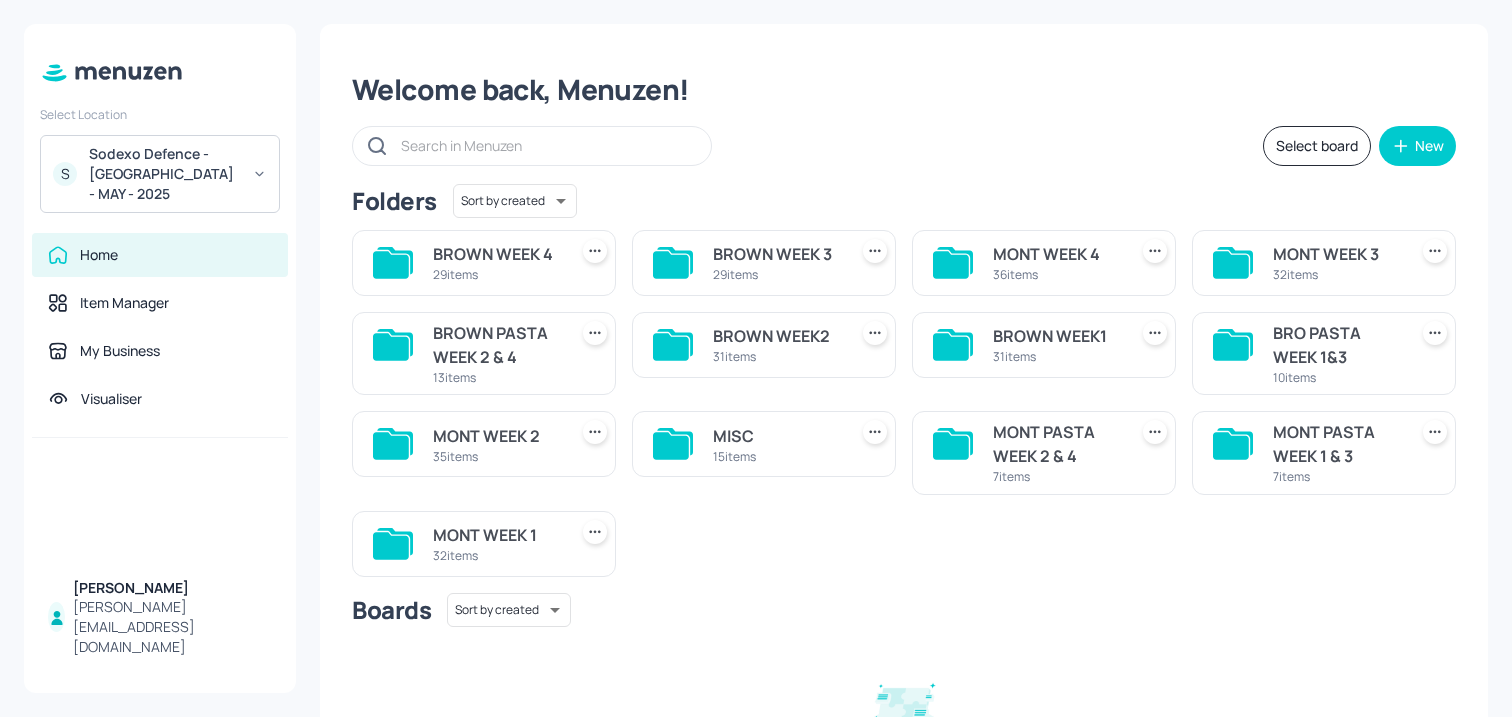 click on "BROWN WEEK 3 29  items" at bounding box center (764, 263) 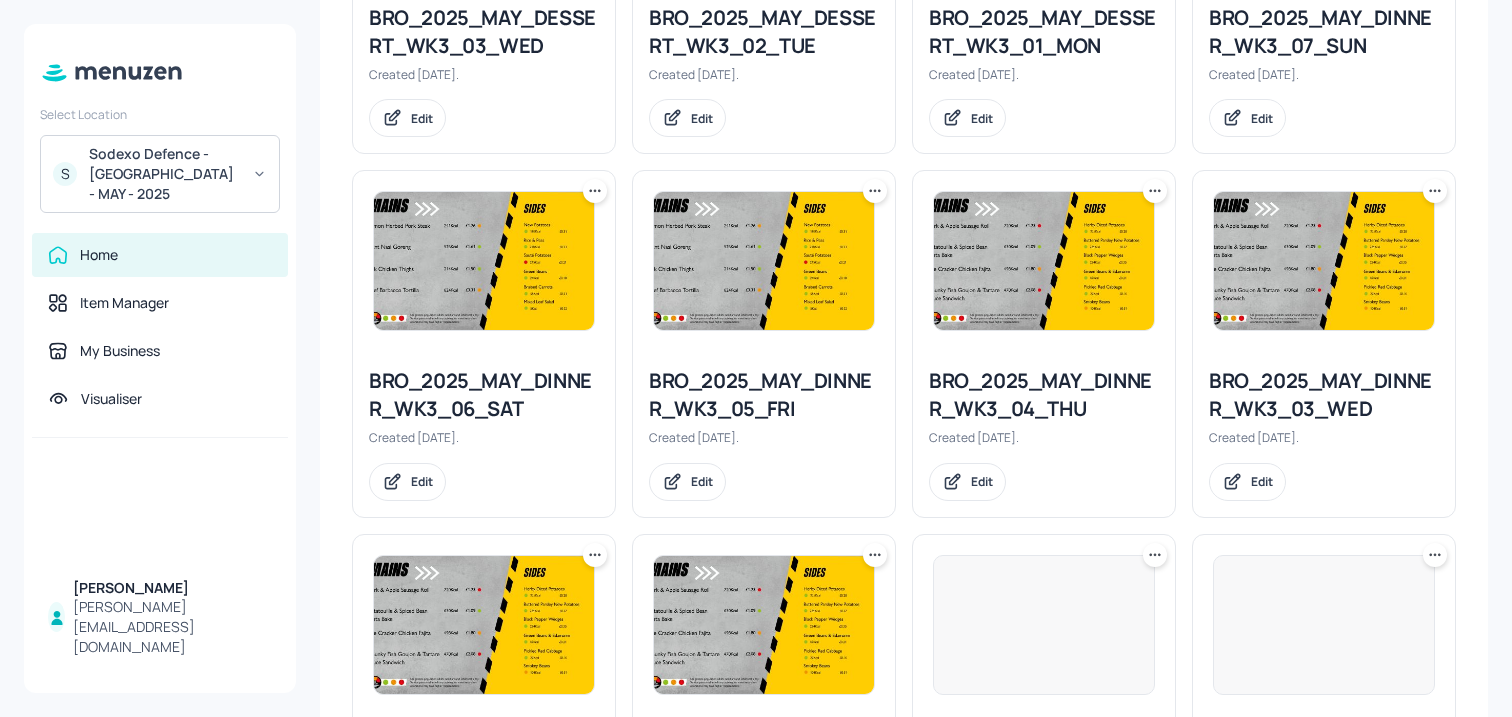 scroll, scrollTop: 2225, scrollLeft: 0, axis: vertical 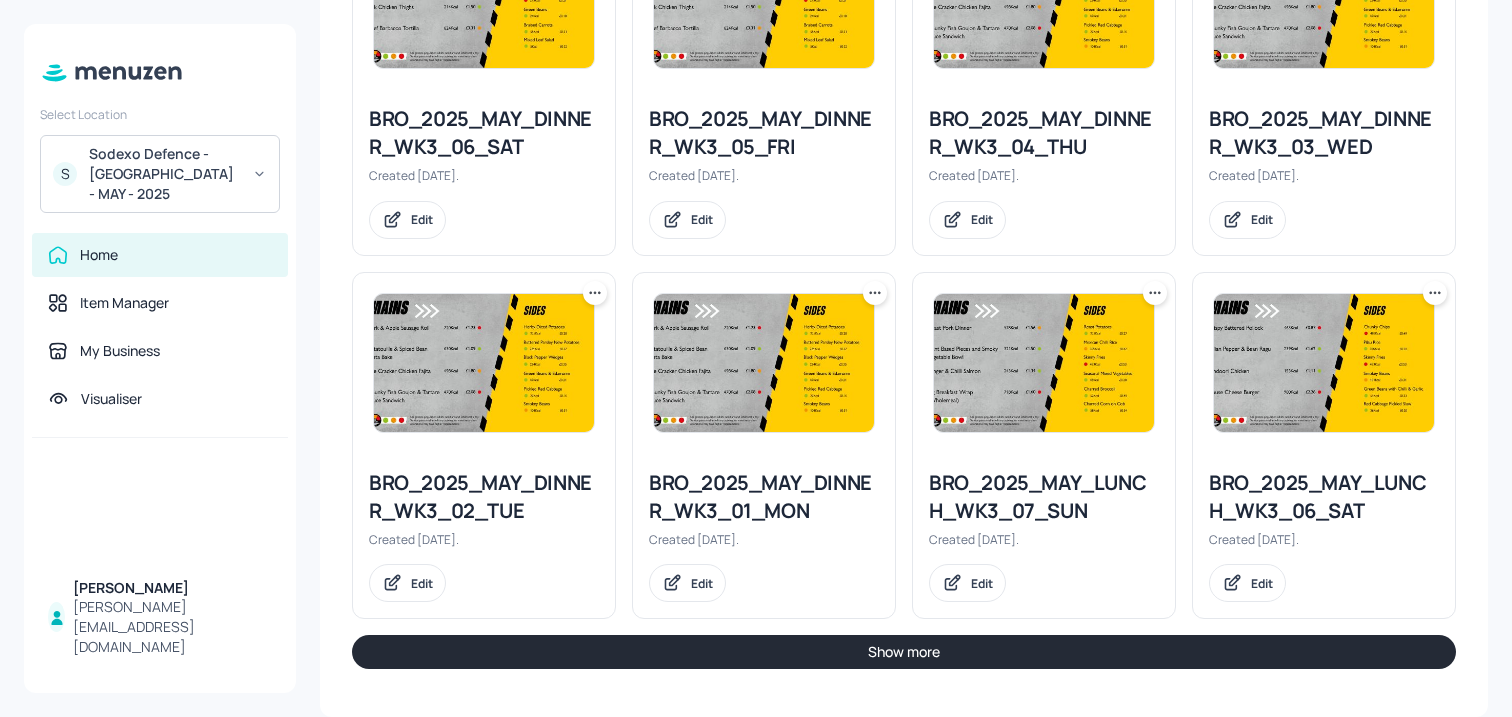 click on "Show more" at bounding box center (904, 652) 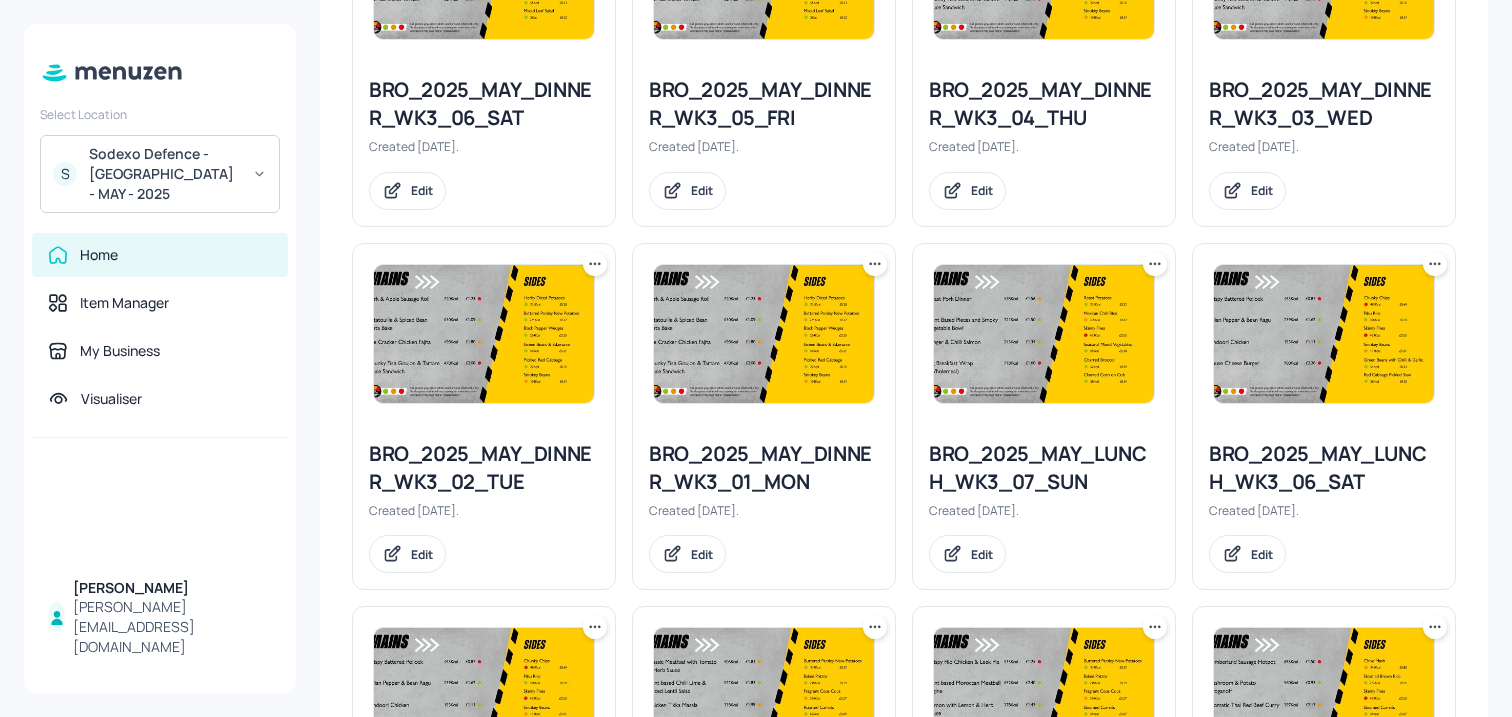 scroll, scrollTop: 1917, scrollLeft: 0, axis: vertical 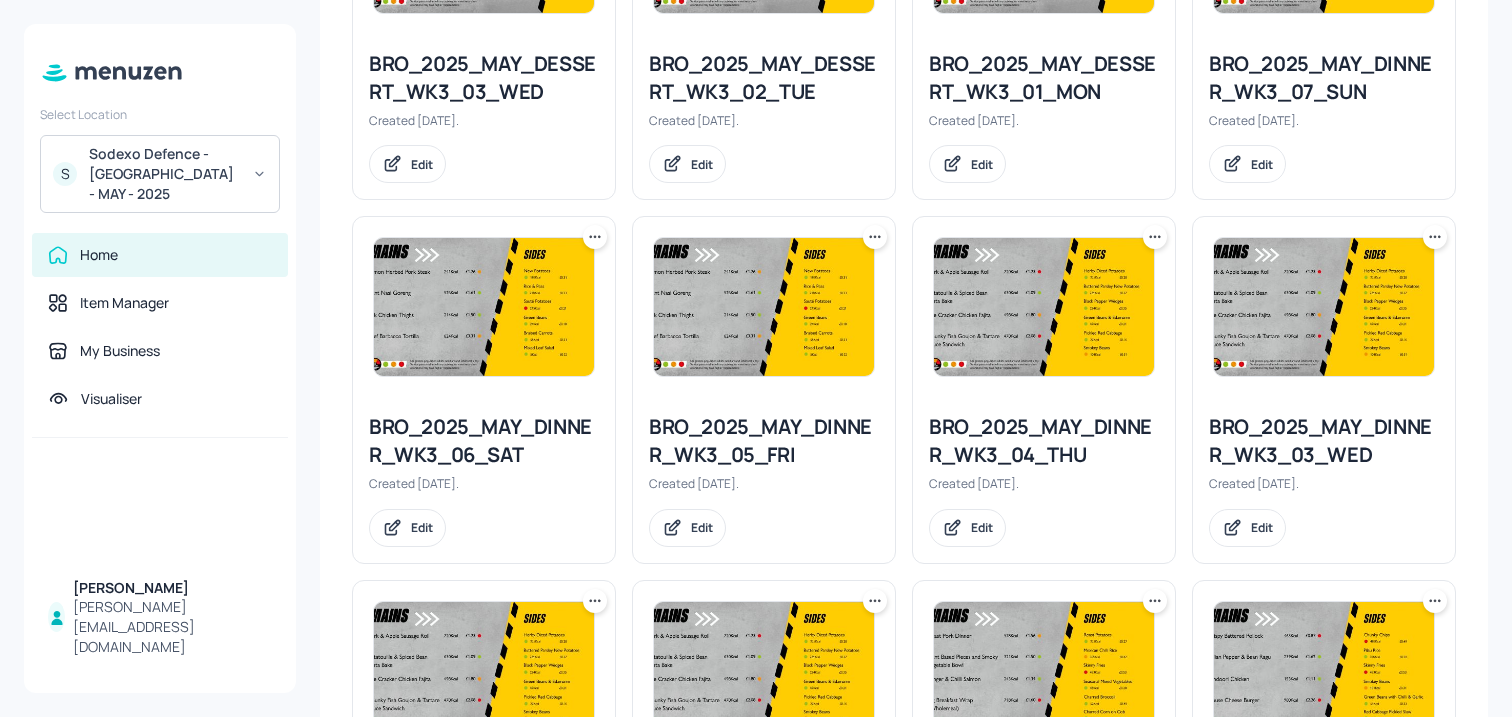 click 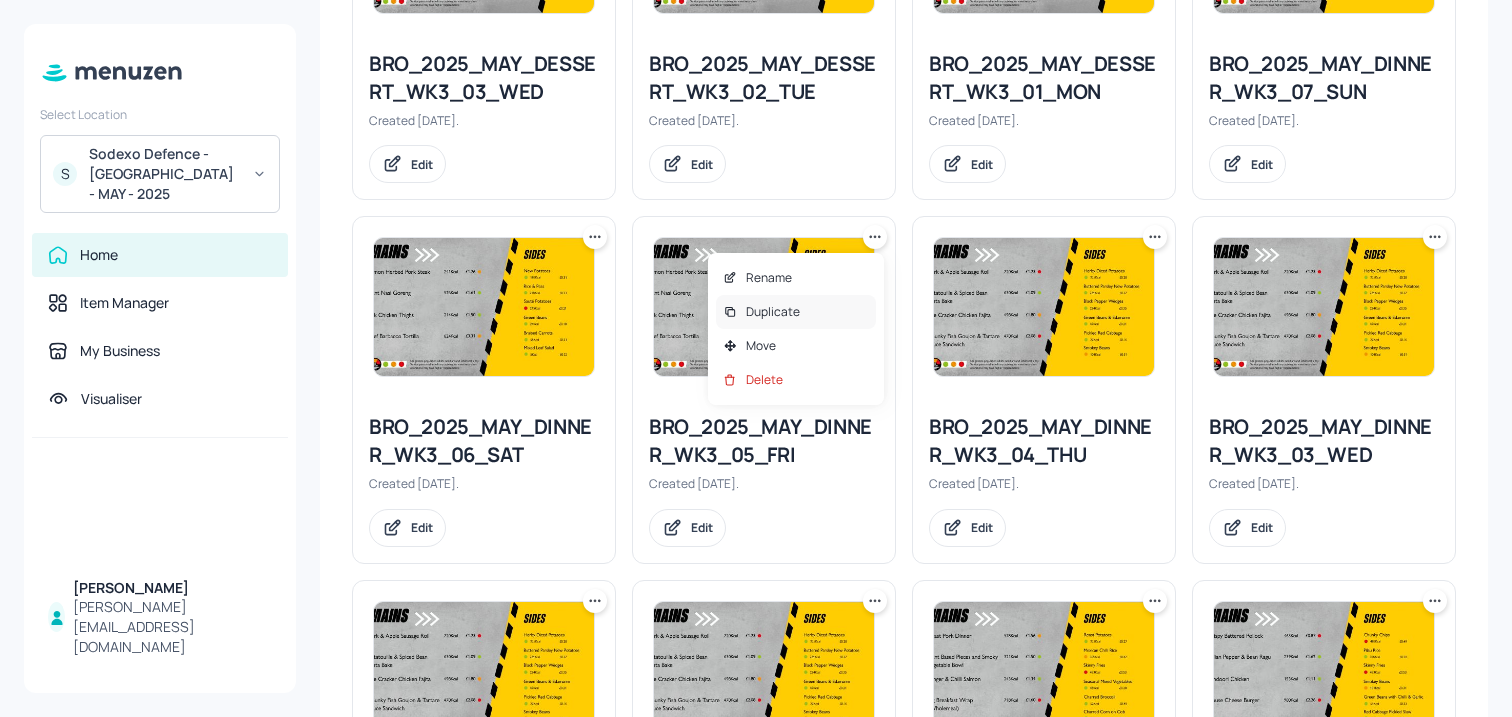 click on "Duplicate" at bounding box center (796, 312) 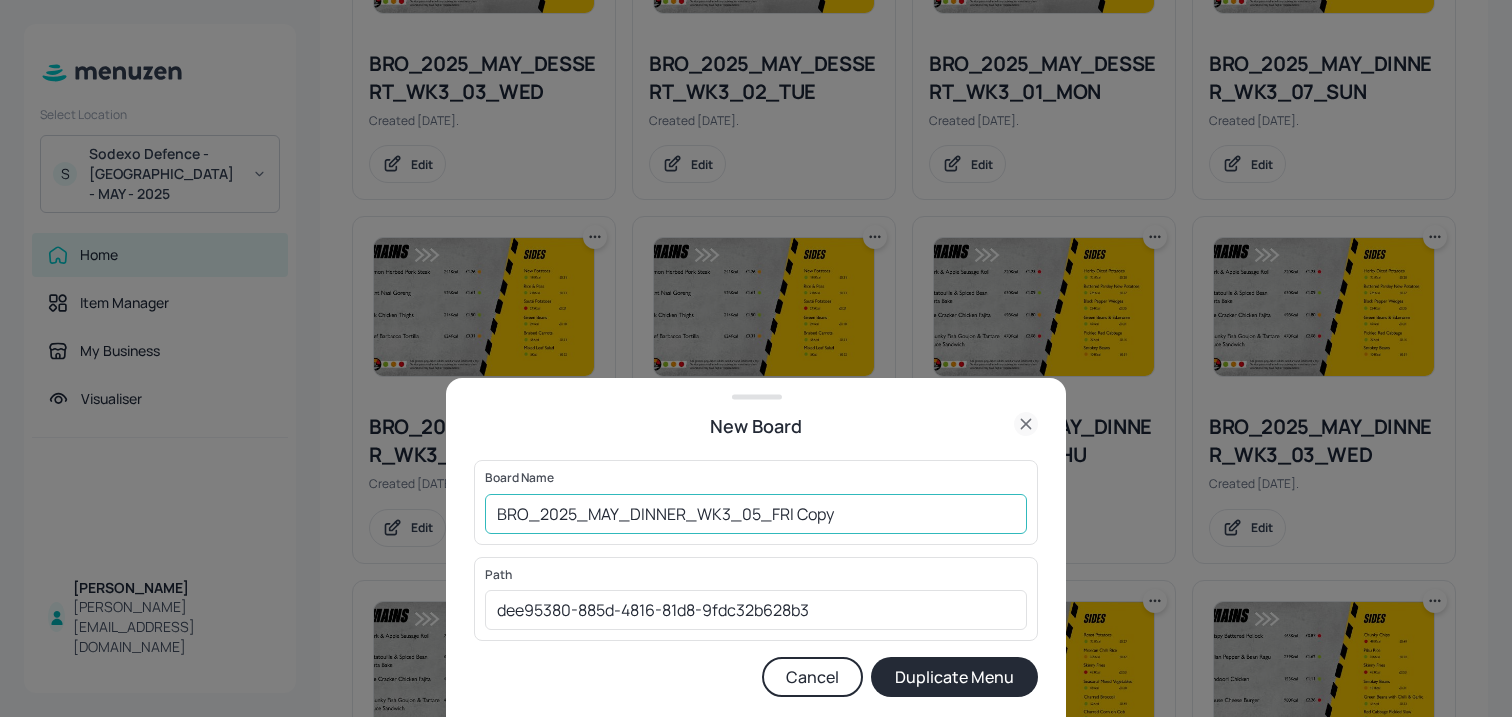 click on "BRO_2025_MAY_DINNER_WK3_05_FRI Copy" at bounding box center [756, 514] 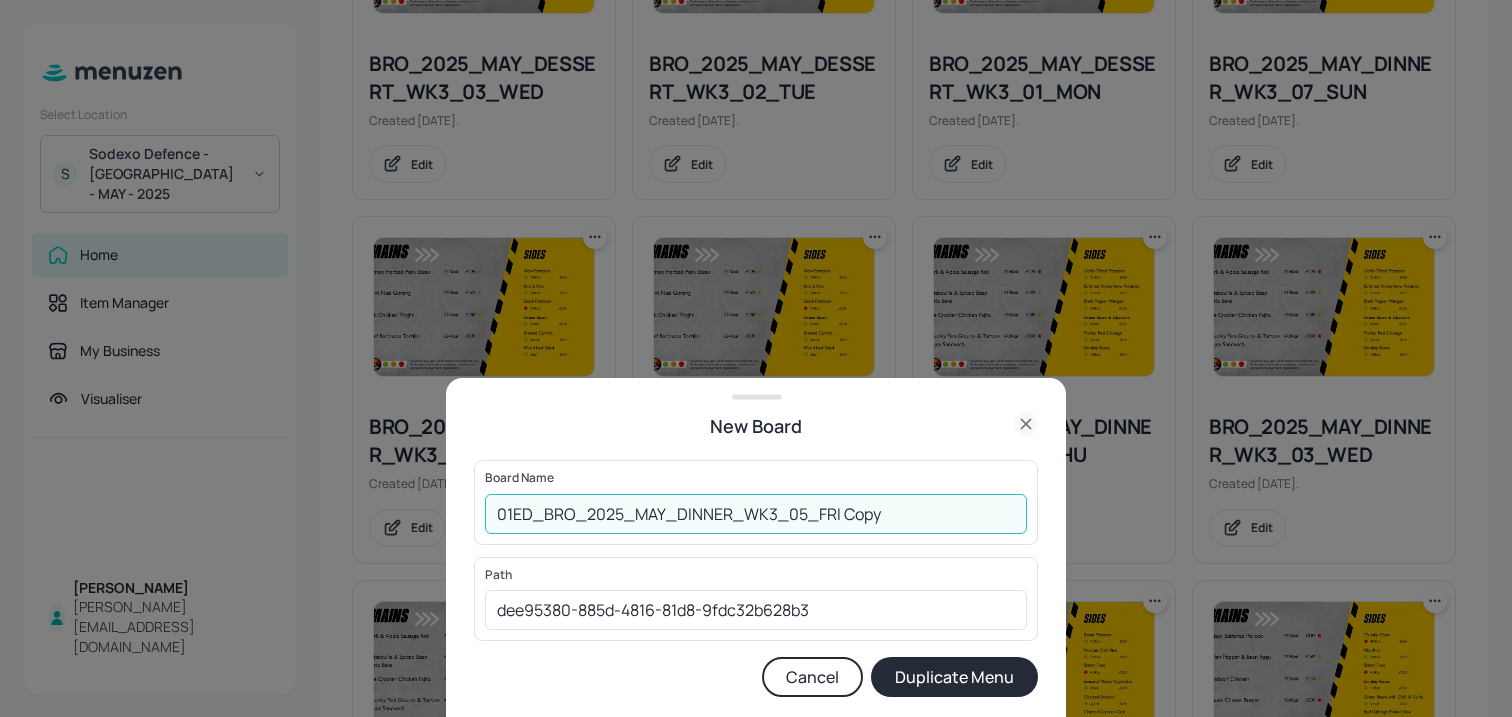 click on "01ED_BRO_2025_MAY_DINNER_WK3_05_FRI Copy" at bounding box center (756, 514) 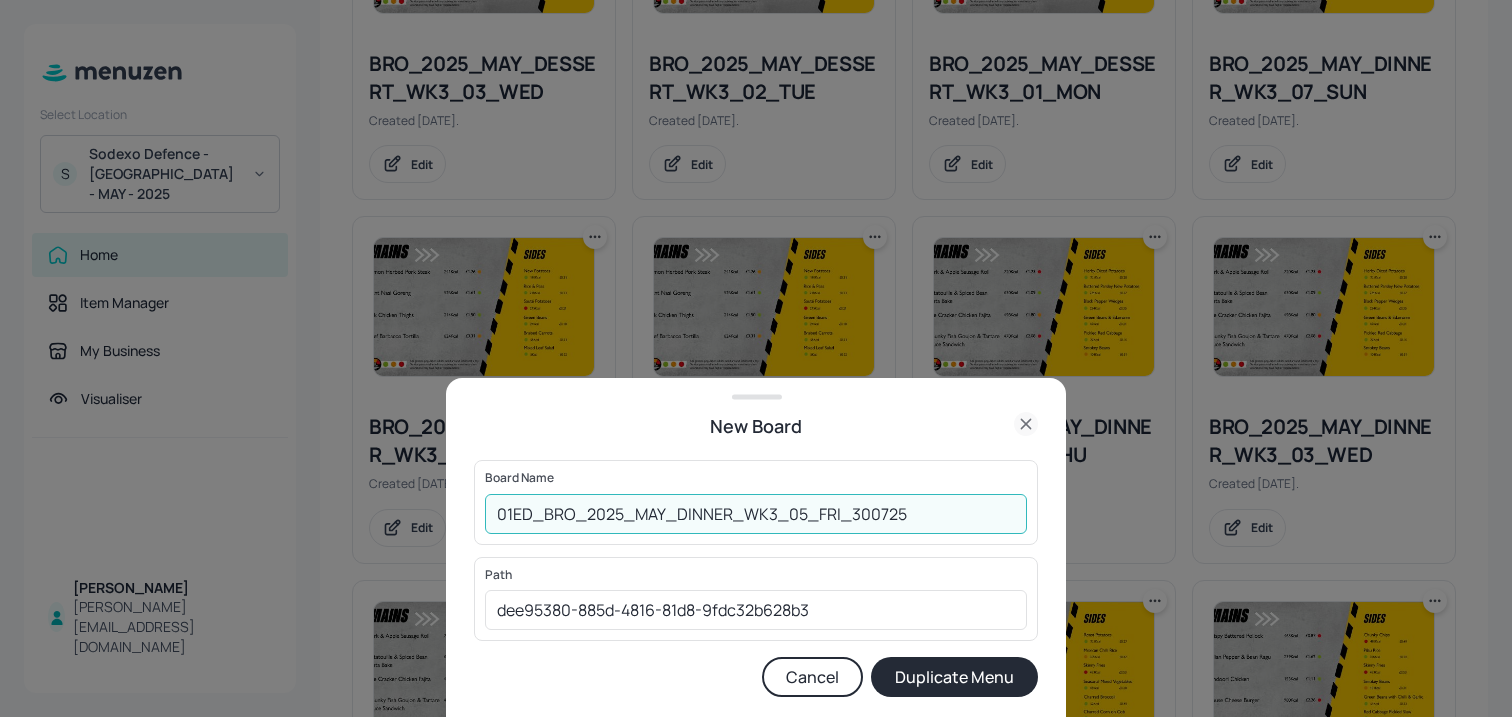 type on "01ED_BRO_2025_MAY_DINNER_WK3_05_FRI_300725" 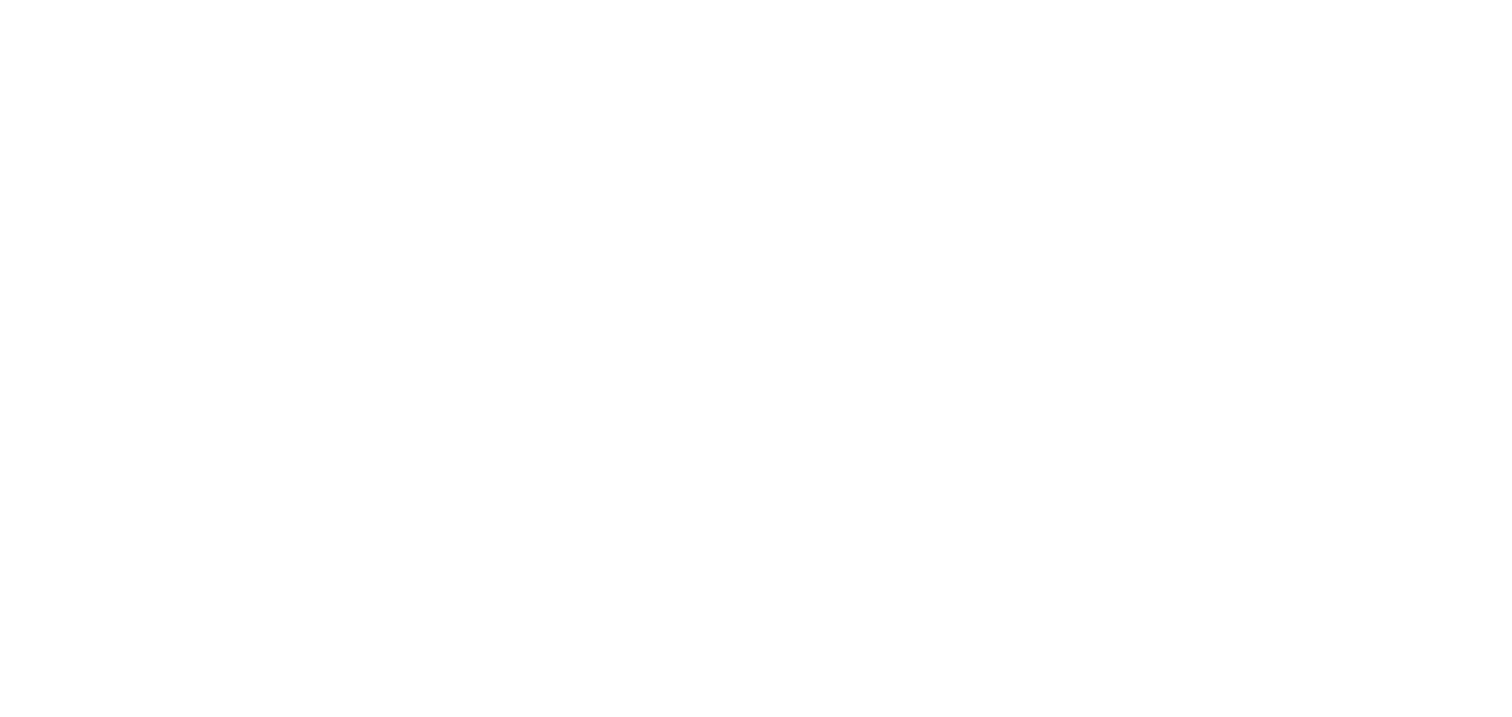 scroll, scrollTop: 0, scrollLeft: 0, axis: both 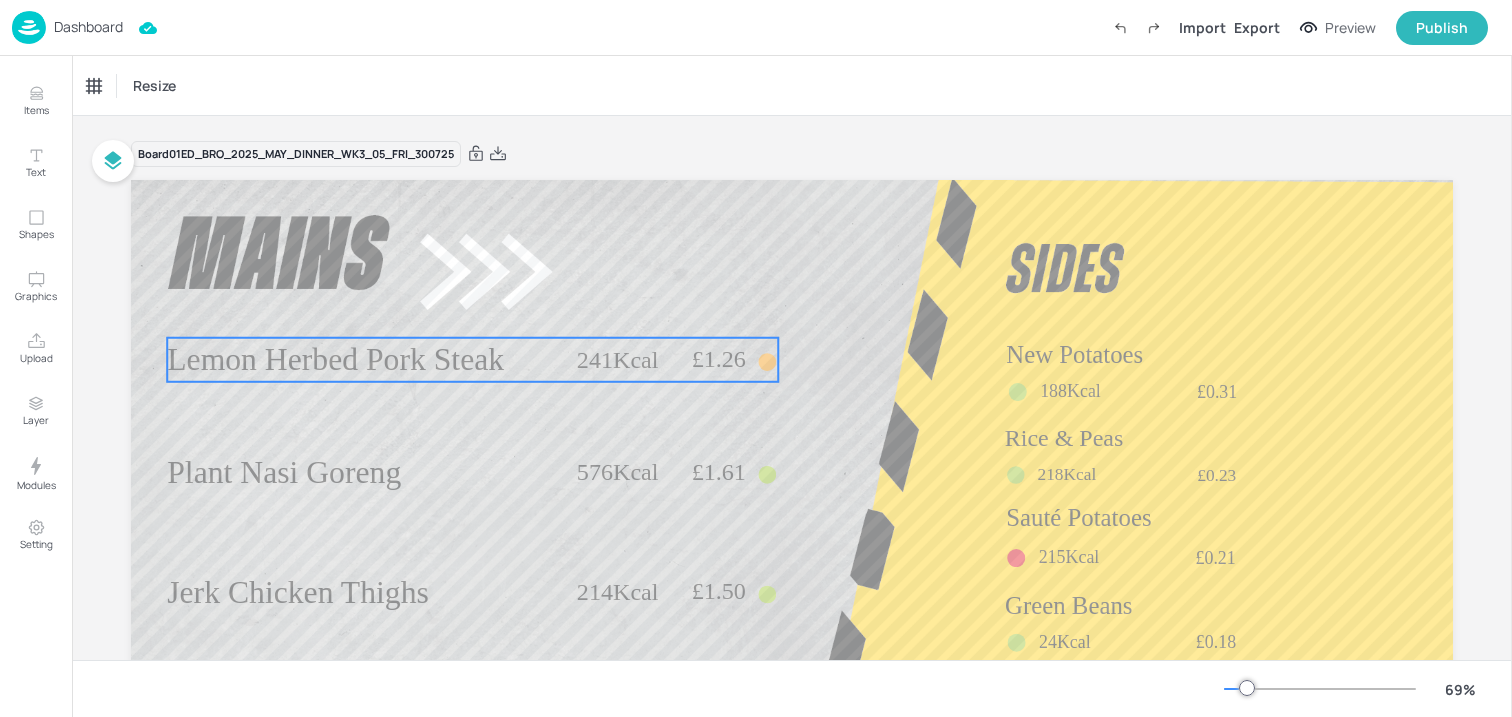 click on "Lemon Herbed Pork Steak" at bounding box center [363, 360] 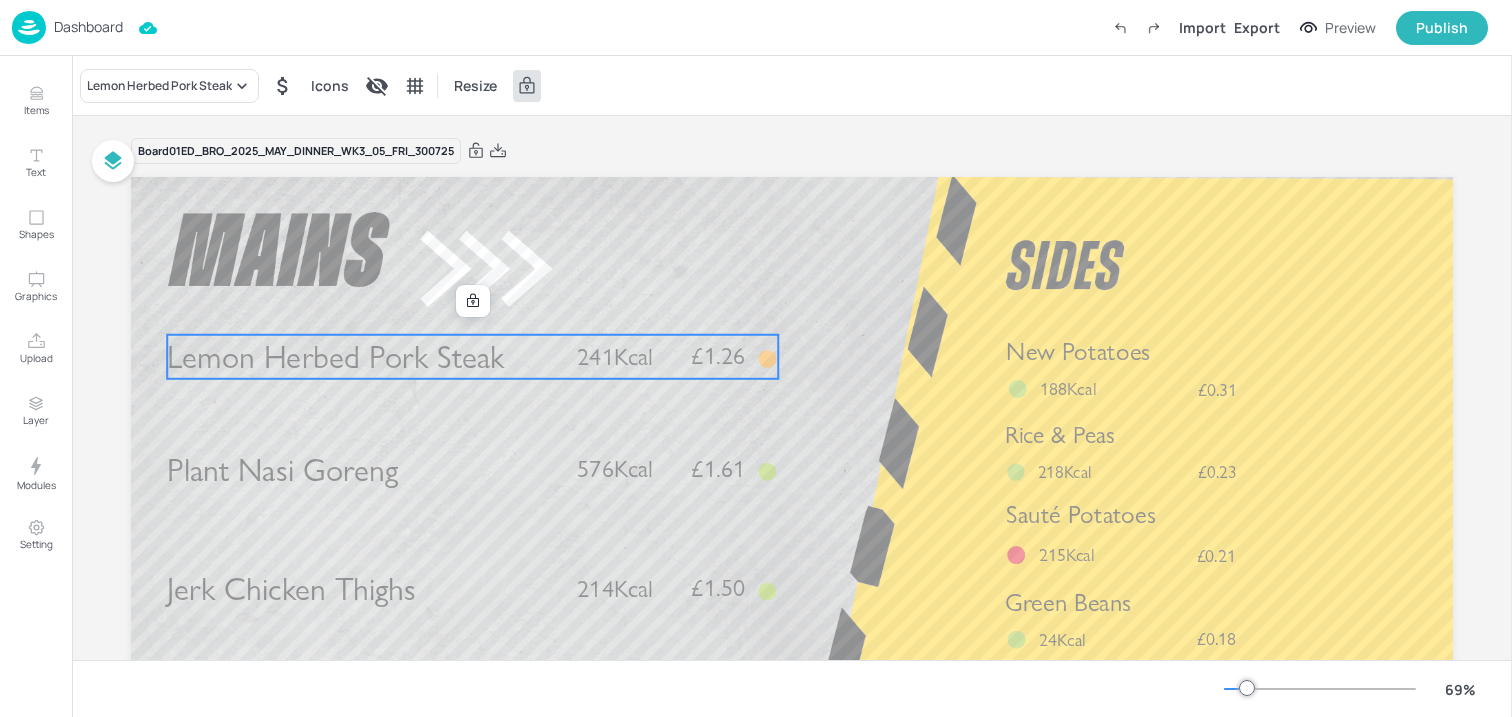 scroll, scrollTop: 5, scrollLeft: 0, axis: vertical 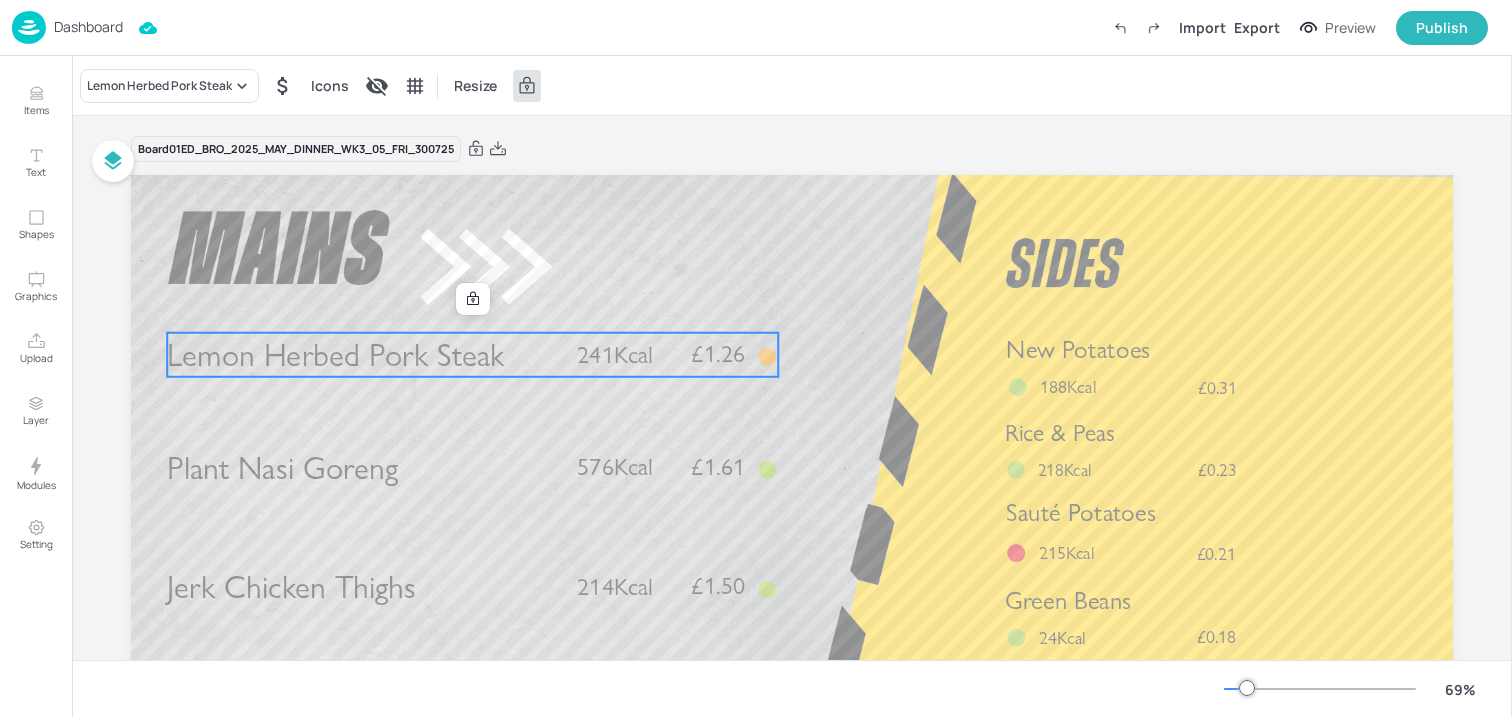 click on "Dashboard" at bounding box center [88, 27] 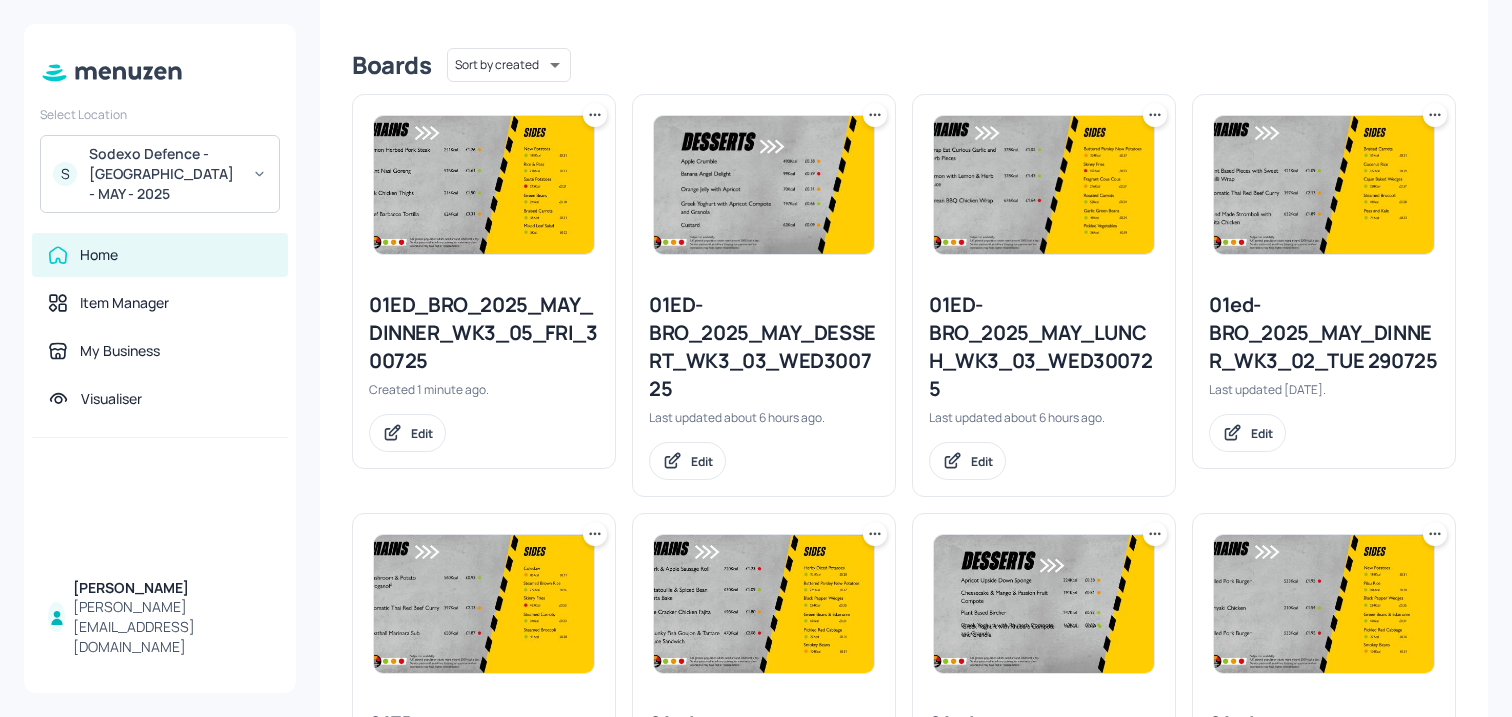 scroll, scrollTop: 481, scrollLeft: 0, axis: vertical 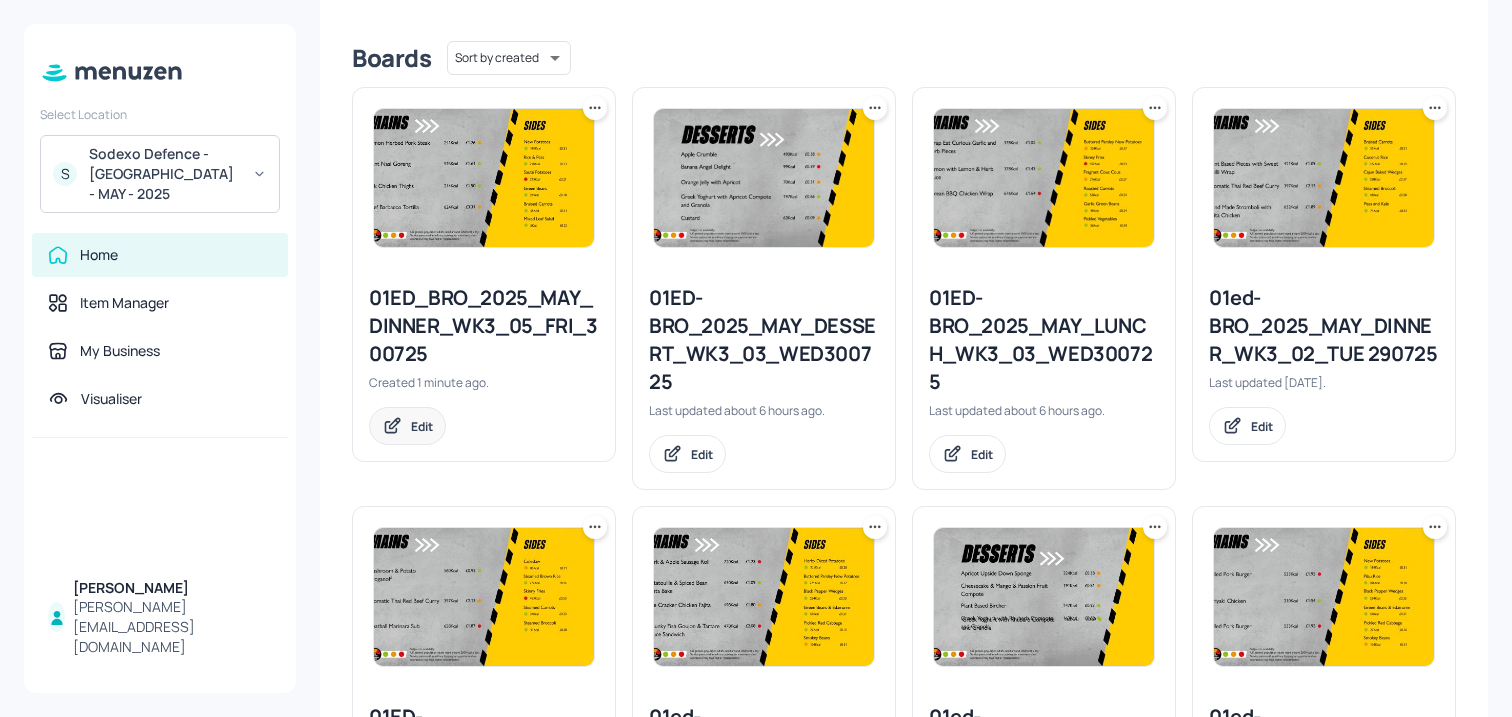 click 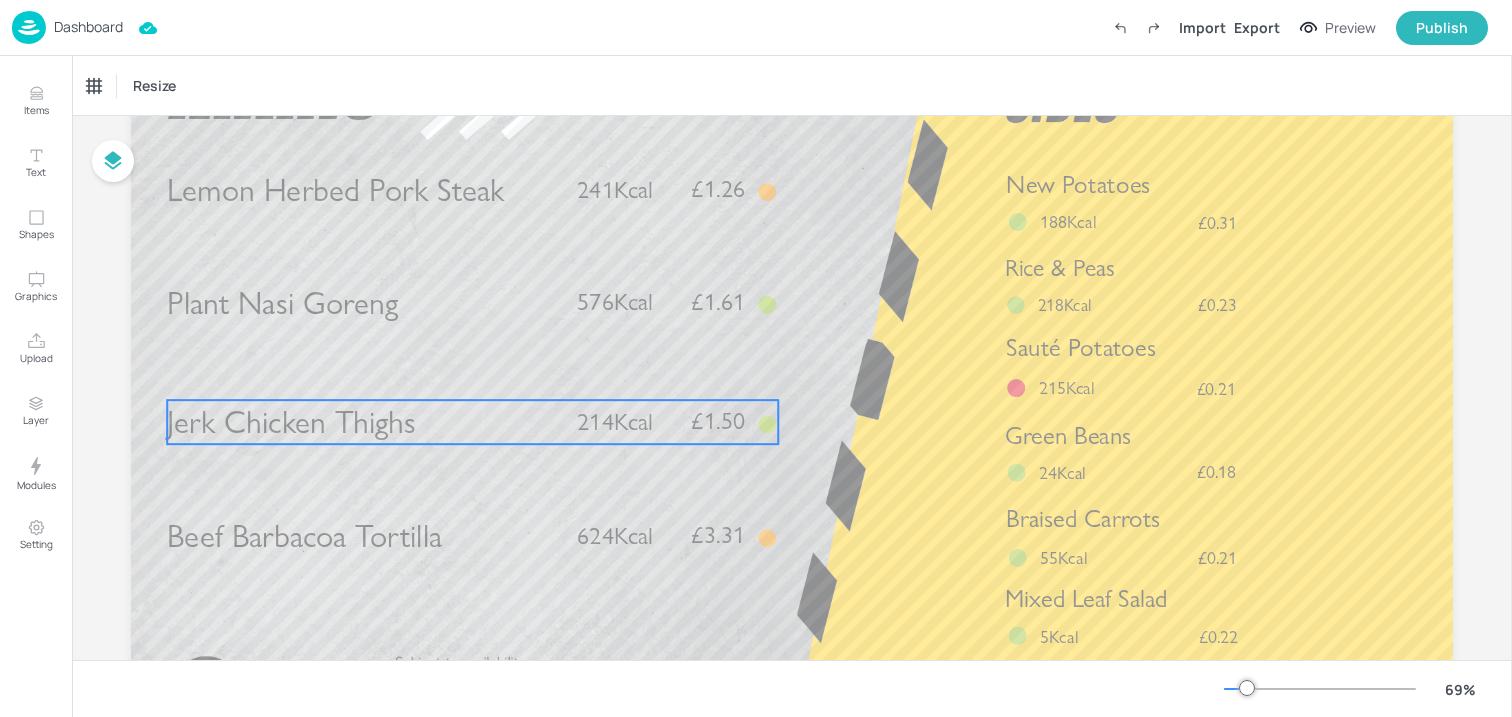 scroll, scrollTop: 0, scrollLeft: 0, axis: both 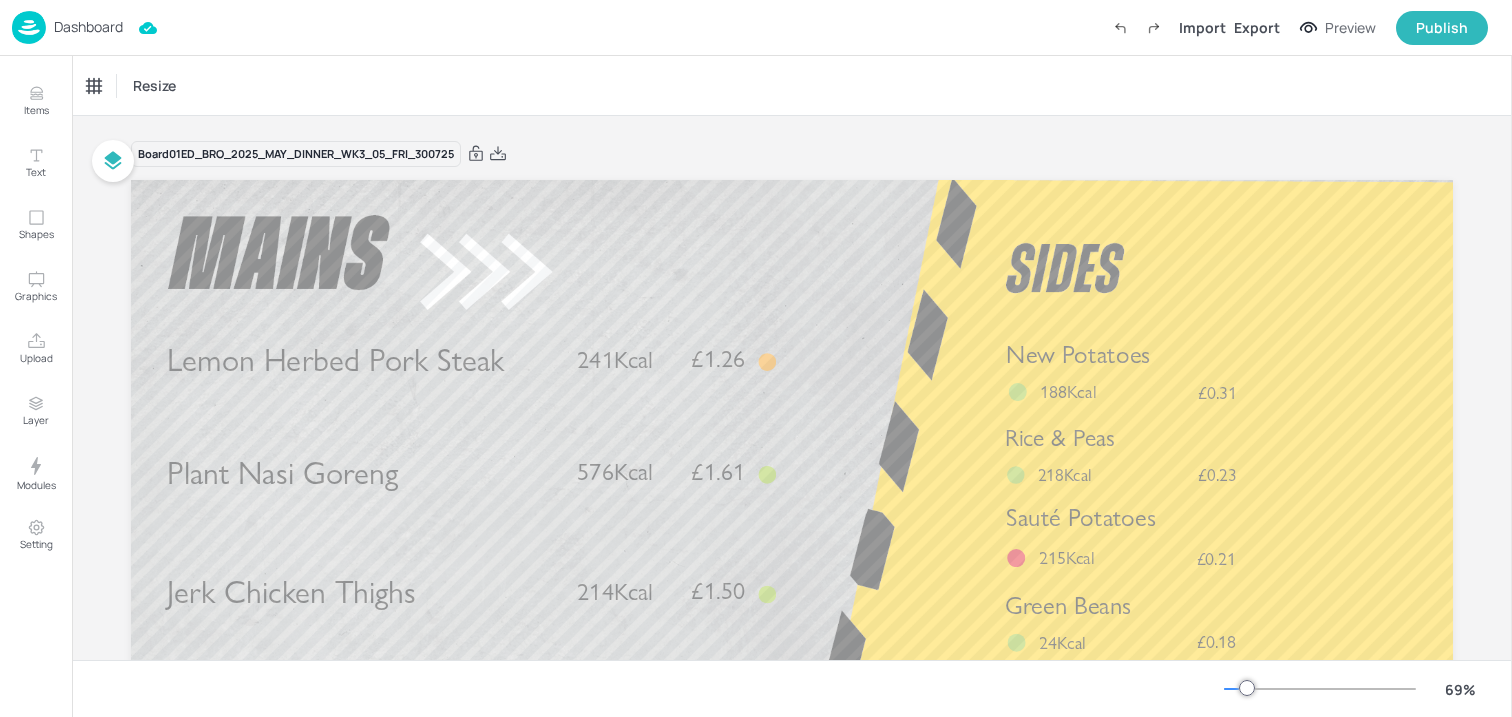 click on "Dashboard" at bounding box center (88, 27) 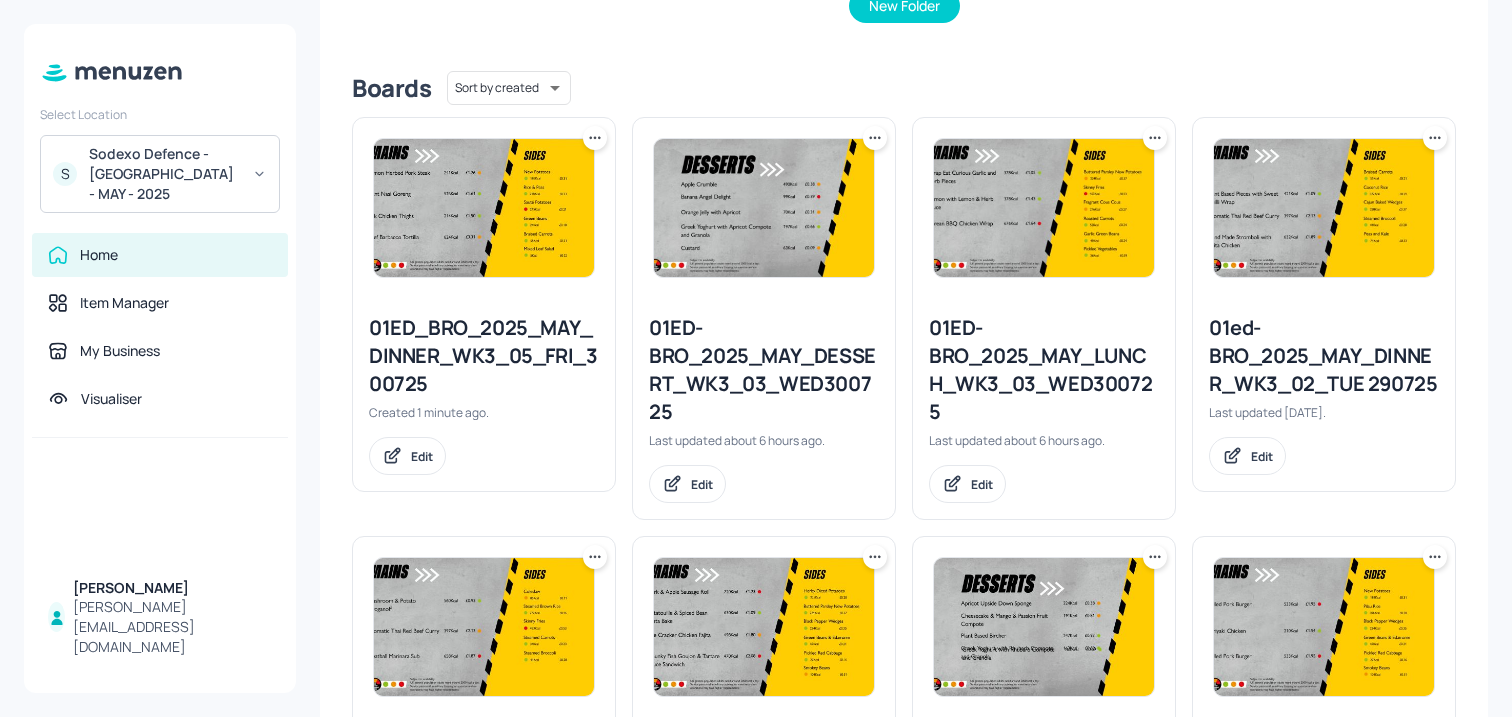 scroll, scrollTop: 452, scrollLeft: 0, axis: vertical 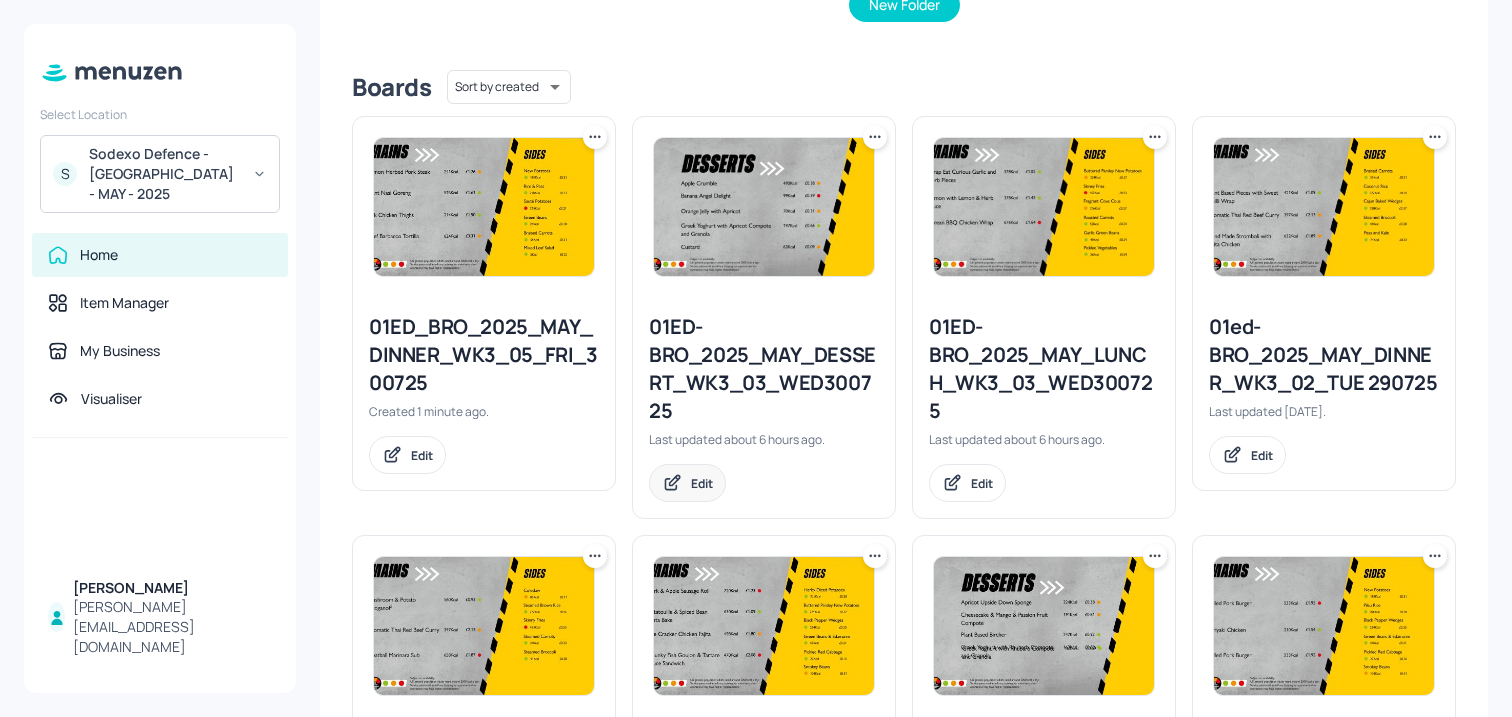 click on "Edit" at bounding box center (687, 483) 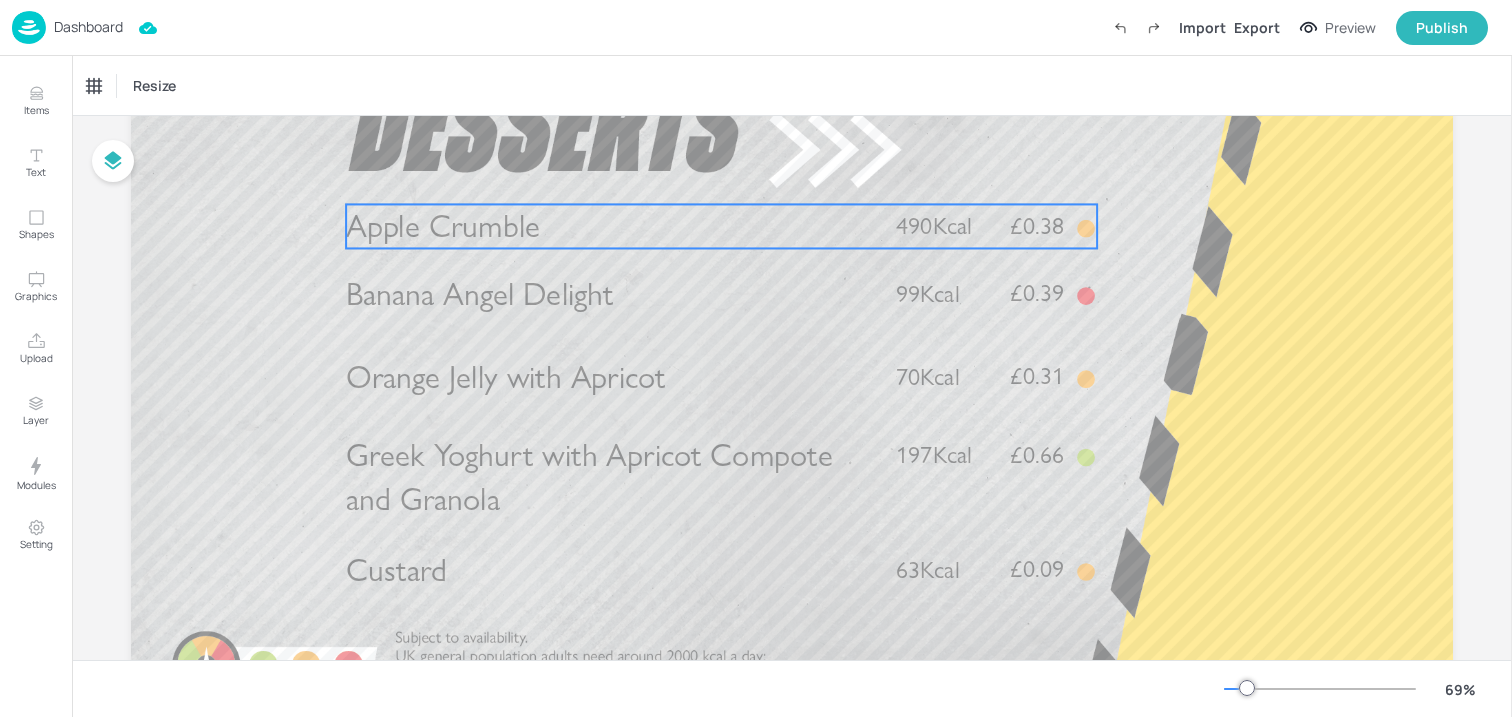 scroll, scrollTop: 0, scrollLeft: 0, axis: both 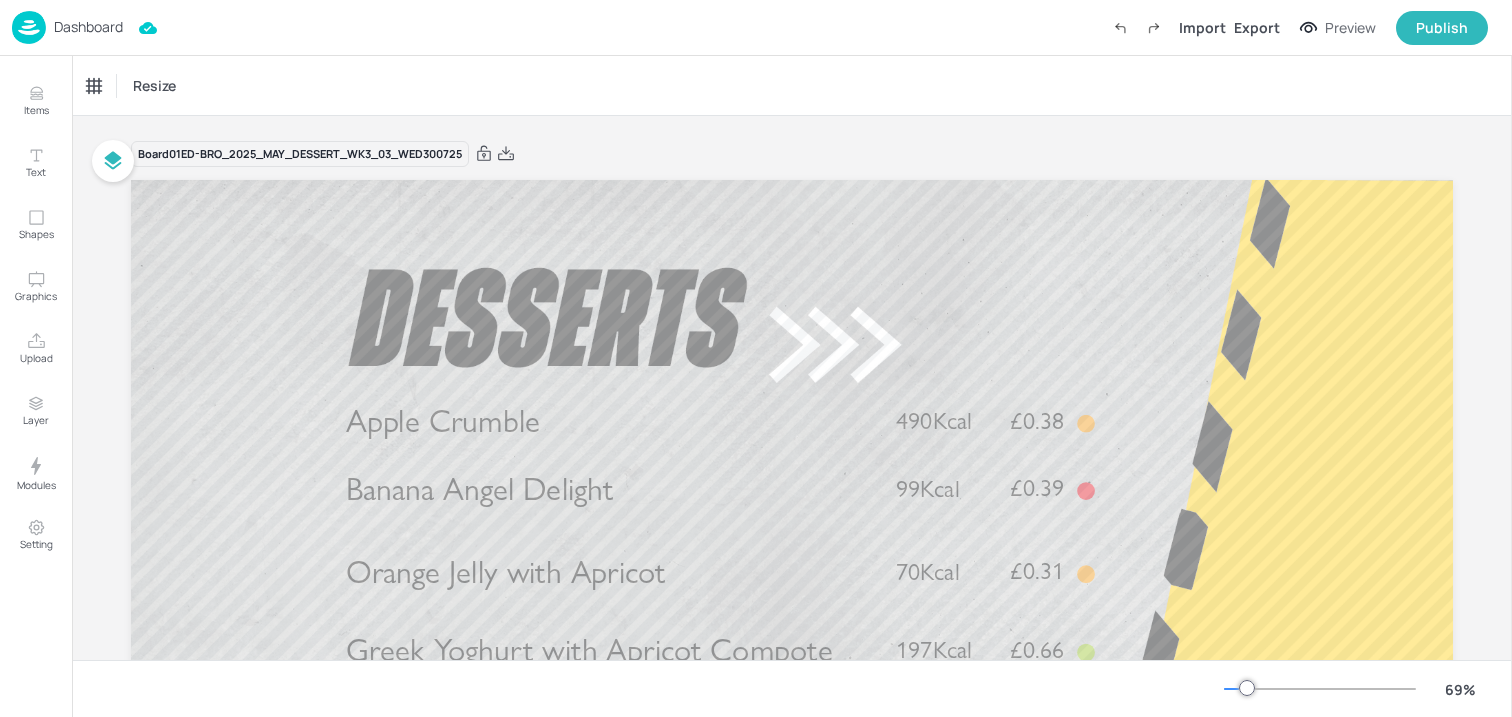 click on "Dashboard" at bounding box center [88, 27] 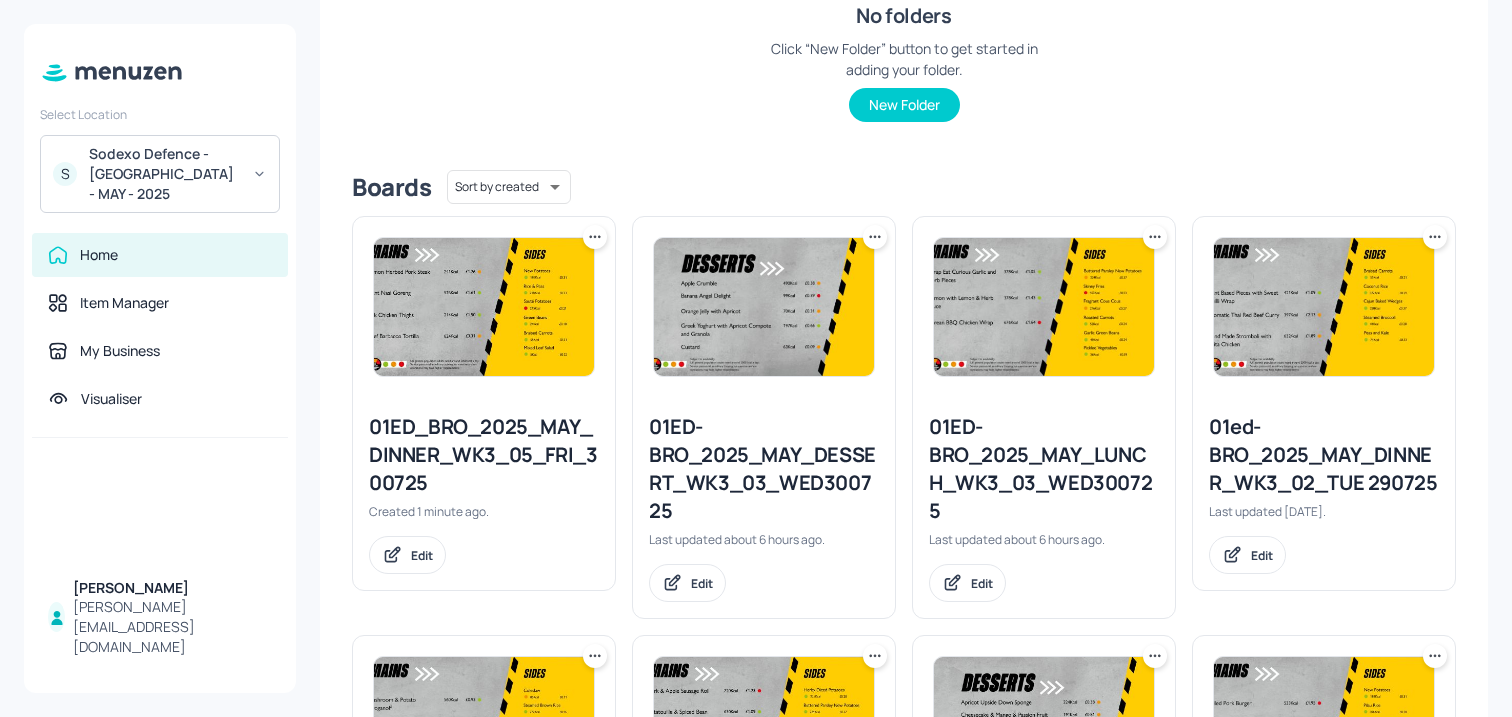 scroll, scrollTop: 497, scrollLeft: 0, axis: vertical 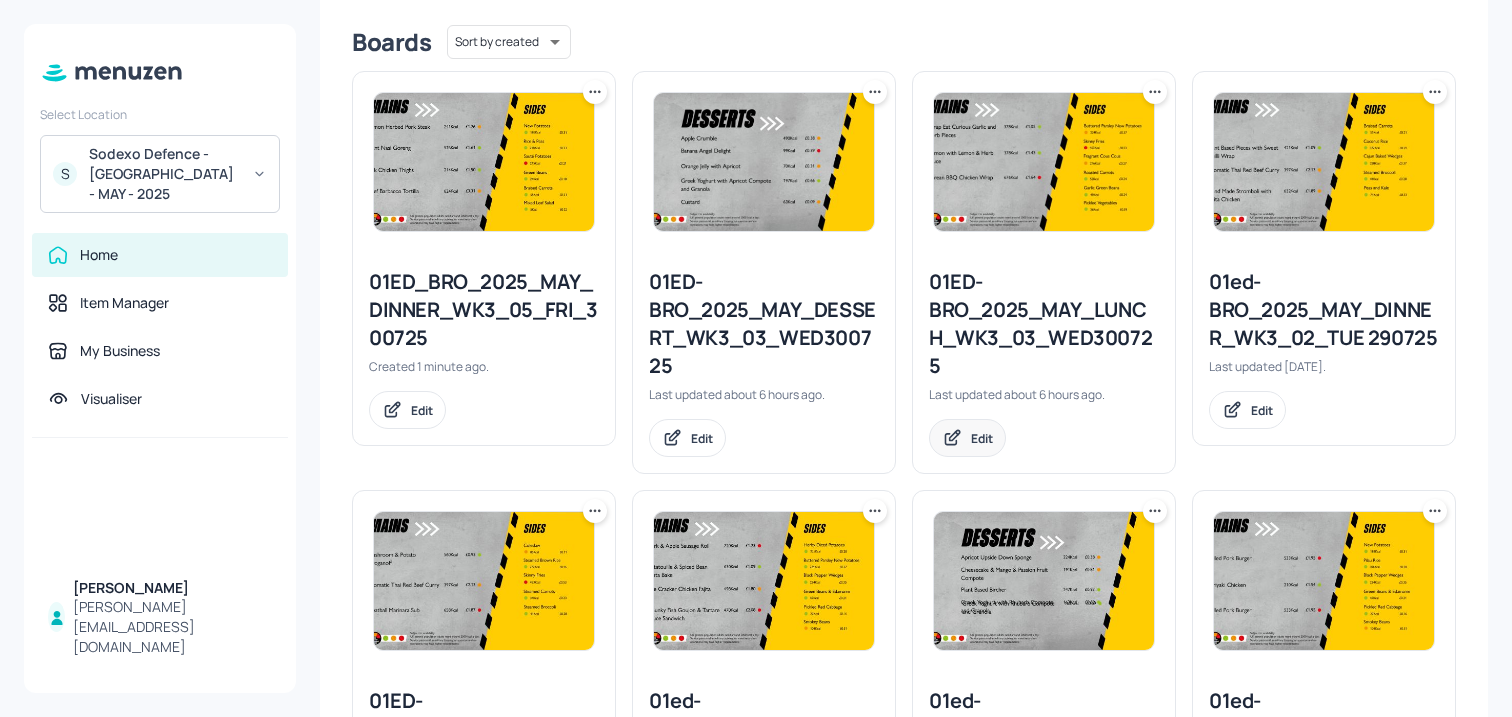 click on "Edit" at bounding box center (982, 438) 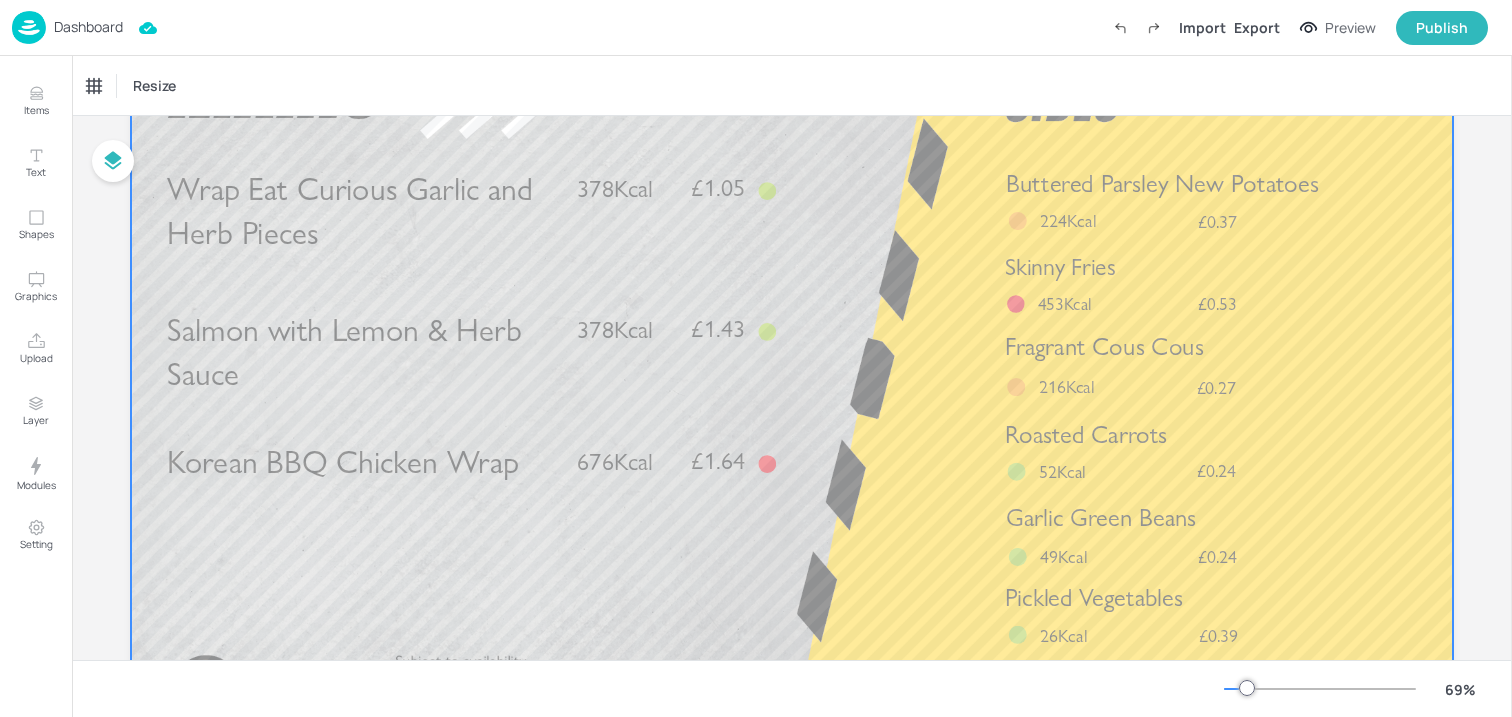 scroll, scrollTop: 0, scrollLeft: 0, axis: both 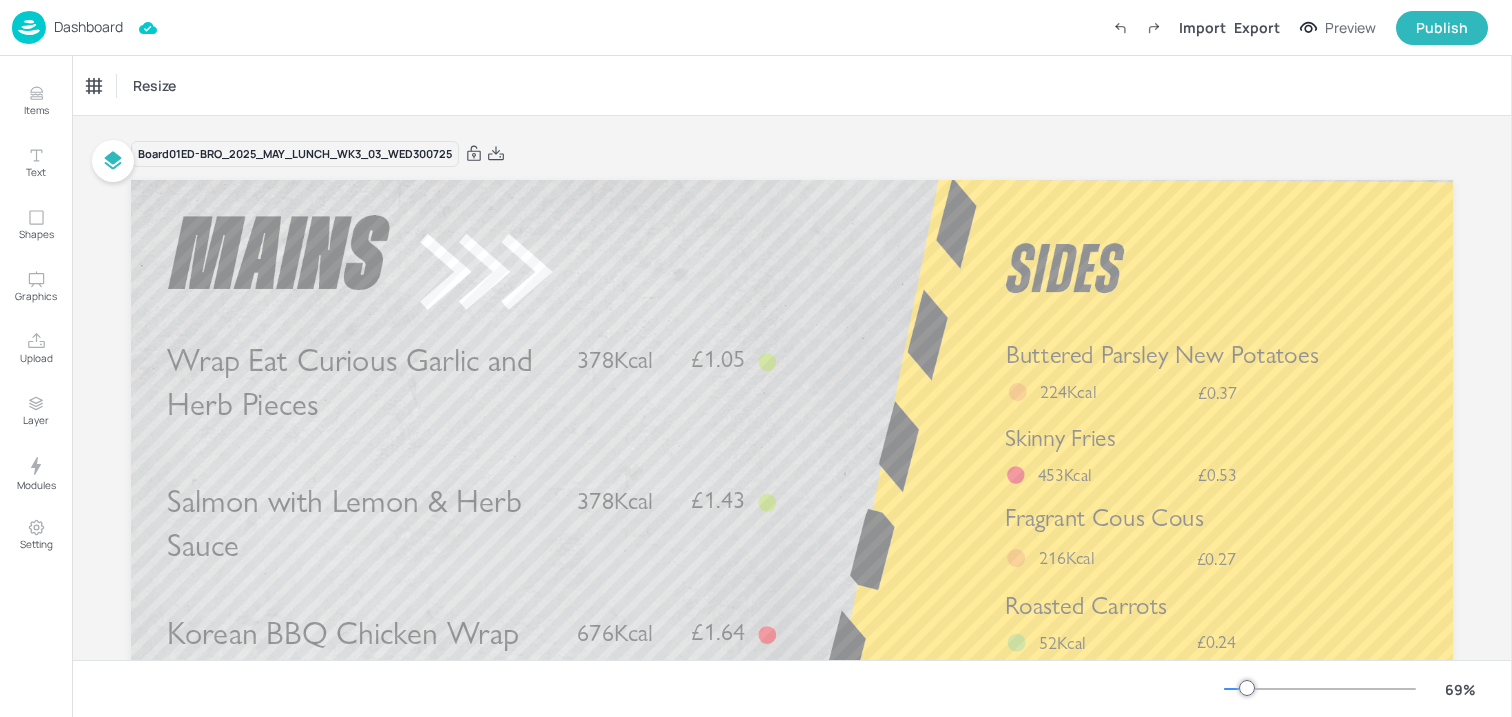 click on "Dashboard" at bounding box center [88, 27] 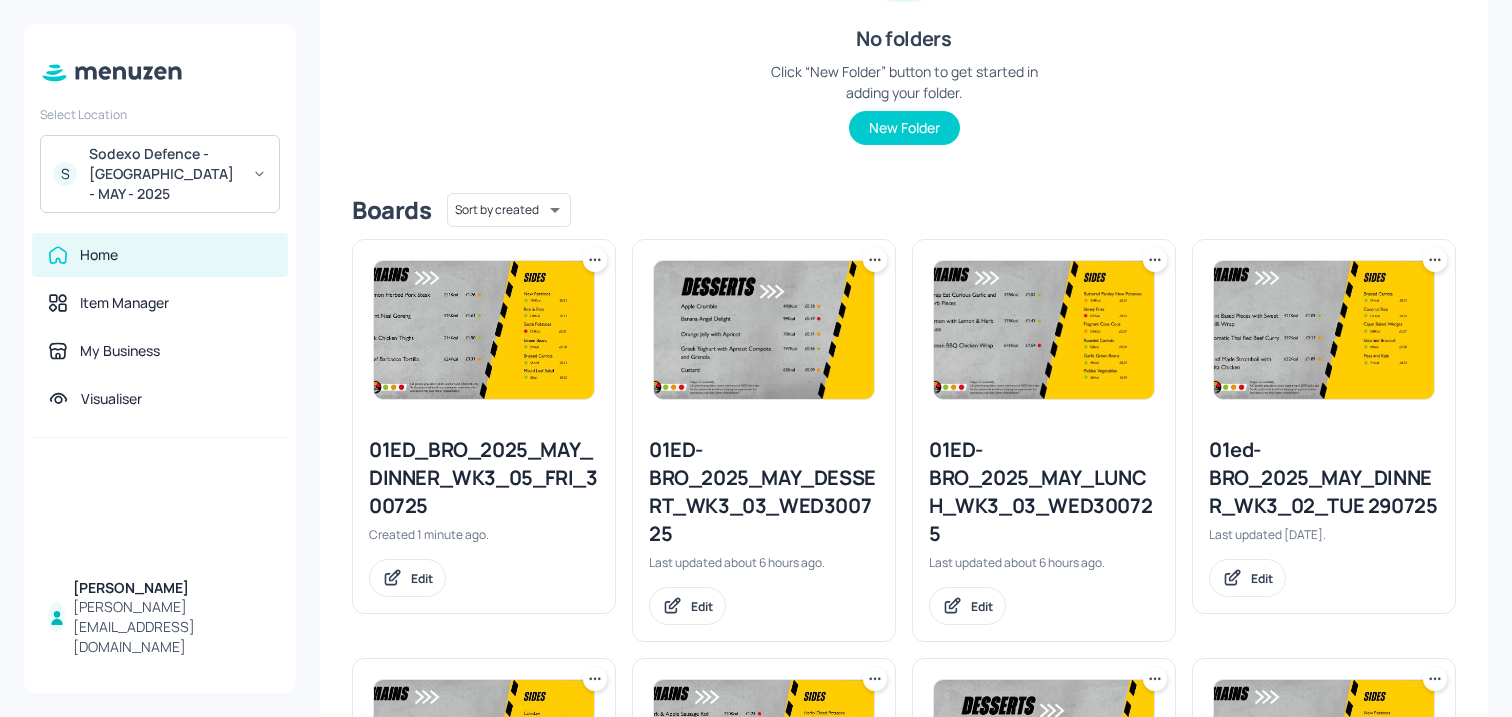 scroll, scrollTop: 358, scrollLeft: 0, axis: vertical 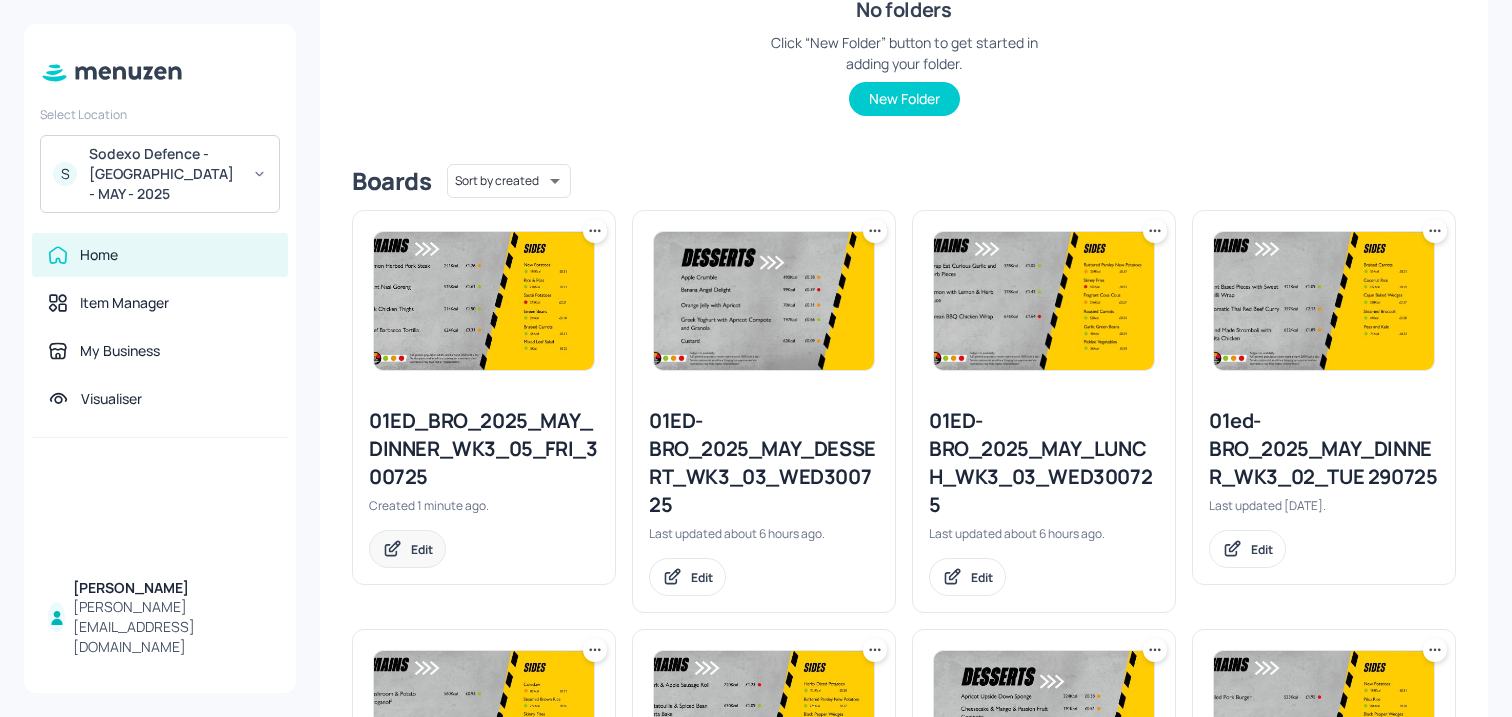 click 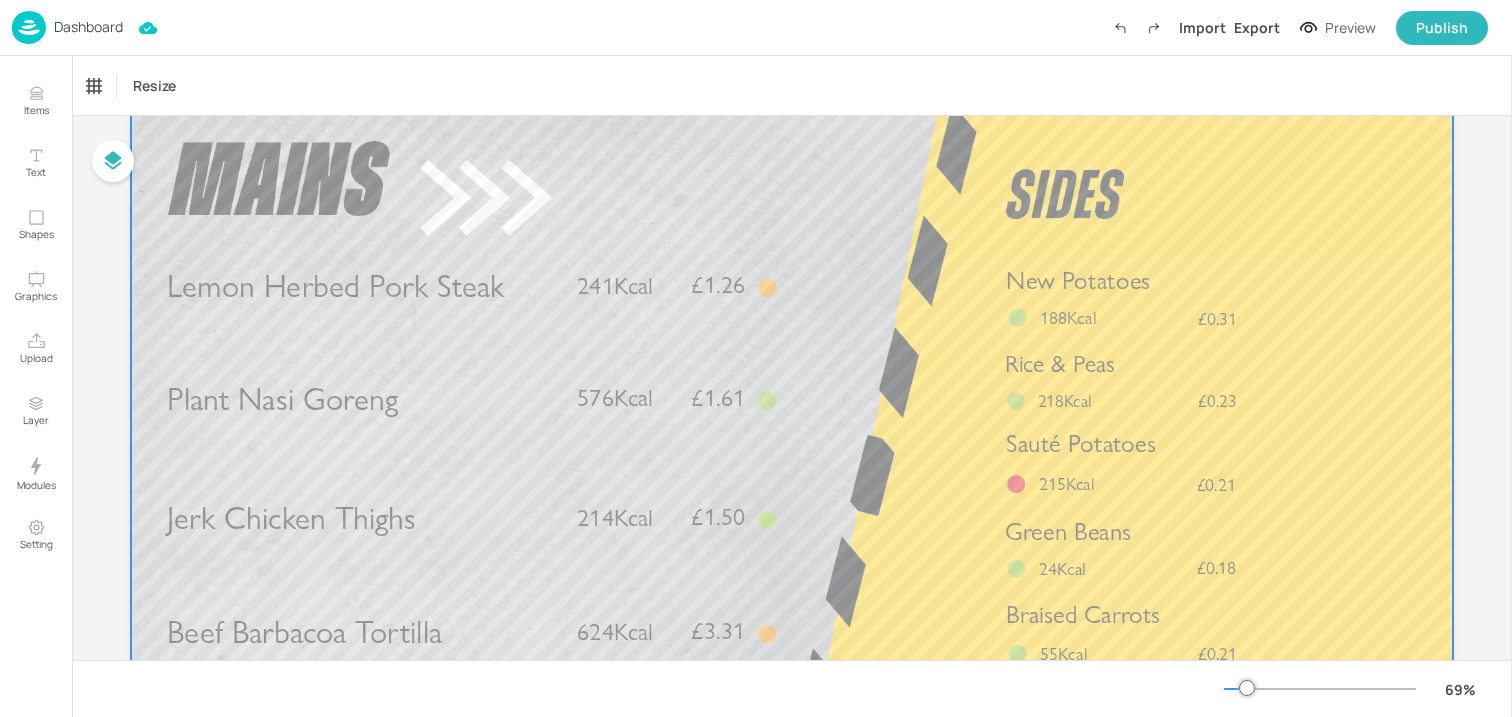 scroll, scrollTop: 0, scrollLeft: 0, axis: both 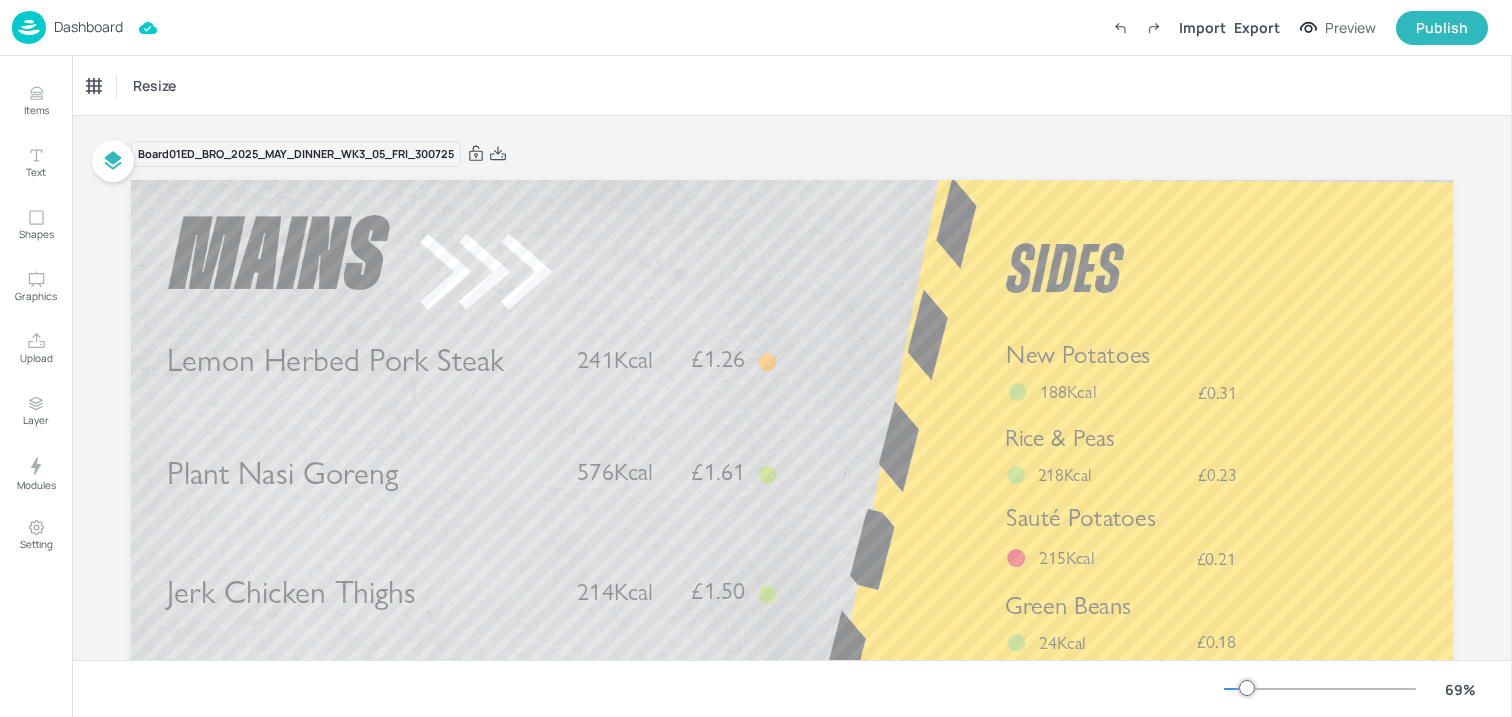 click on "Dashboard" at bounding box center [88, 27] 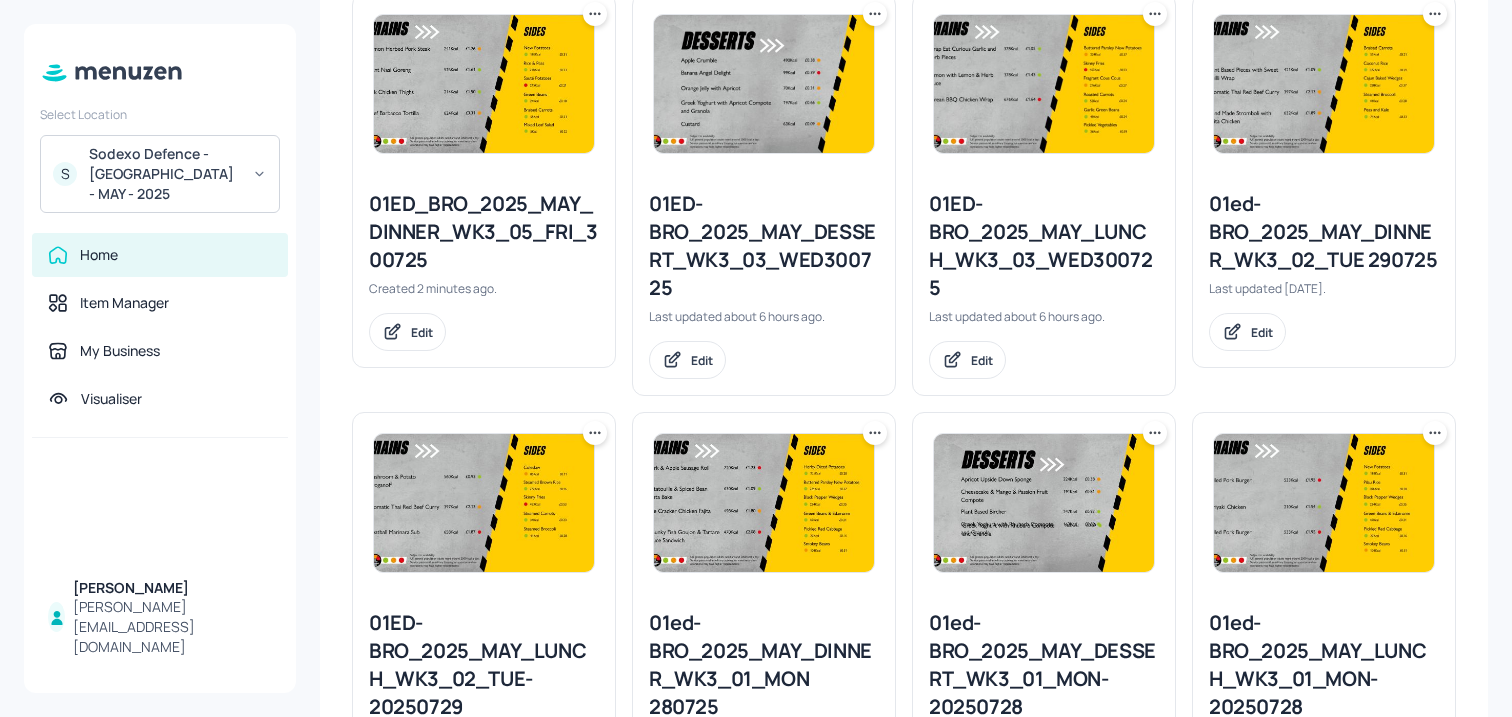 scroll, scrollTop: 577, scrollLeft: 0, axis: vertical 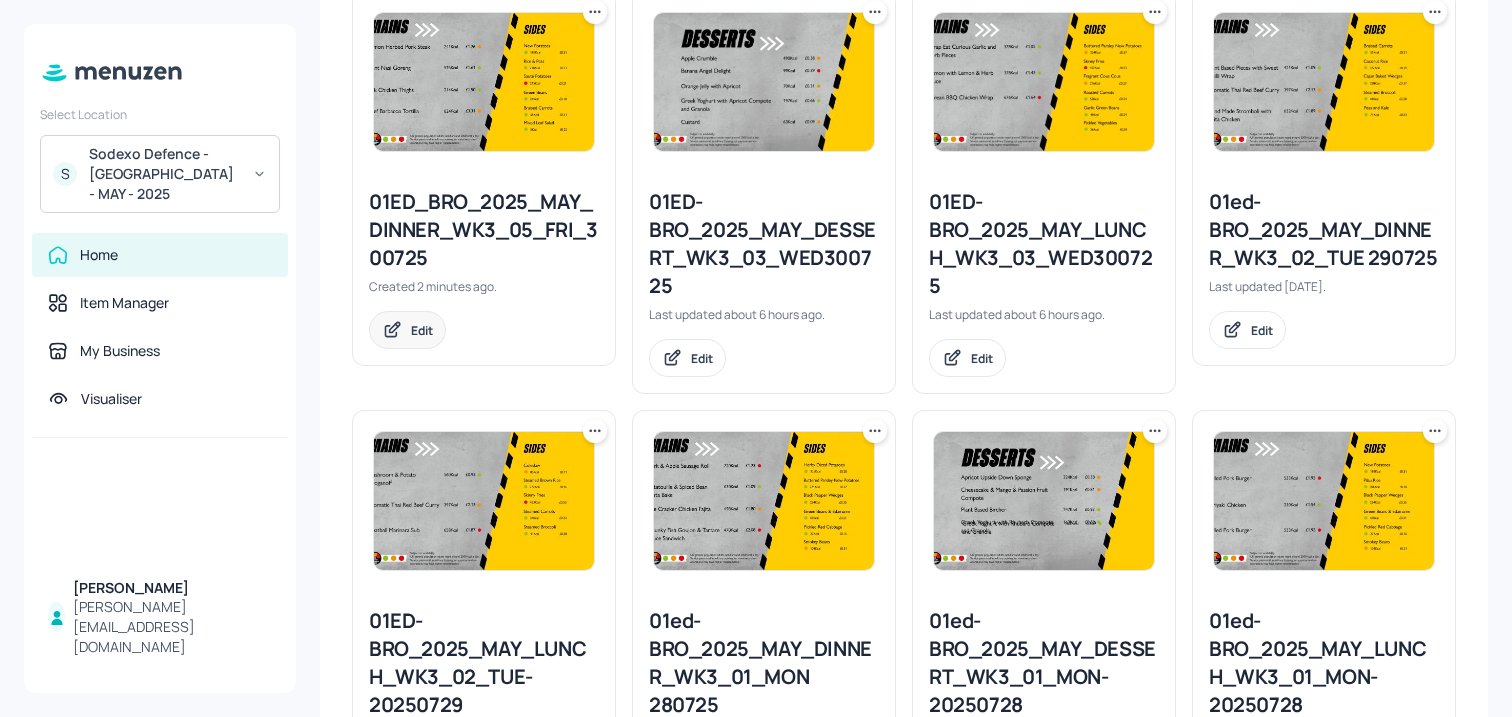 click on "Edit" at bounding box center (407, 330) 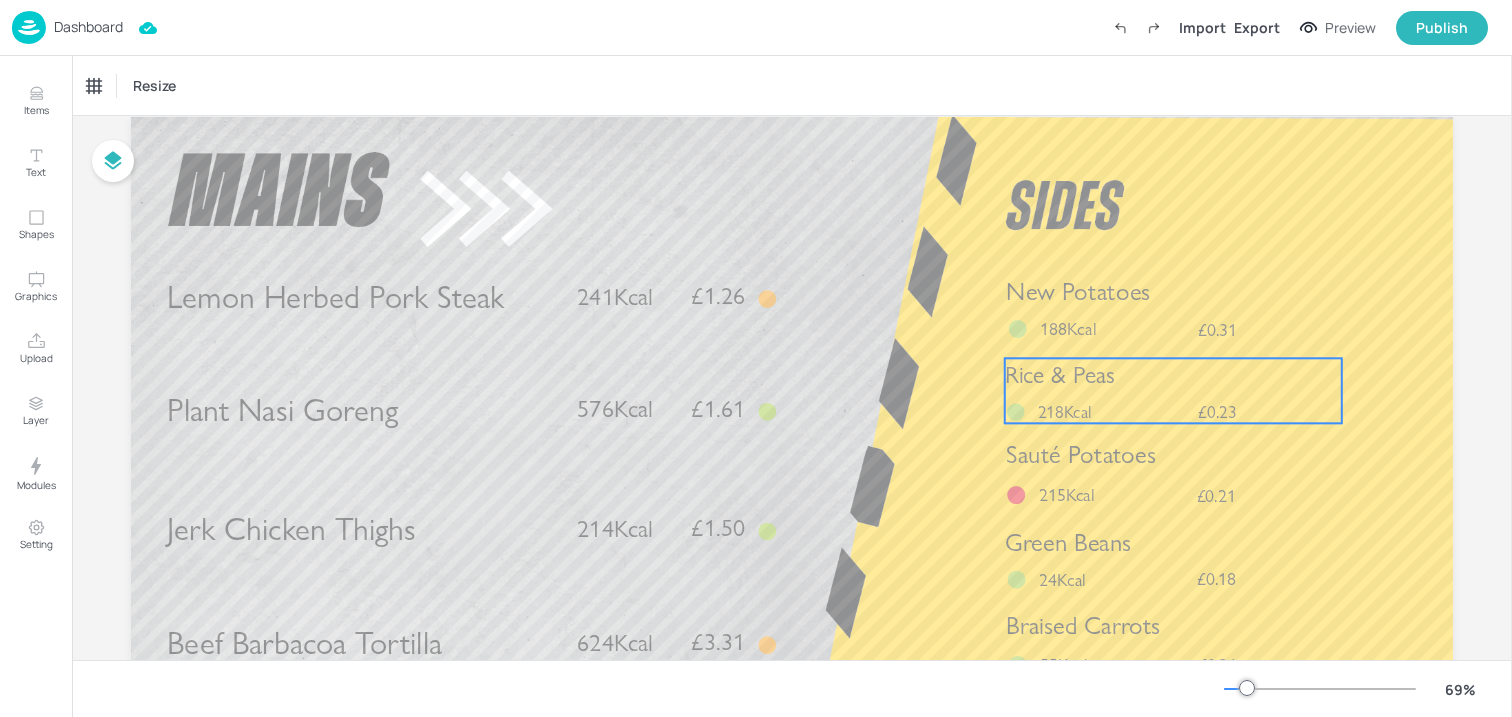 scroll, scrollTop: 93, scrollLeft: 0, axis: vertical 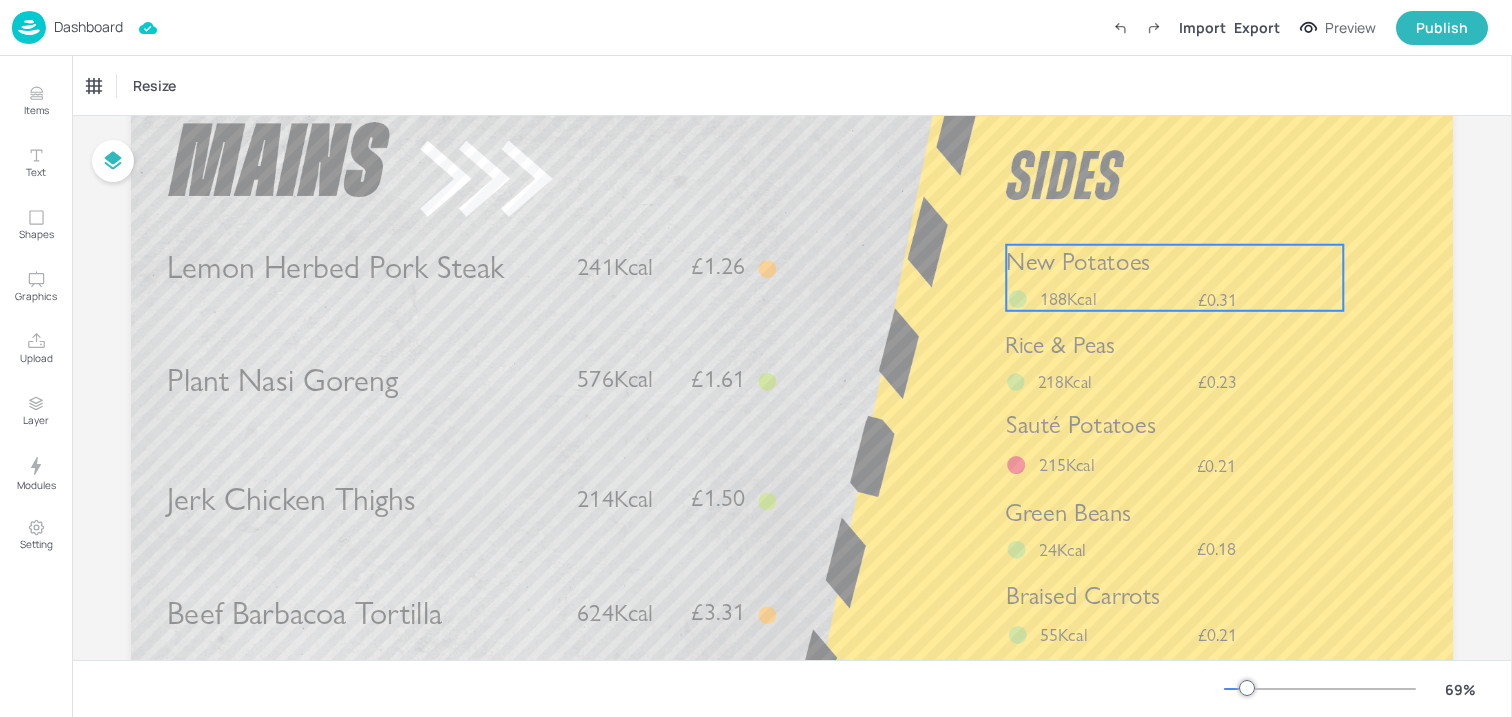 click on "188Kcal" at bounding box center (1075, 298) 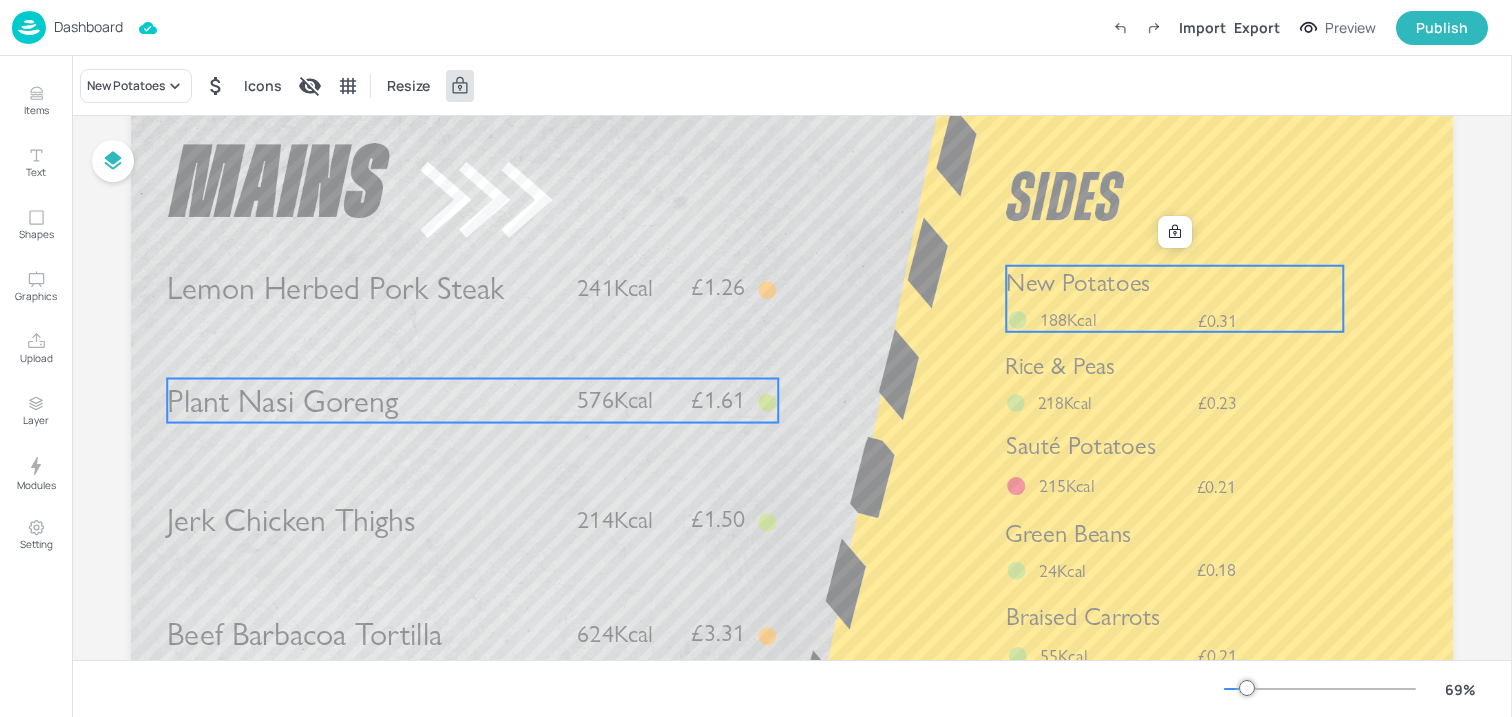 scroll, scrollTop: 75, scrollLeft: 0, axis: vertical 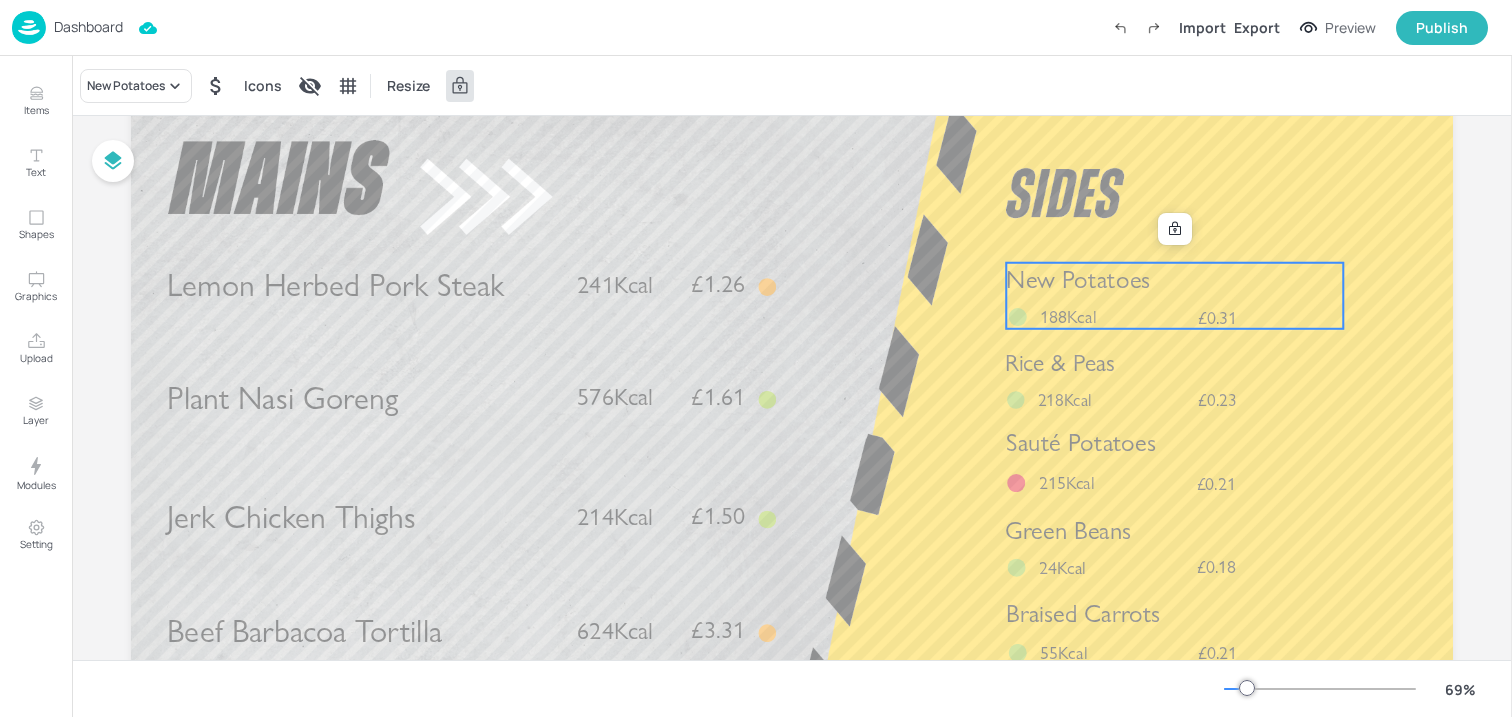 click on "Dashboard Import Export Preview Publish" at bounding box center (750, 27) 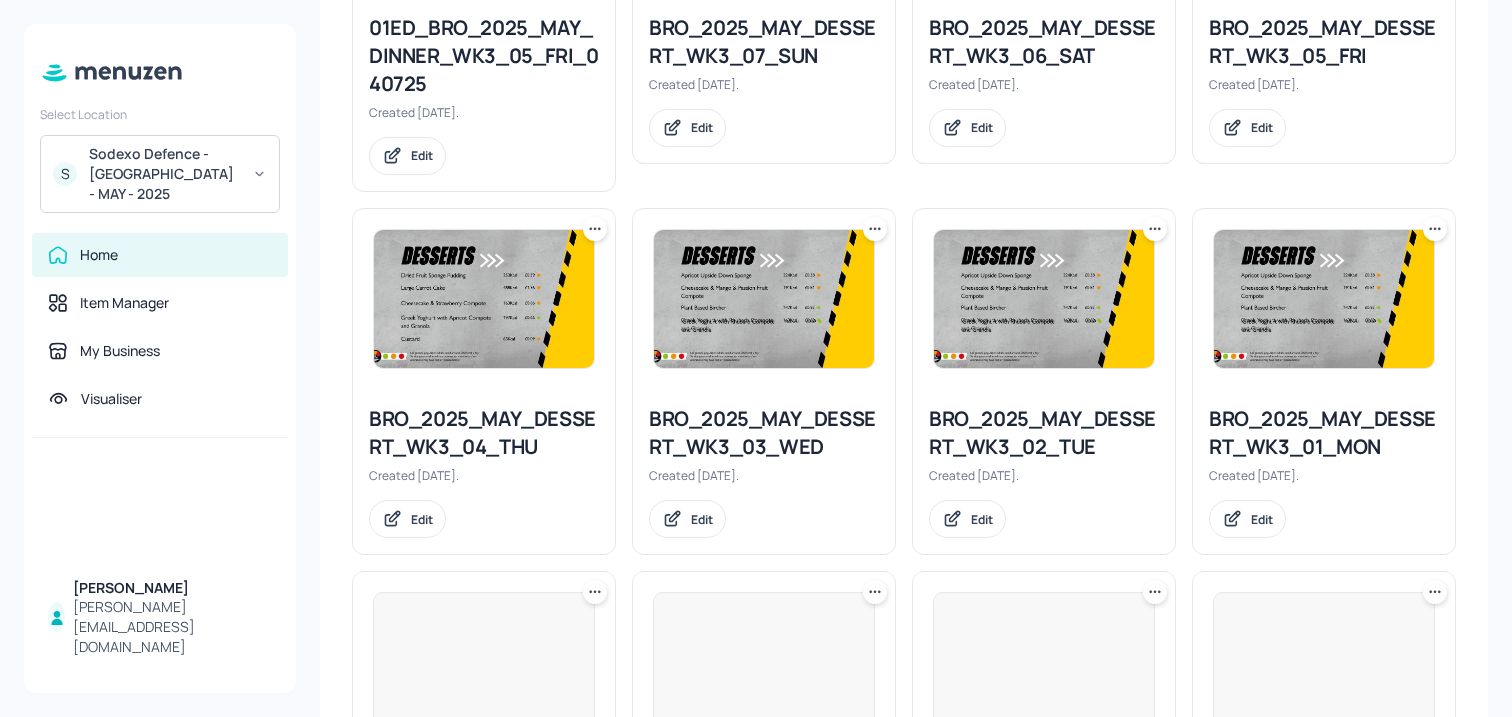 scroll, scrollTop: 2253, scrollLeft: 0, axis: vertical 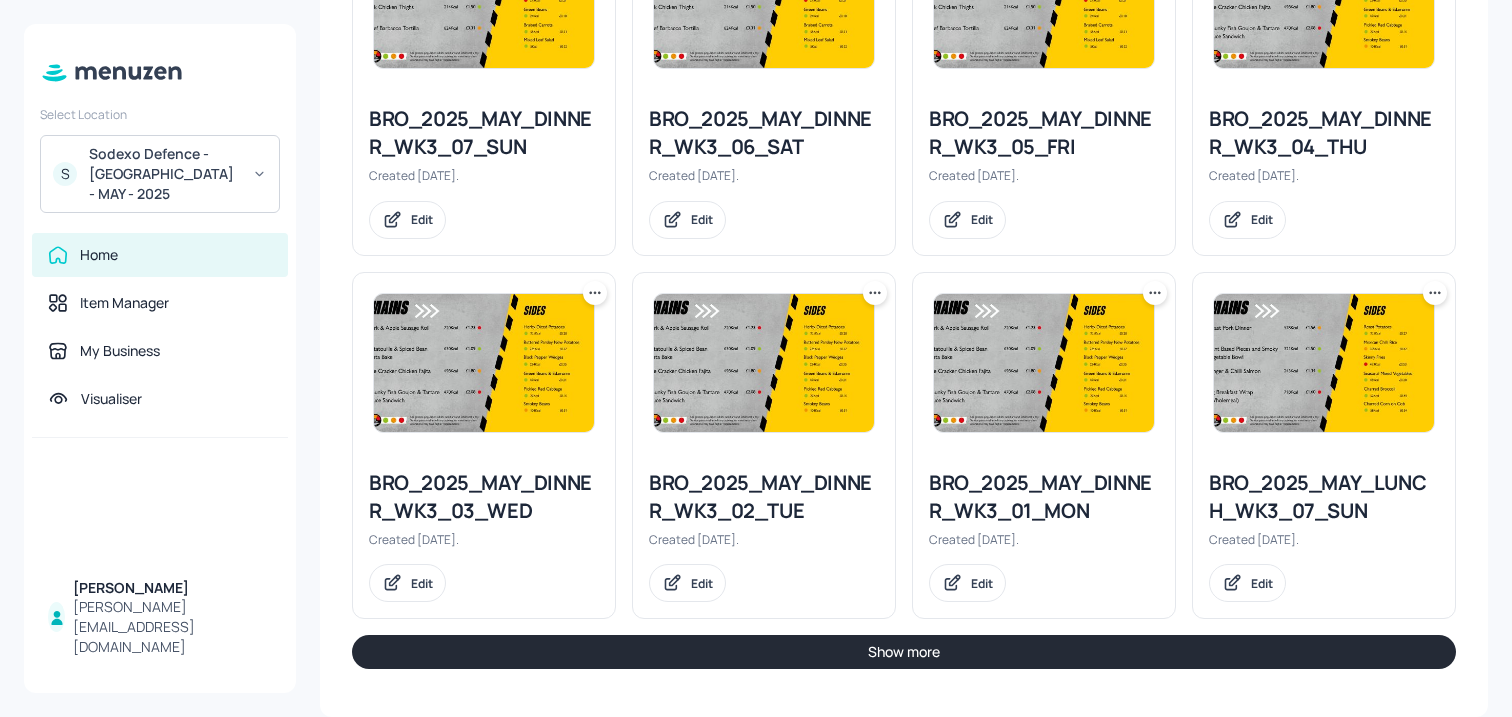 click on "Show more" at bounding box center (904, 652) 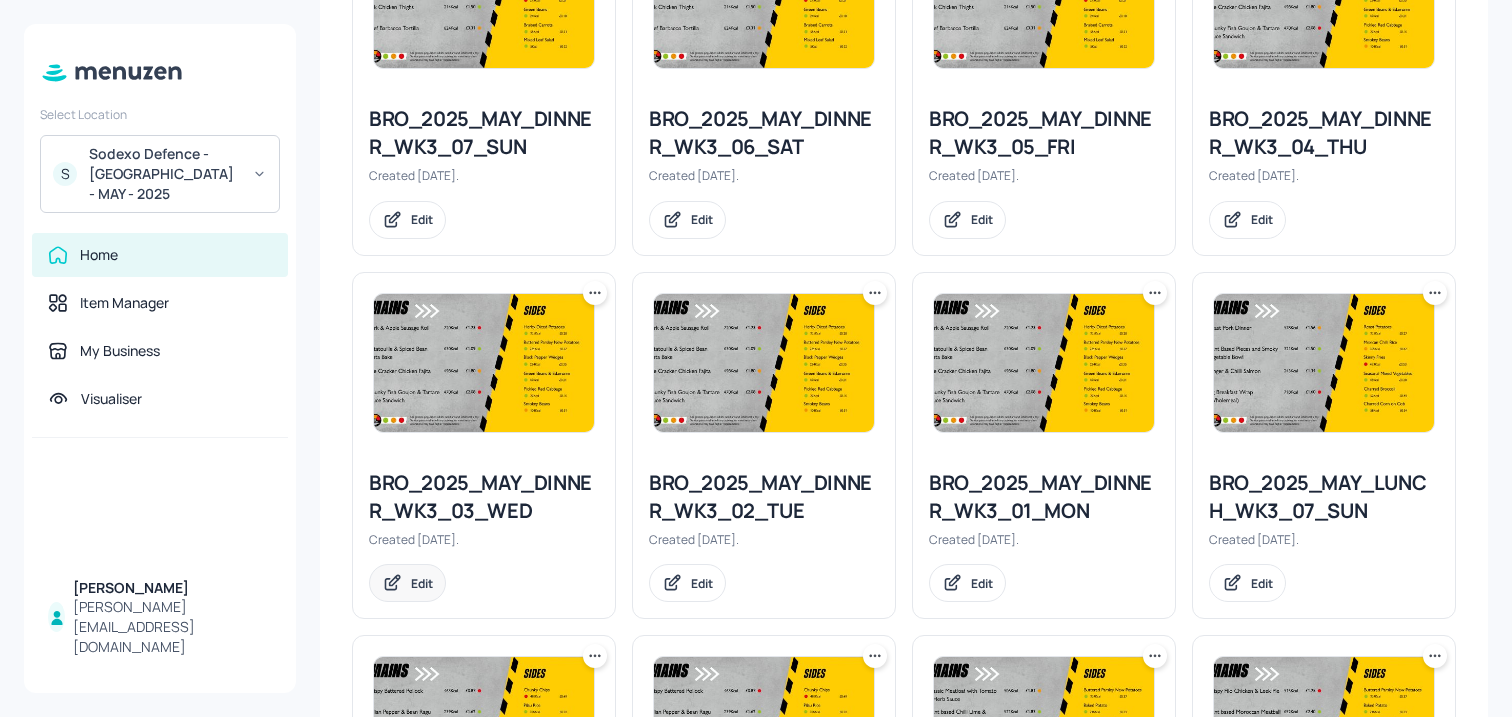click on "Edit" at bounding box center [422, 583] 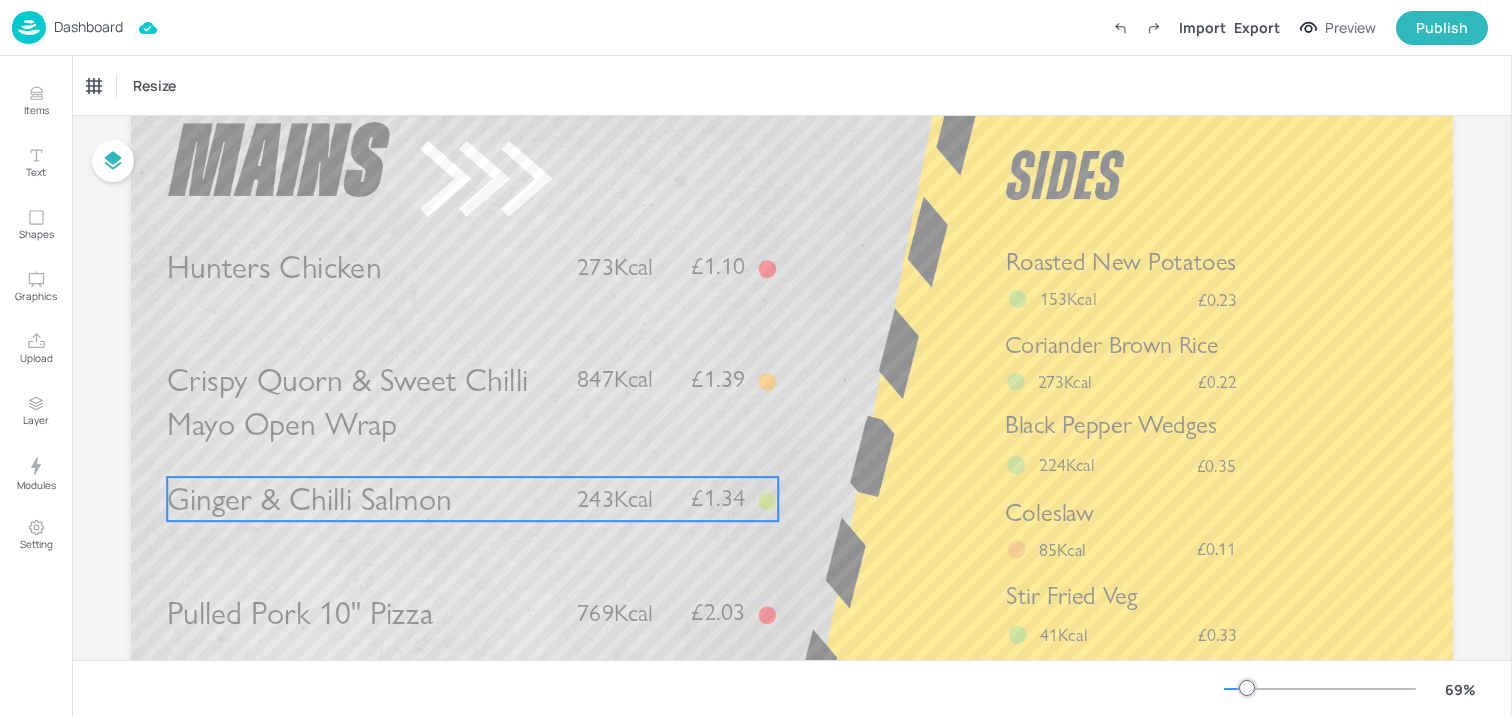 scroll, scrollTop: 0, scrollLeft: 0, axis: both 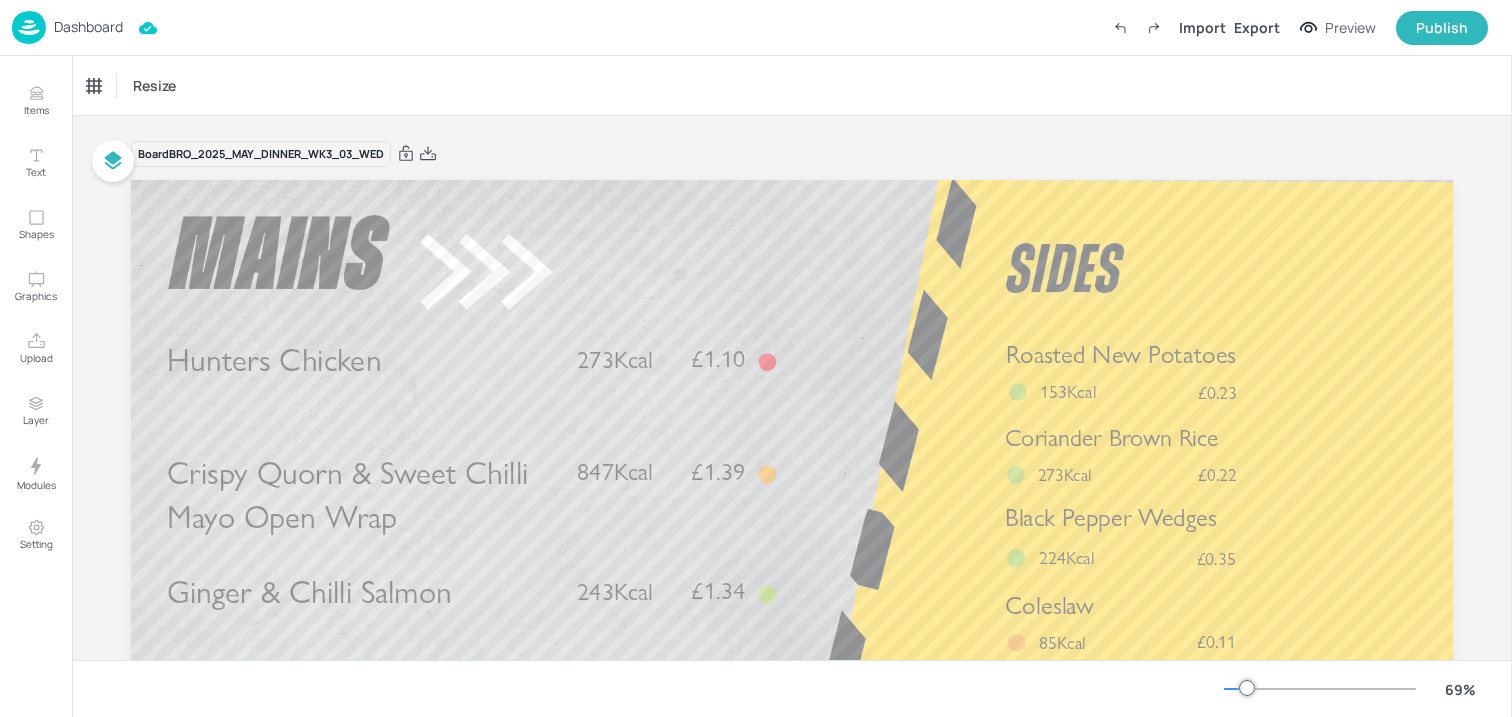 click at bounding box center [29, 27] 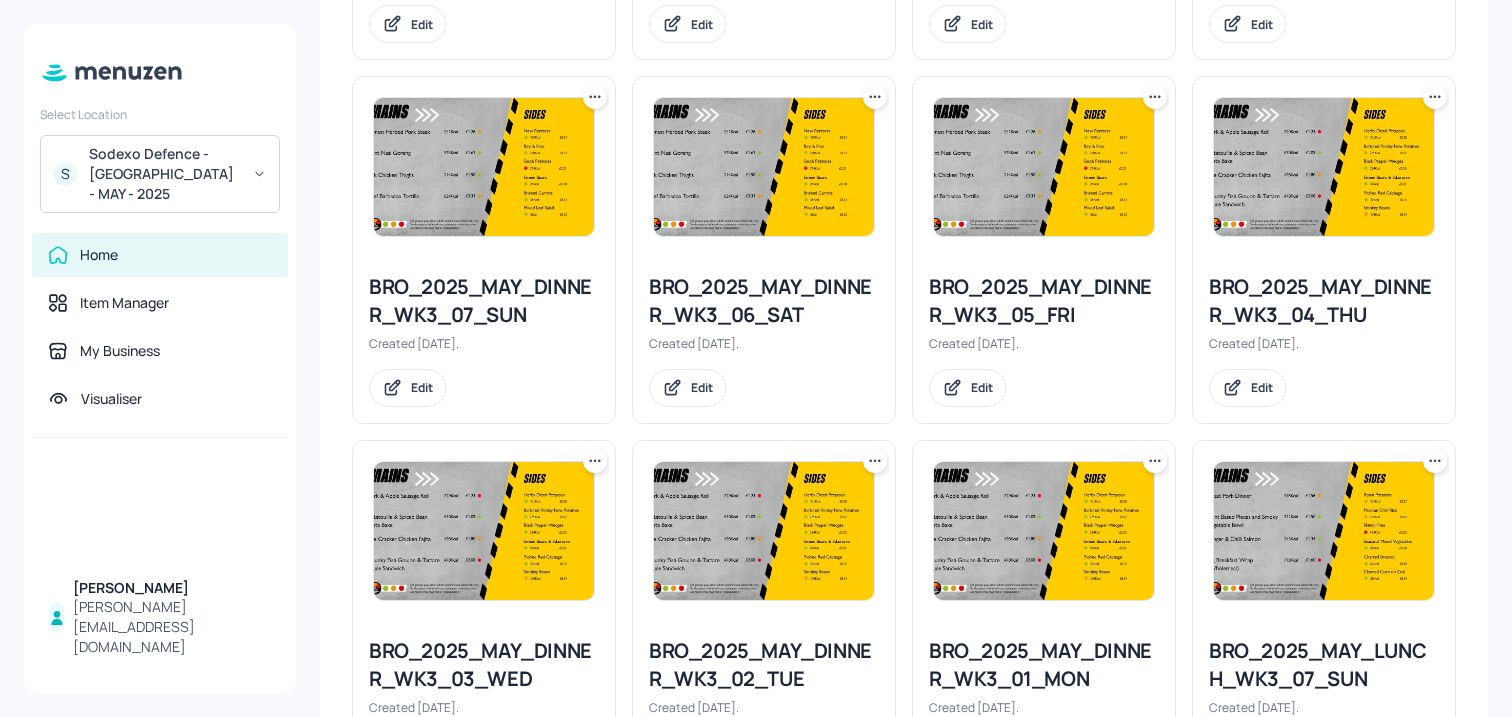 scroll, scrollTop: 2253, scrollLeft: 0, axis: vertical 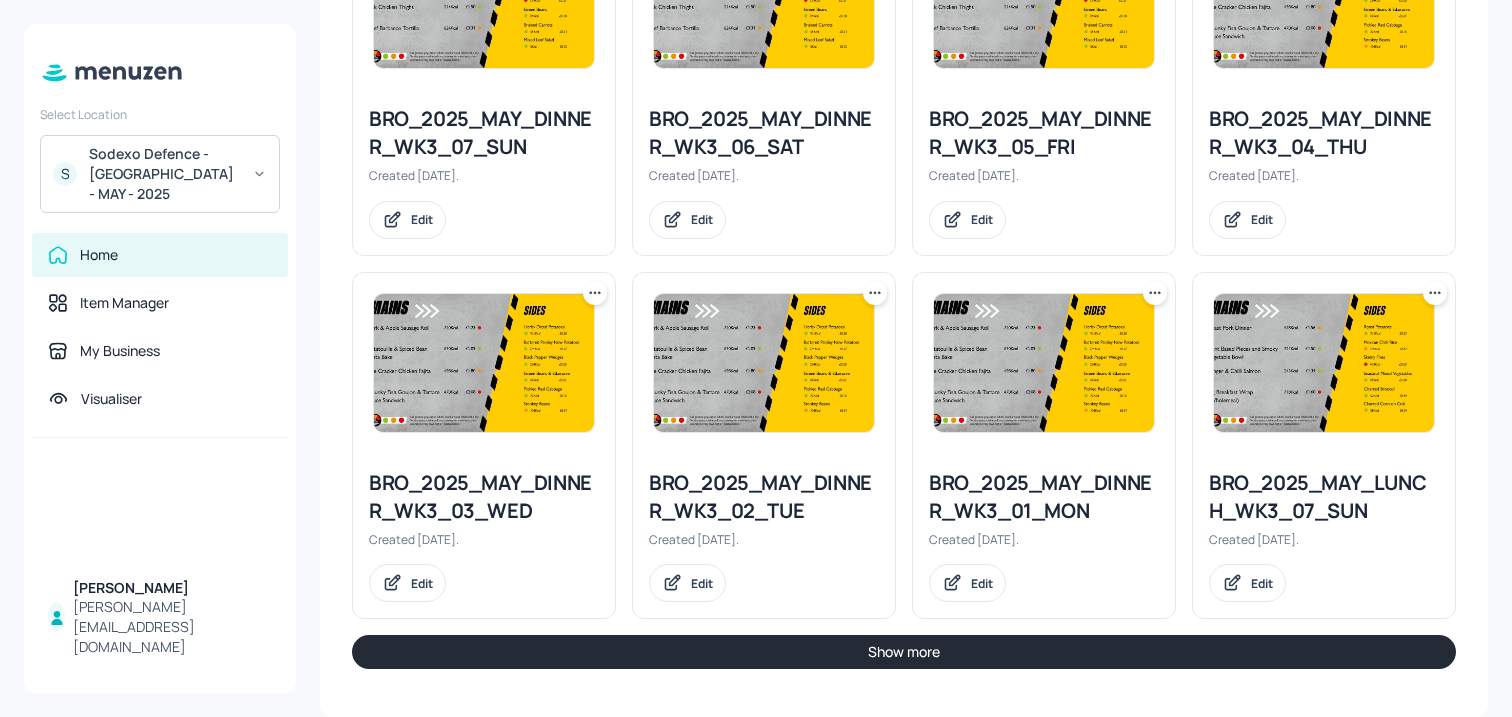 click 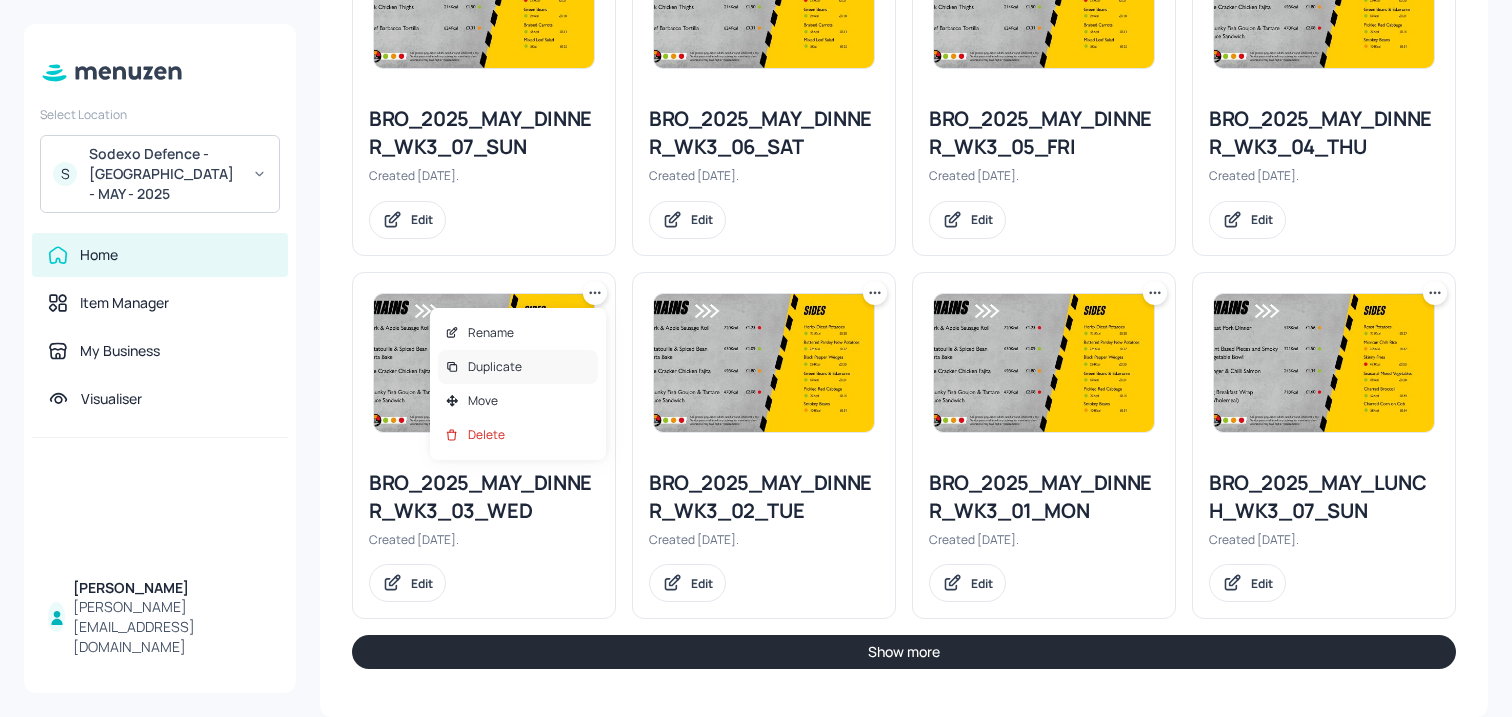 click on "Duplicate" at bounding box center (518, 367) 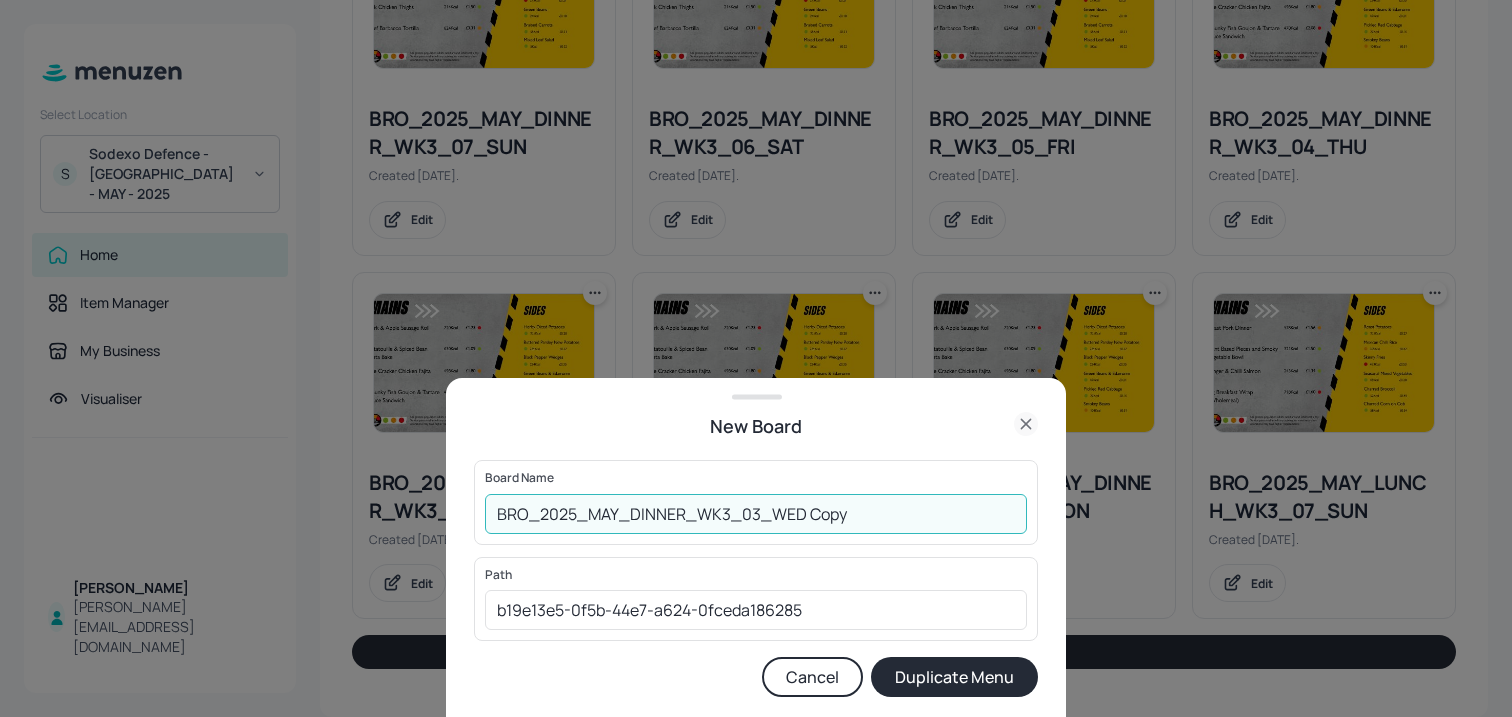 click on "BRO_2025_MAY_DINNER_WK3_03_WED Copy" at bounding box center [756, 514] 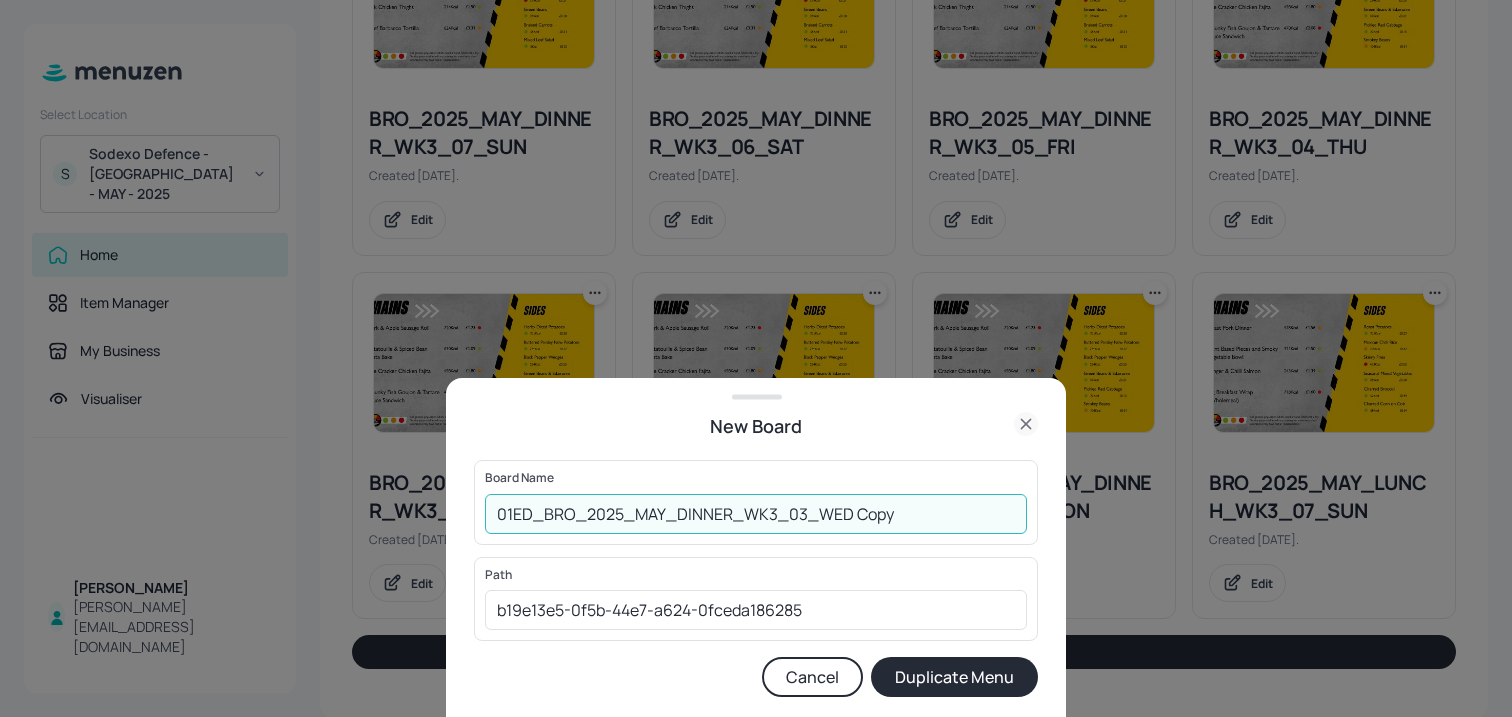 click on "01ED_BRO_2025_MAY_DINNER_WK3_03_WED Copy" at bounding box center (756, 514) 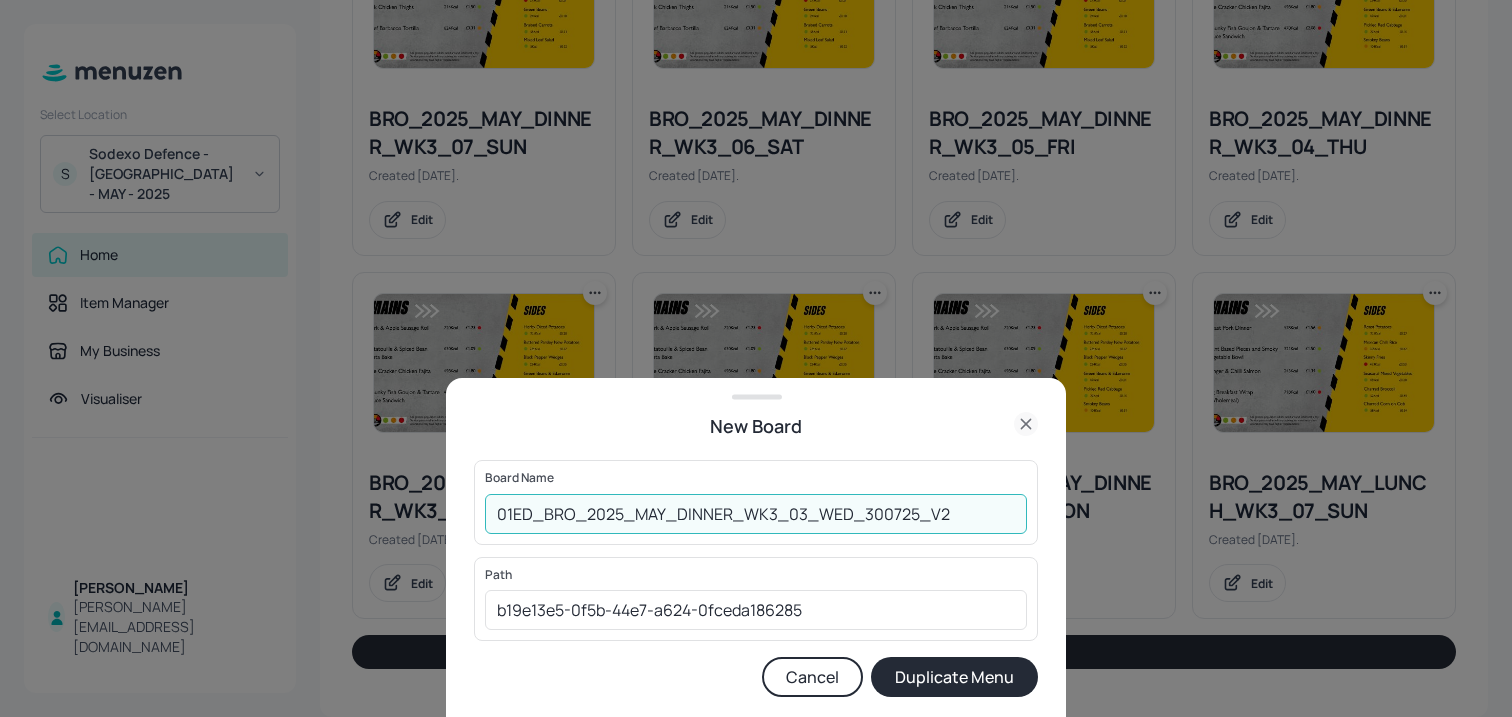 type on "01ED_BRO_2025_MAY_DINNER_WK3_03_WED_300725_V2" 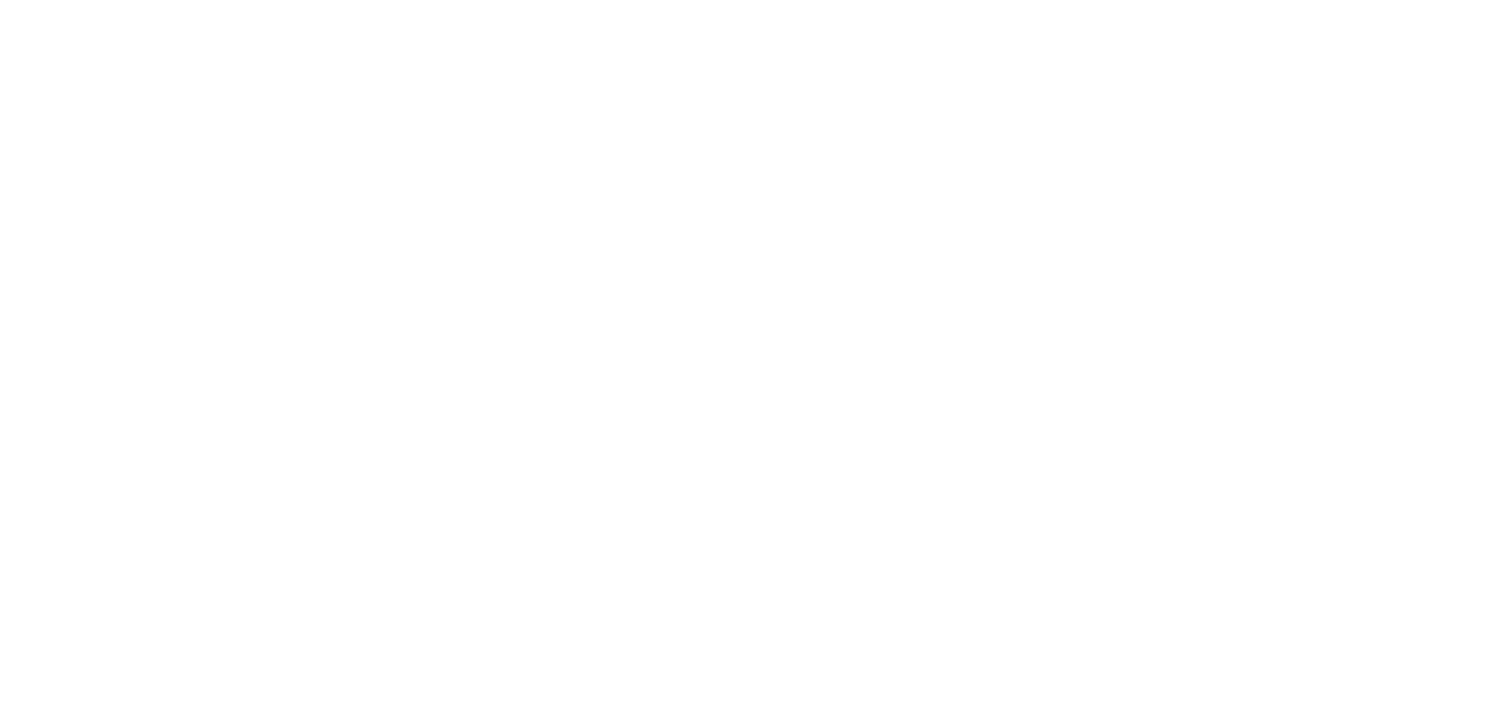 scroll, scrollTop: 0, scrollLeft: 0, axis: both 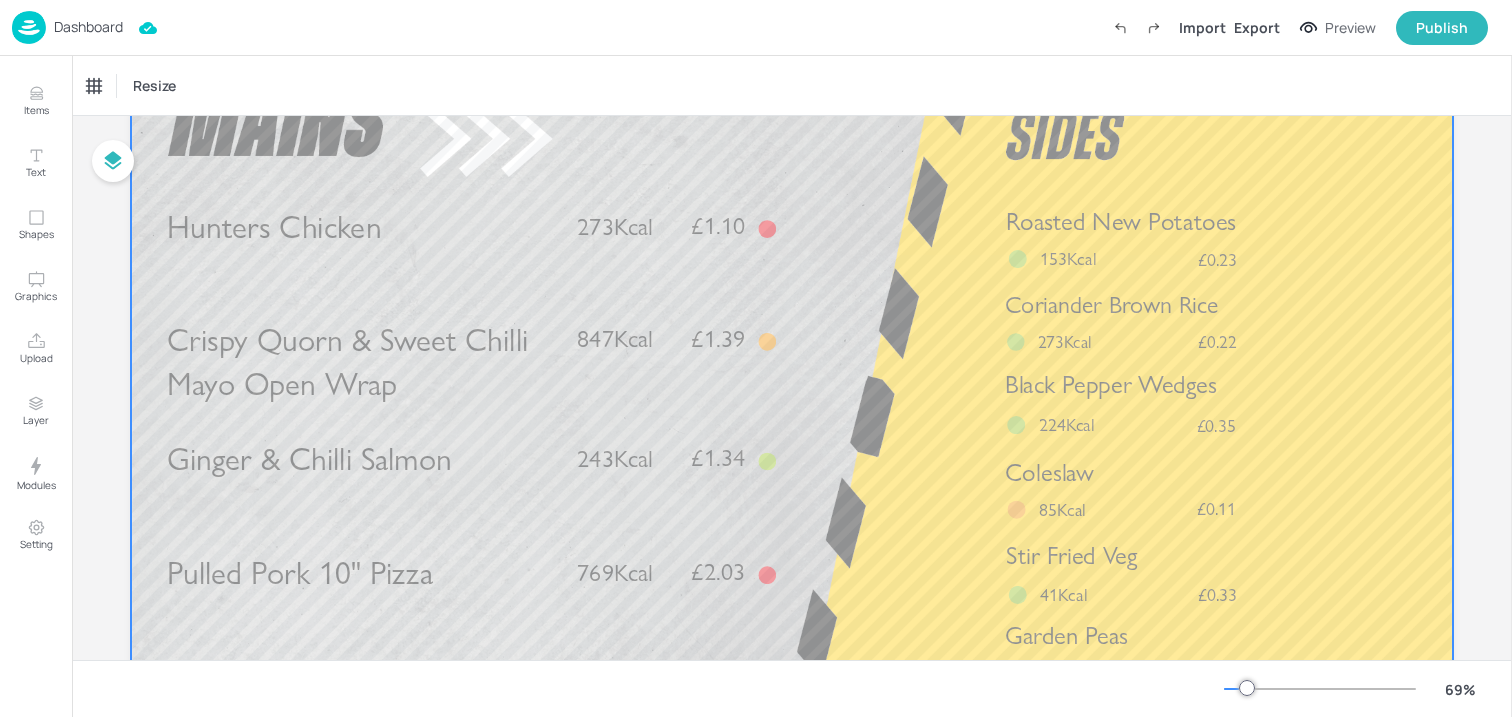 click on "Hunters Chicken" at bounding box center [274, 227] 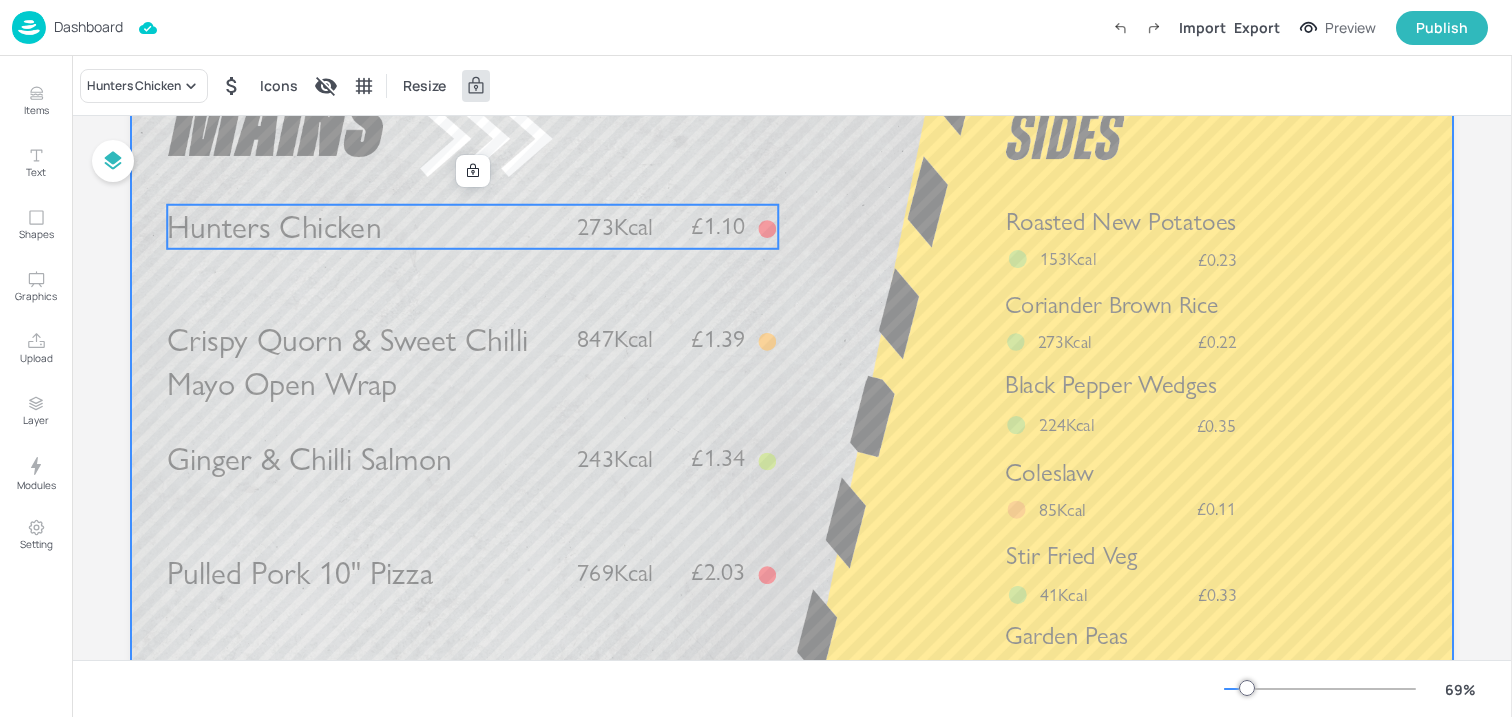 scroll, scrollTop: 0, scrollLeft: 0, axis: both 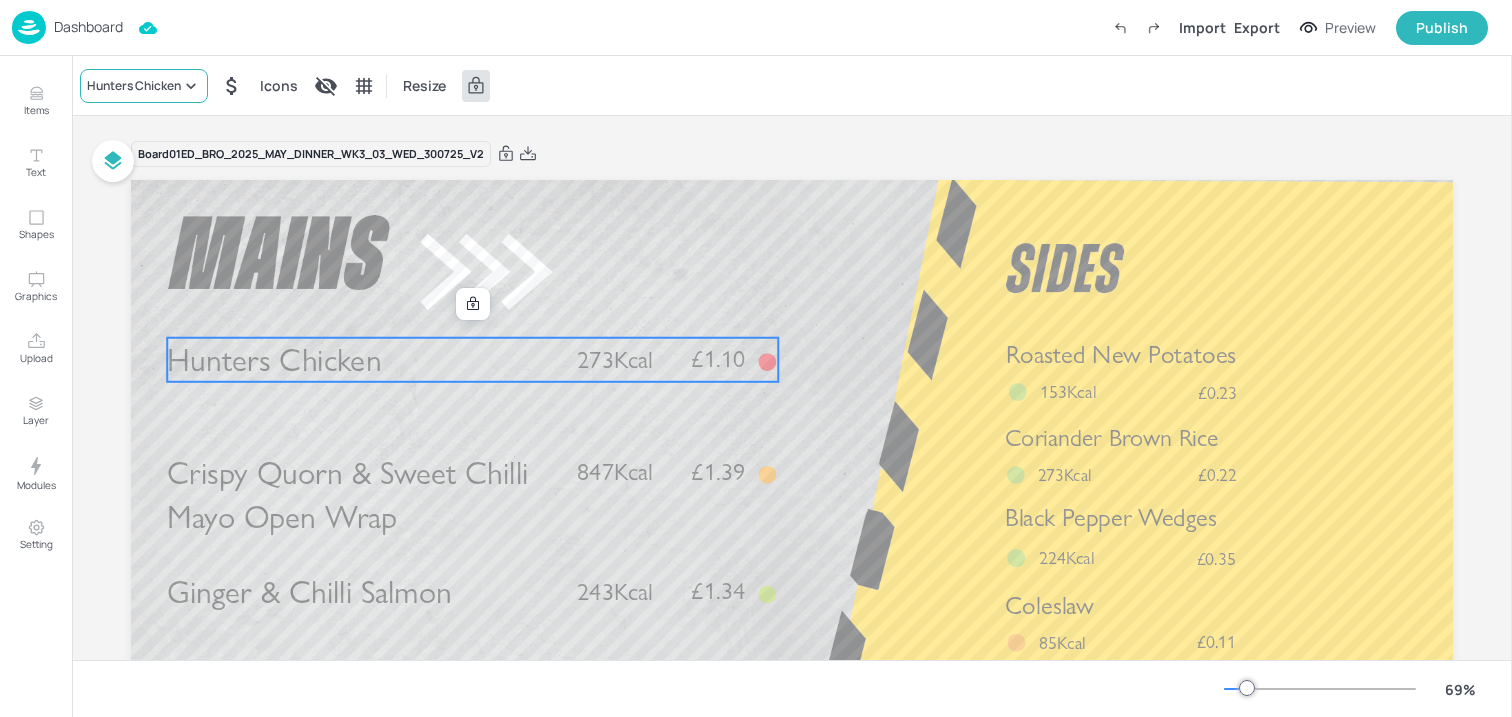 click on "Hunters Chicken" at bounding box center (144, 86) 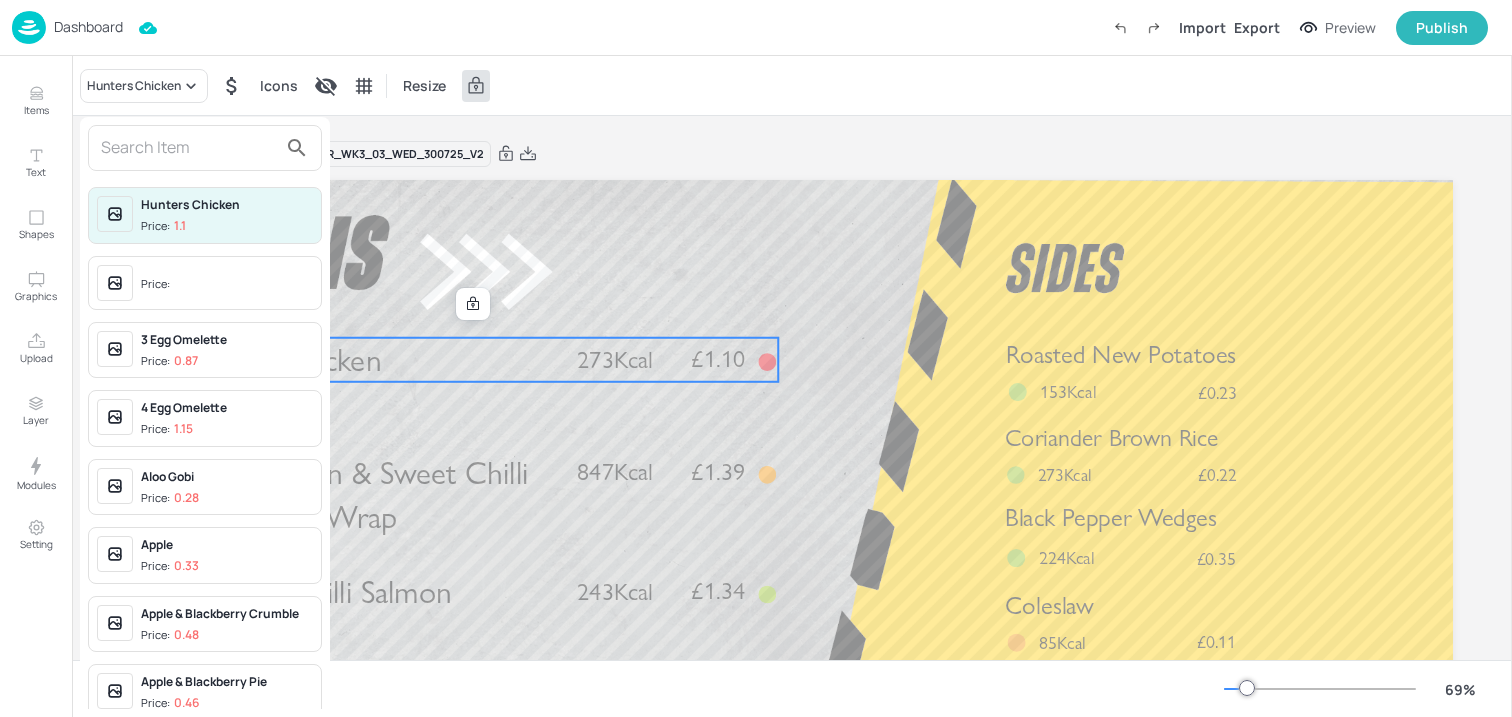 click at bounding box center [189, 148] 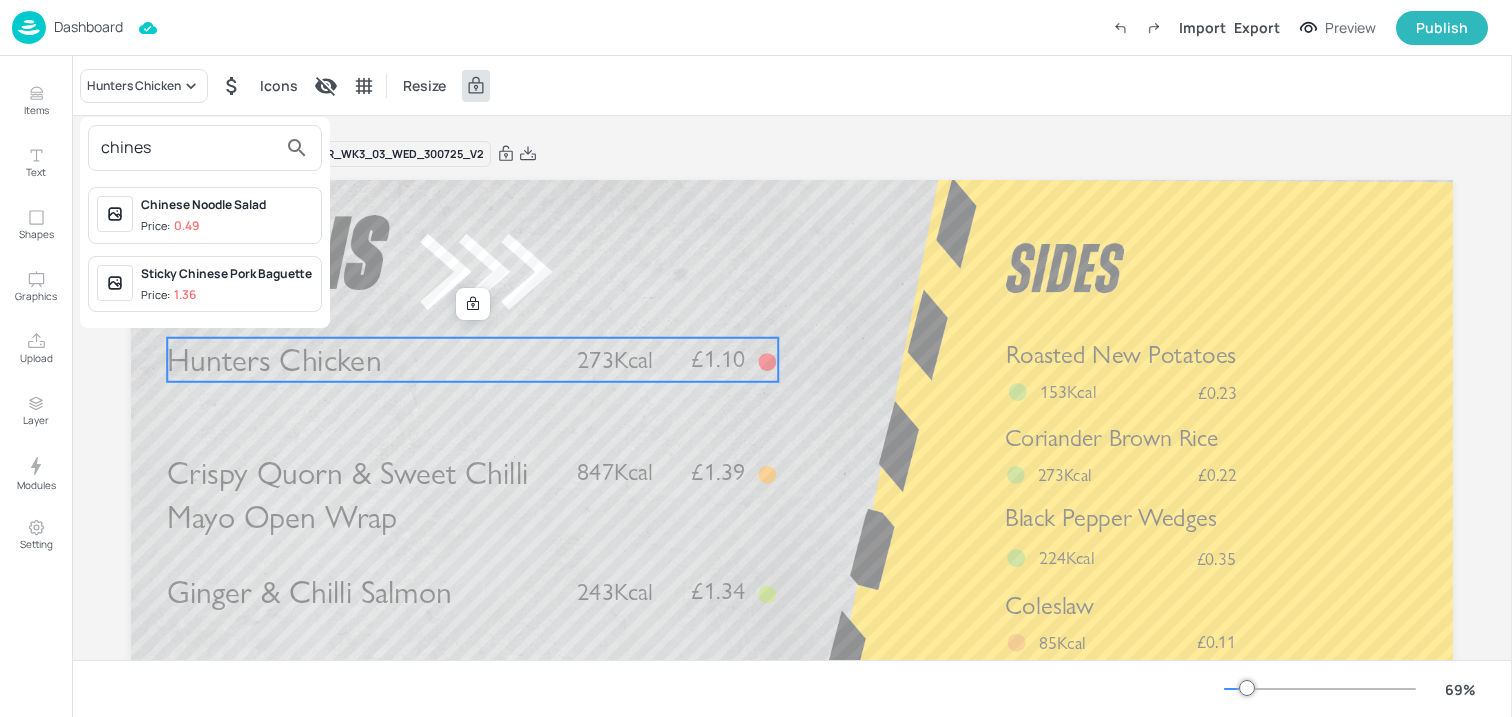 type on "chines" 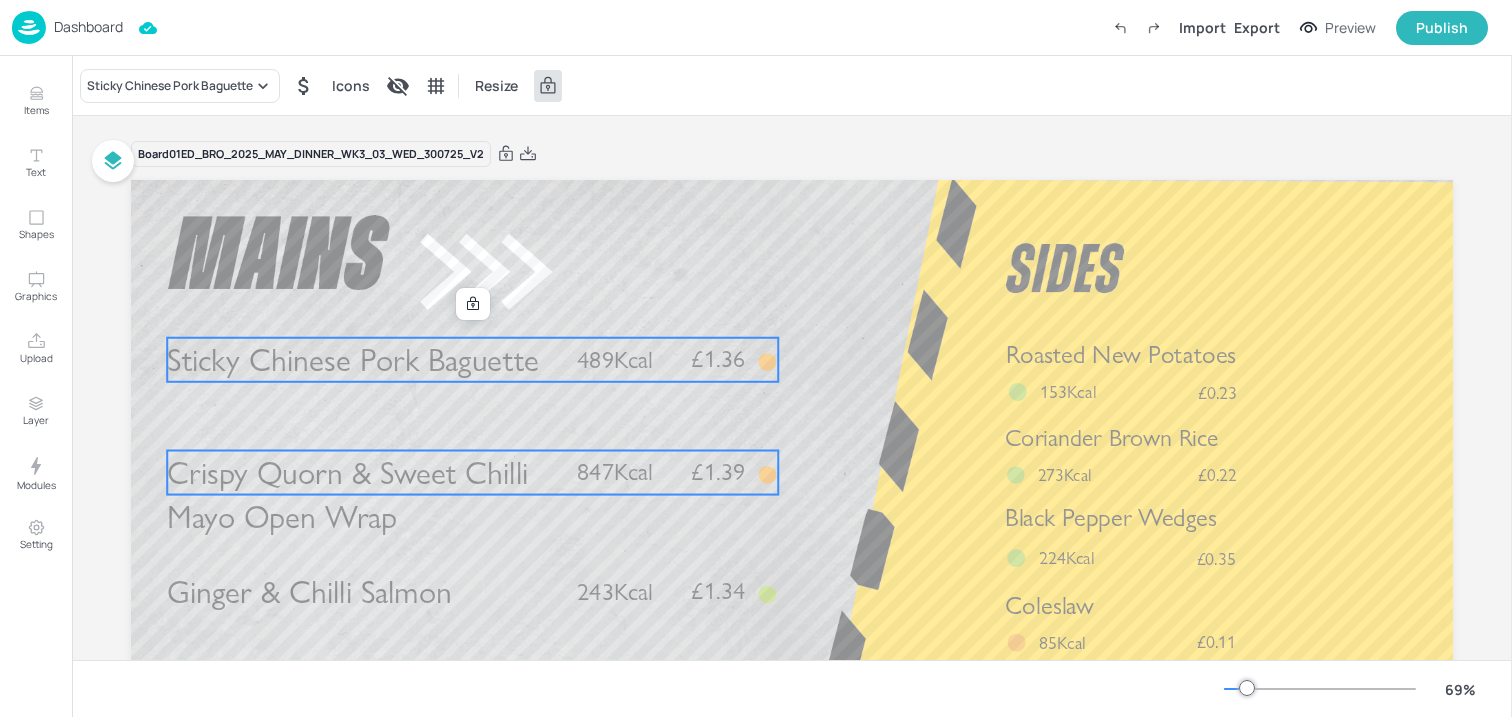 click on "Crispy Quorn & Sweet Chilli Mayo Open Wrap" at bounding box center [347, 494] 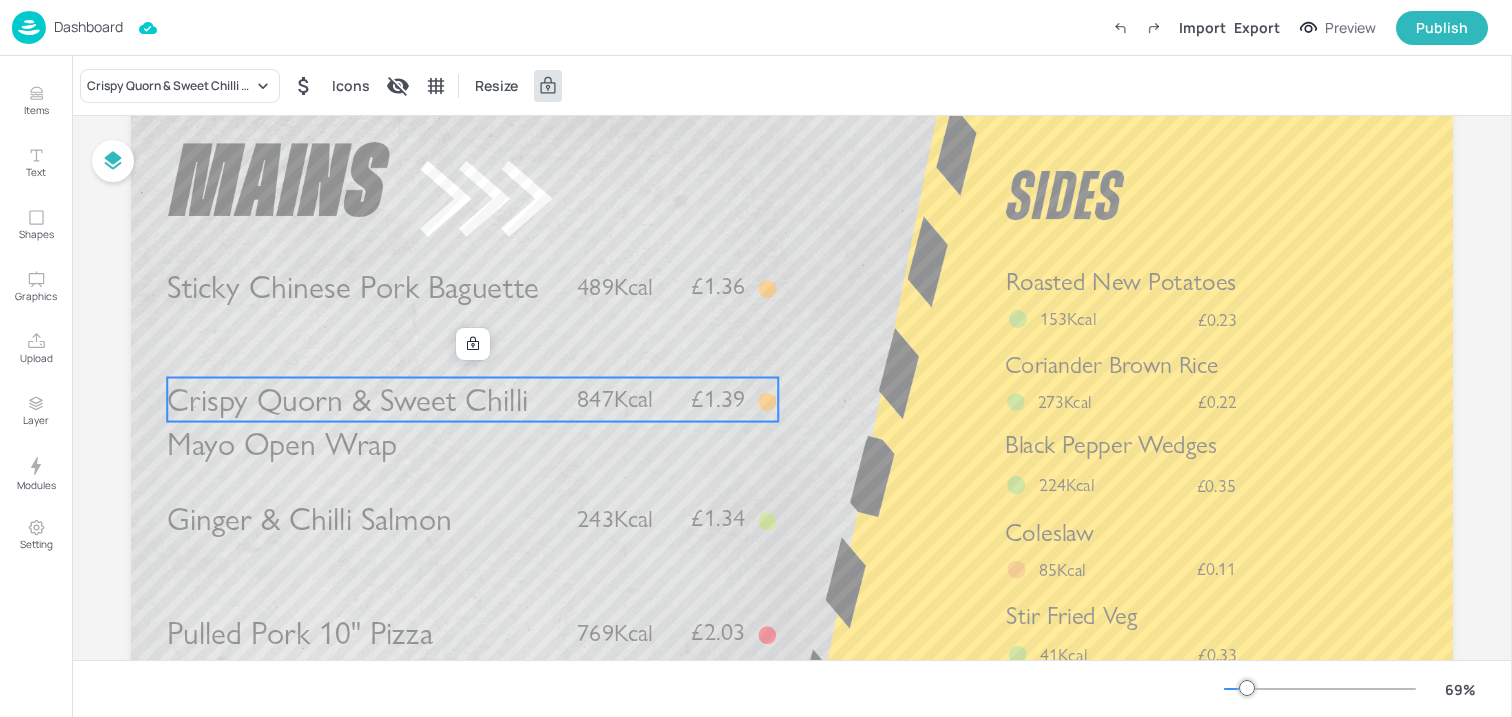 scroll, scrollTop: 77, scrollLeft: 0, axis: vertical 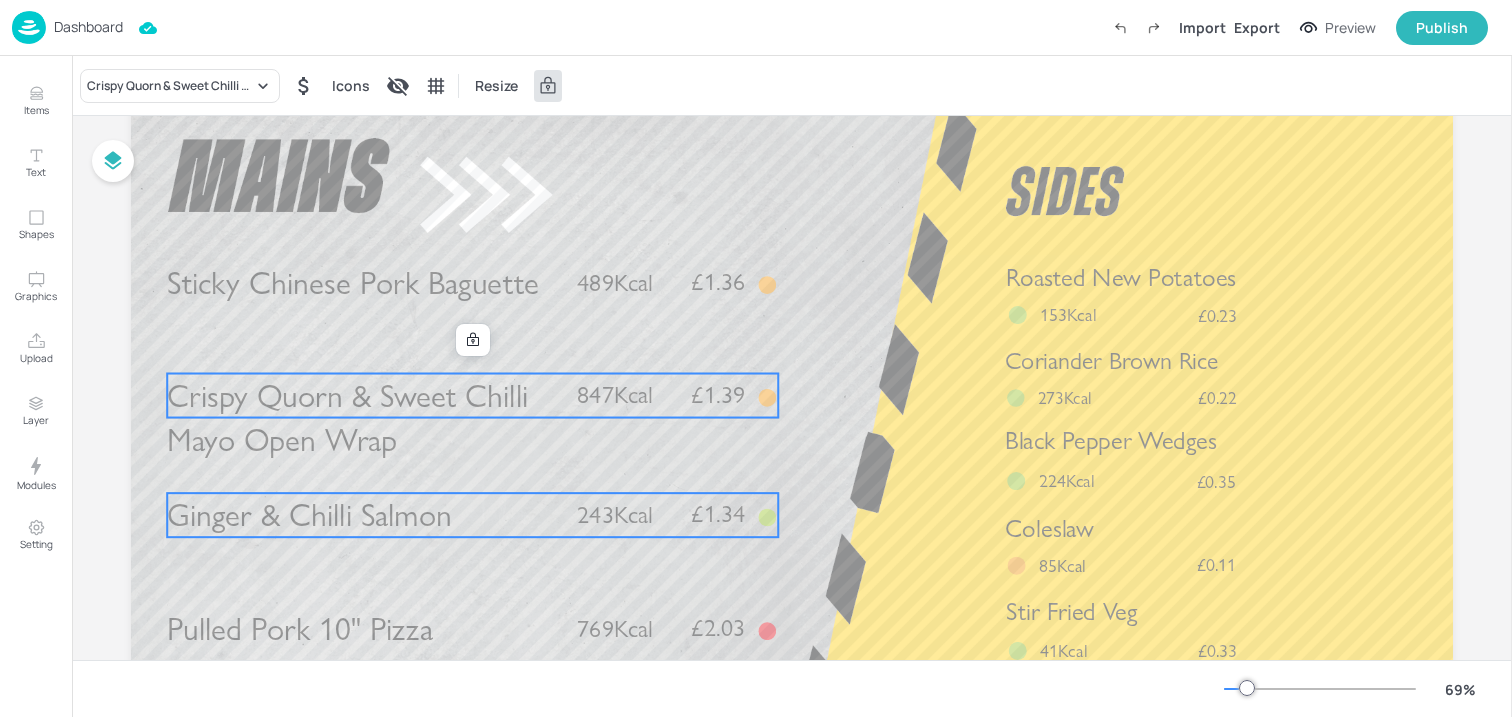 click on "Ginger & Chilli Salmon" at bounding box center (309, 515) 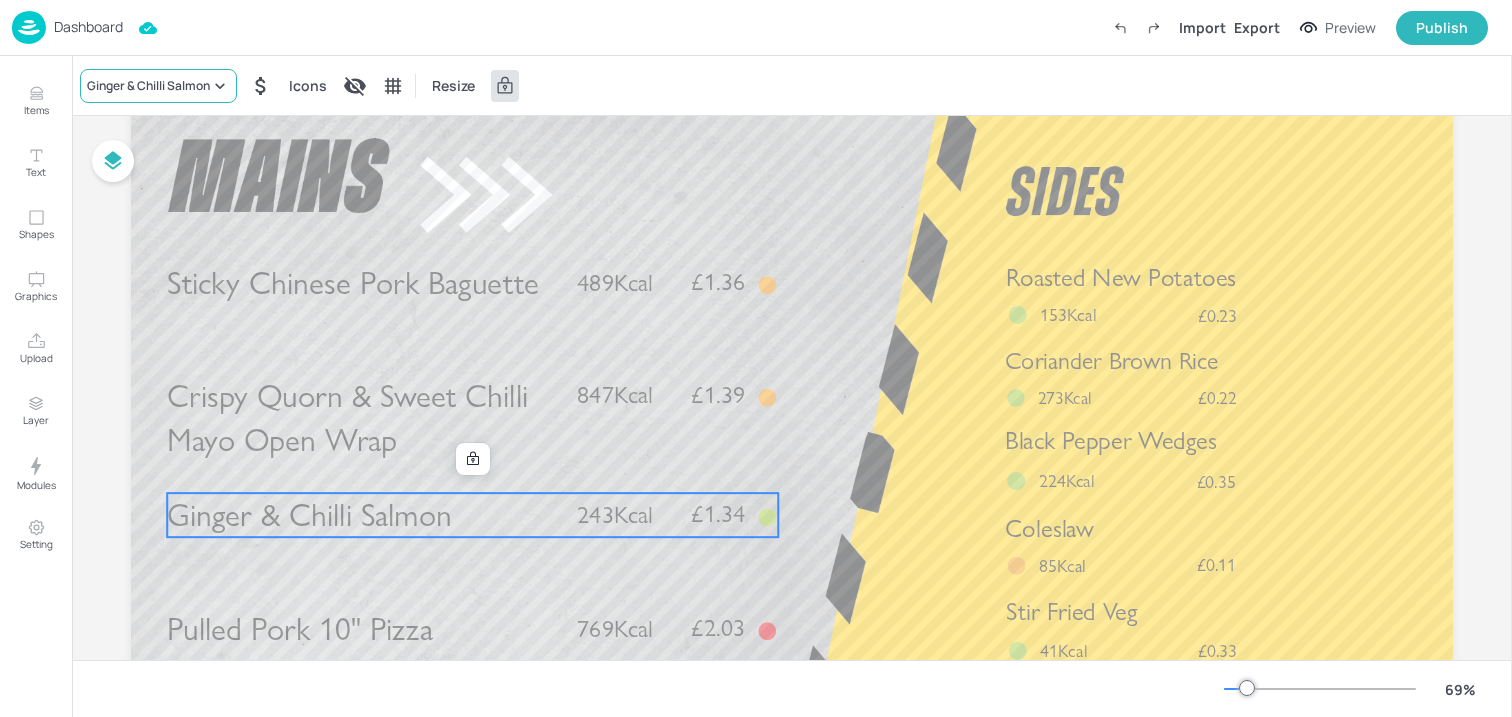 click on "Ginger & Chilli Salmon" at bounding box center [148, 86] 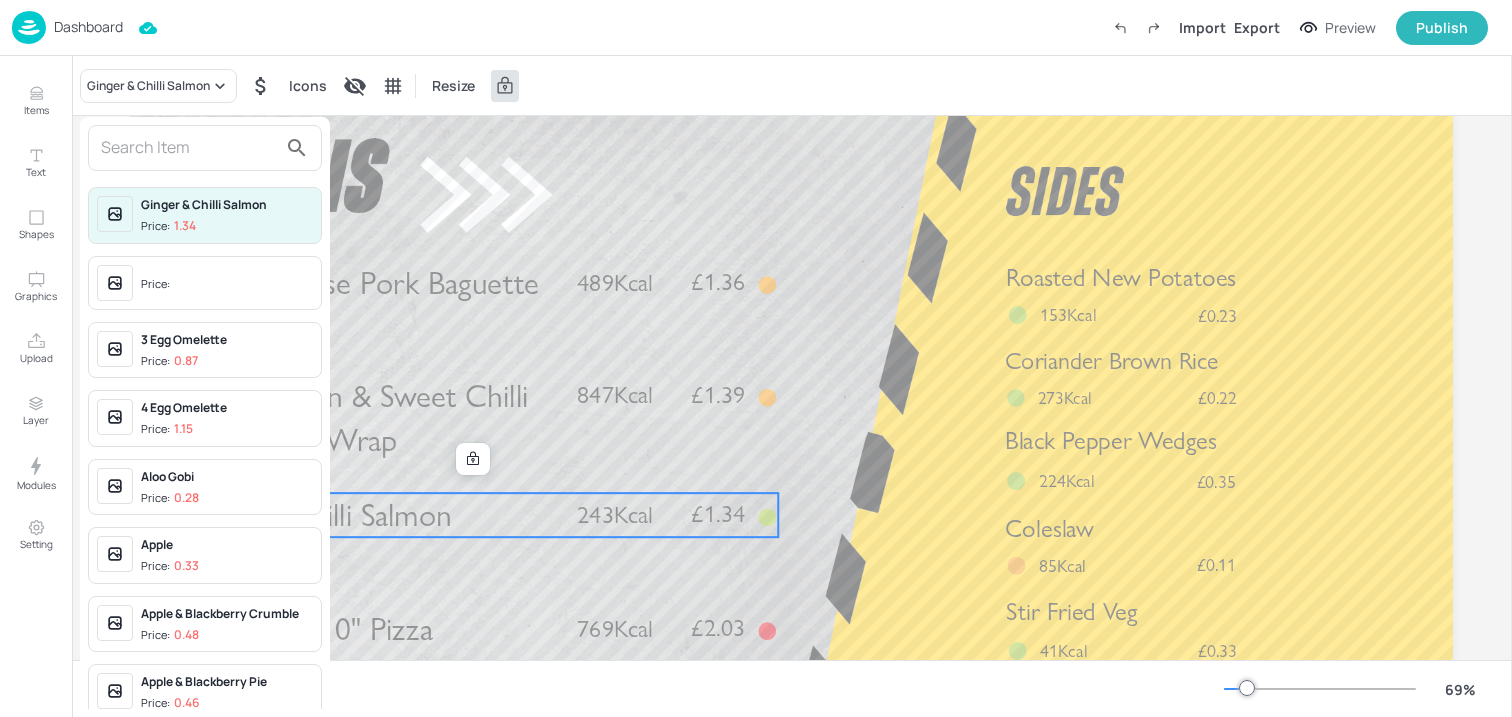 click at bounding box center [189, 148] 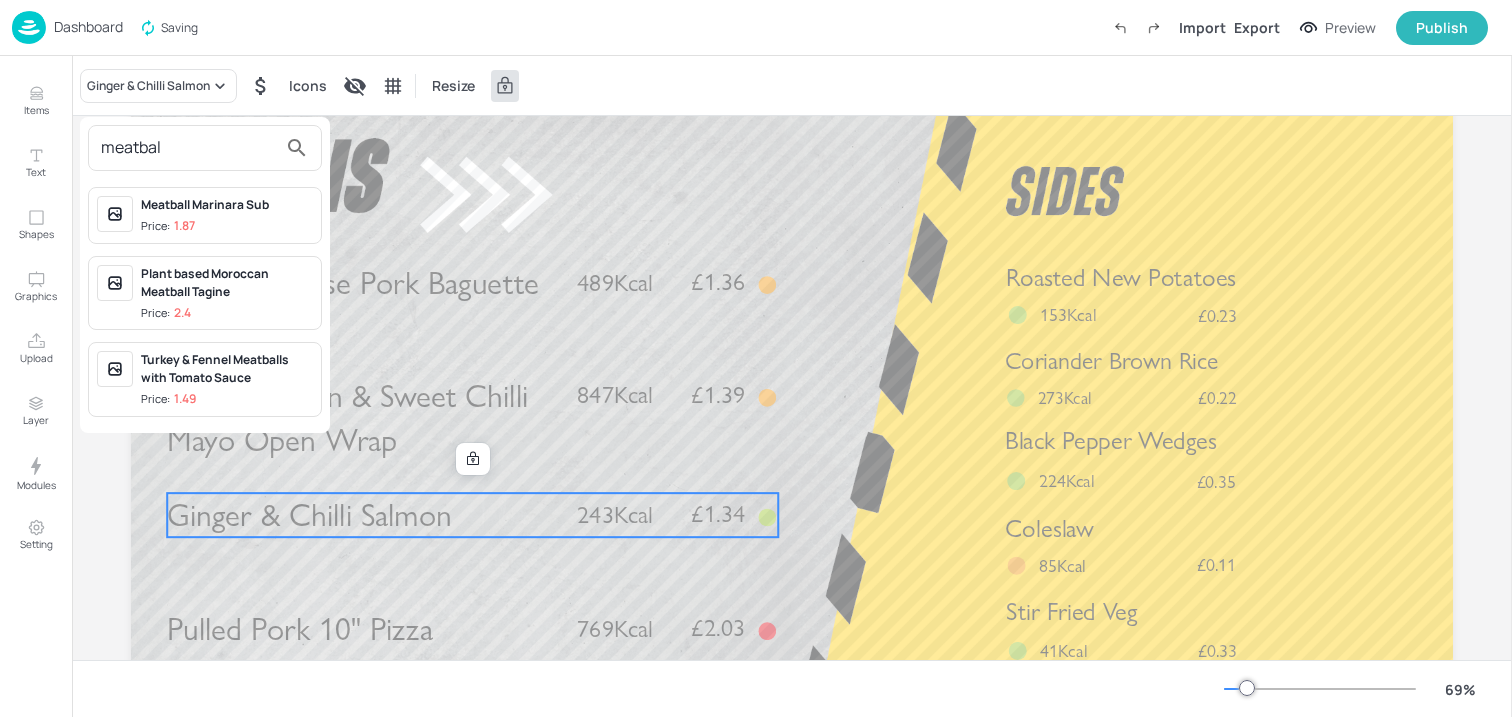 type on "meatbal" 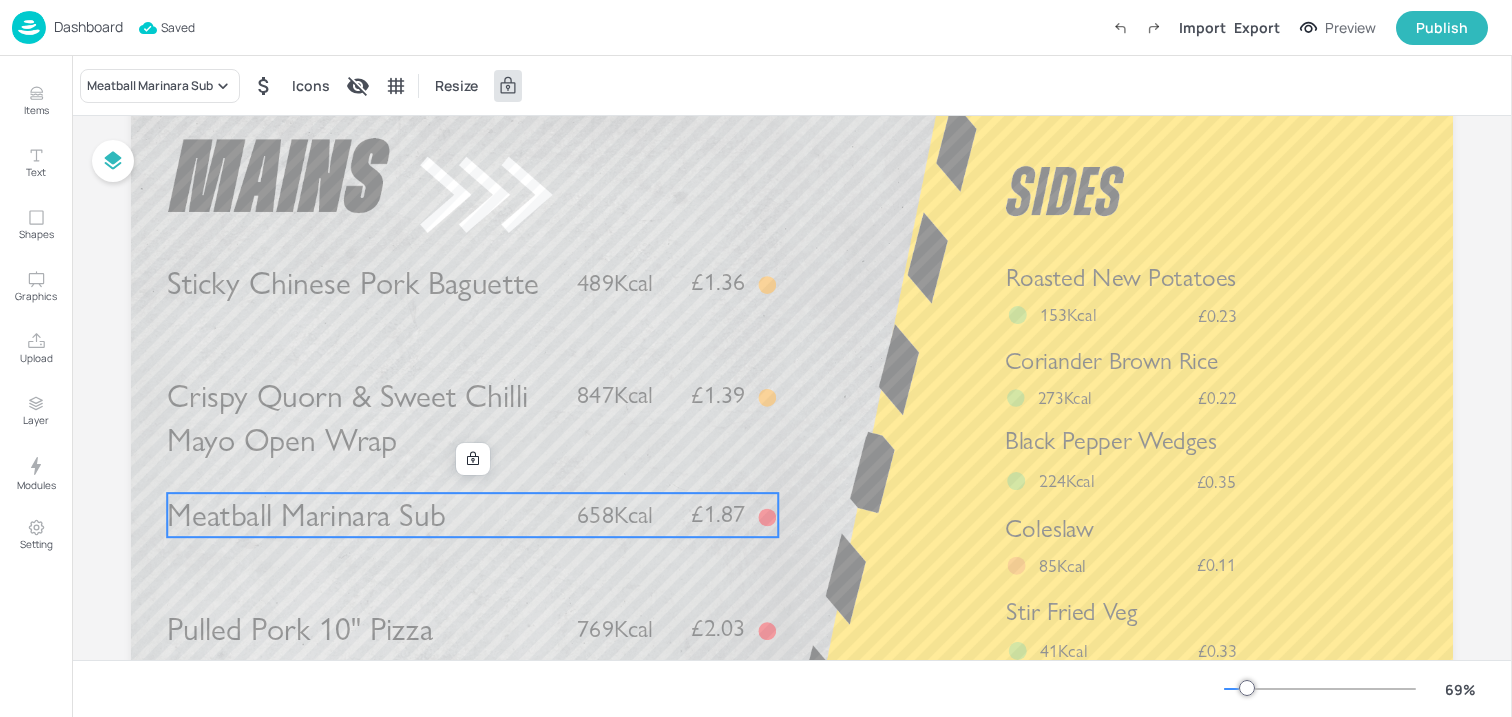 click on "Pulled Pork 10" Pizza" at bounding box center [300, 629] 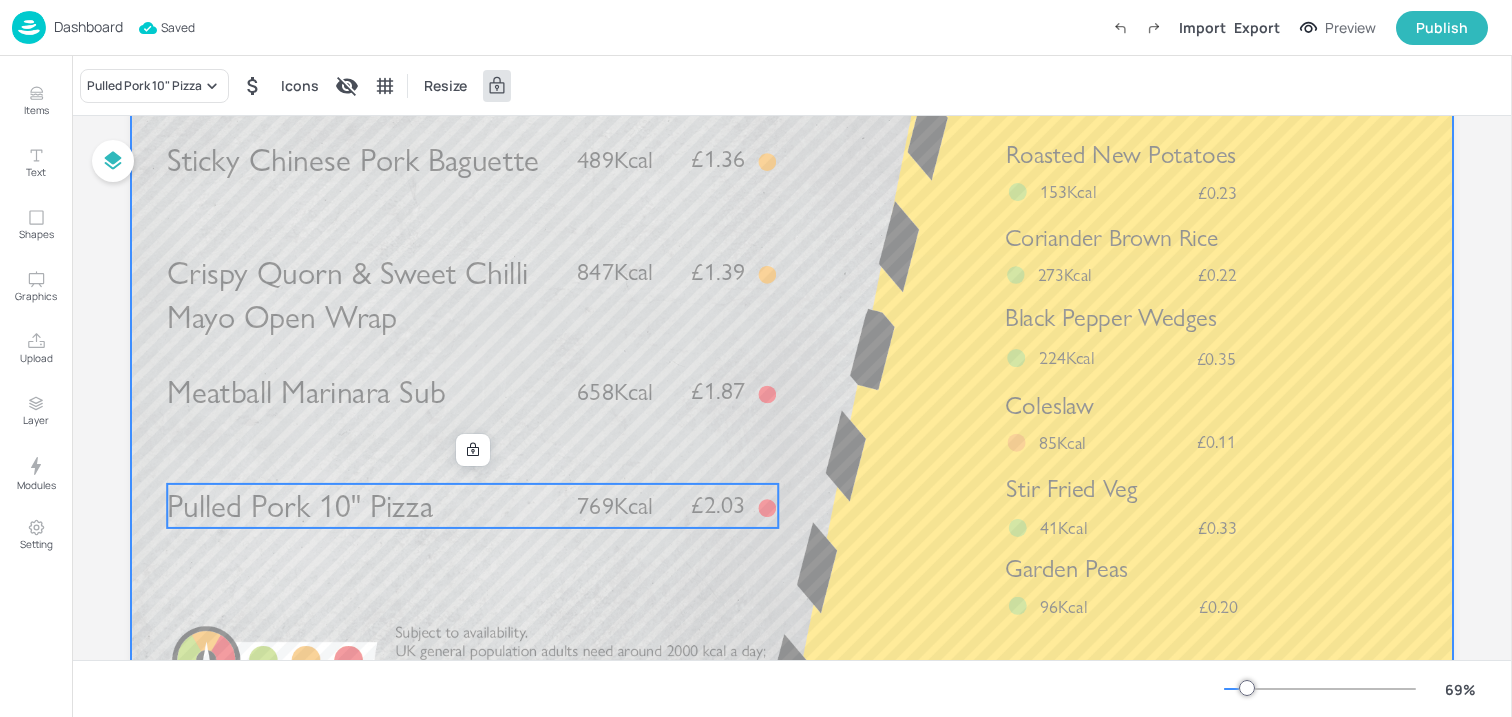 scroll, scrollTop: 214, scrollLeft: 0, axis: vertical 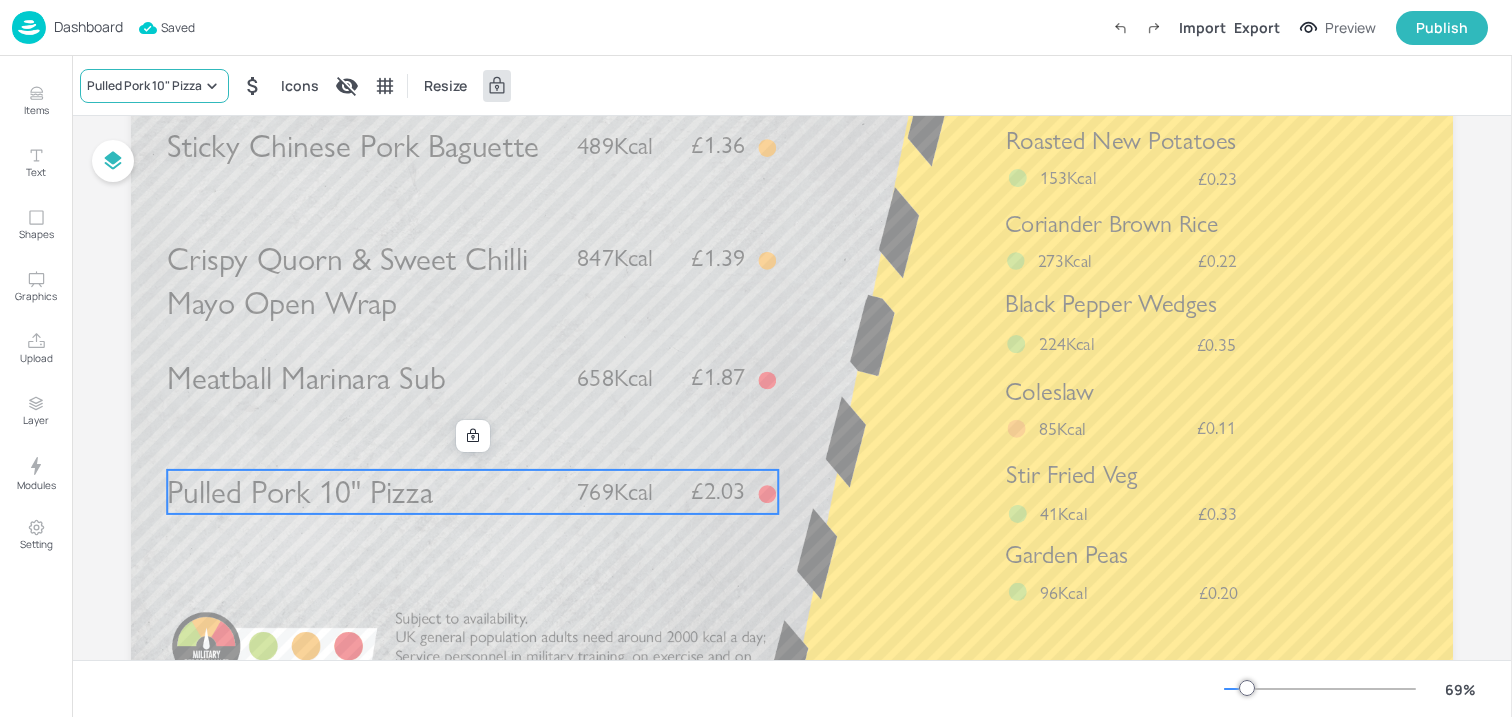 click on "Pulled Pork 10" Pizza" at bounding box center [144, 86] 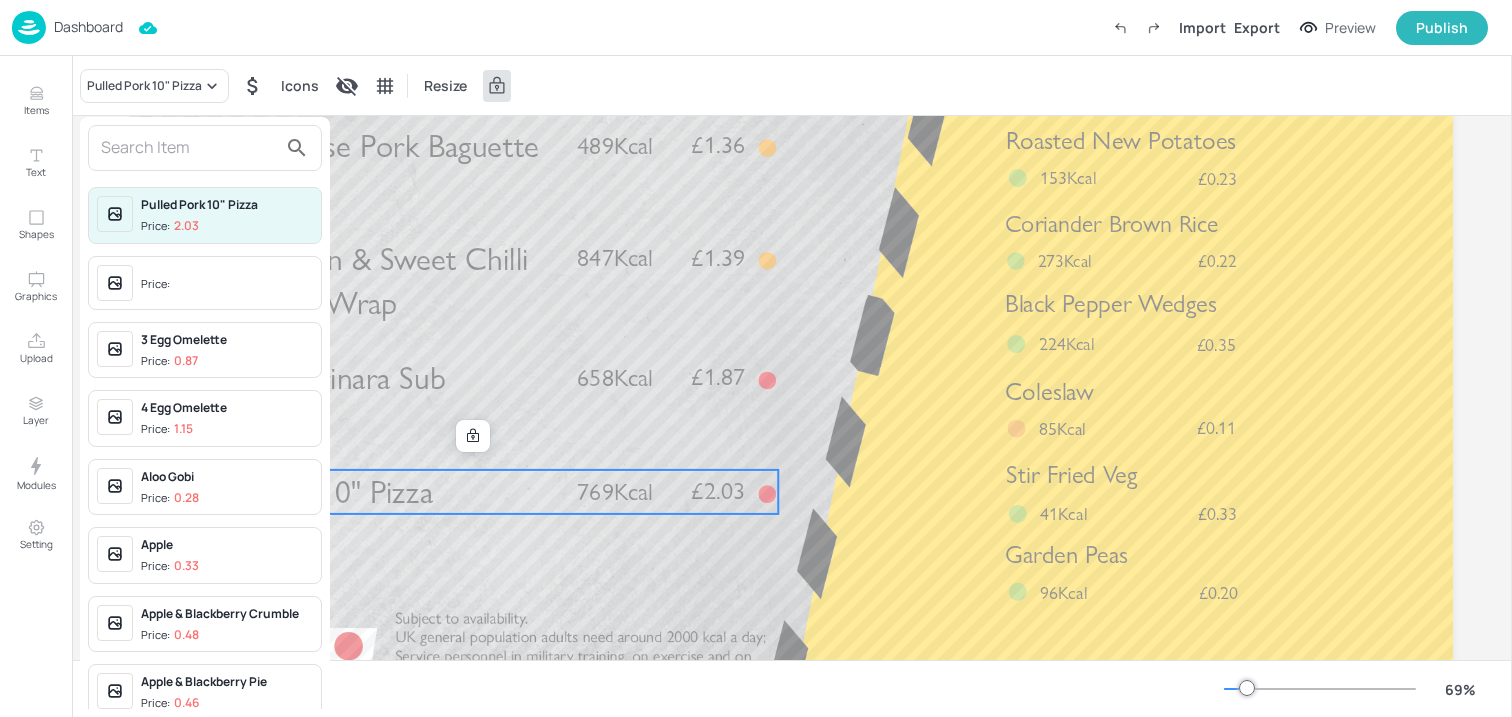 click at bounding box center [189, 148] 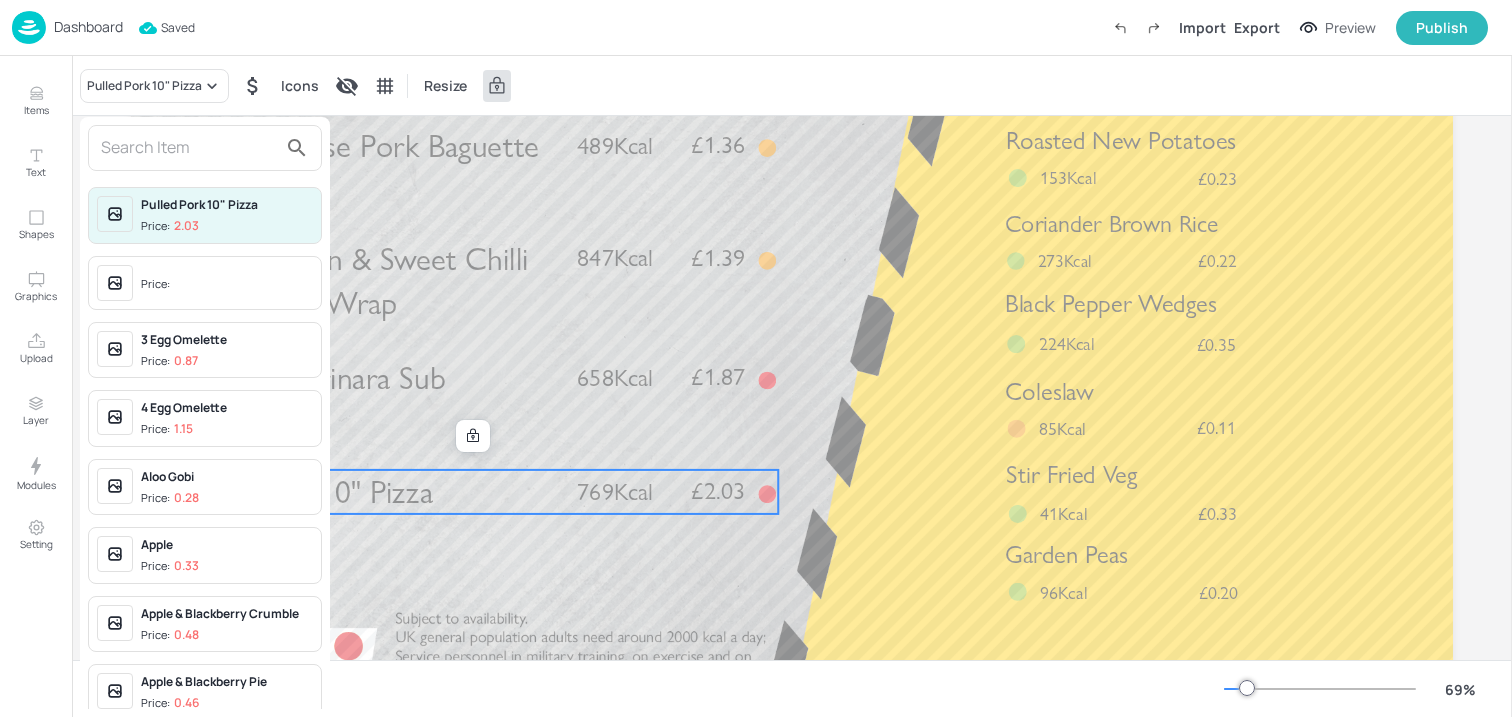 click at bounding box center (115, 283) 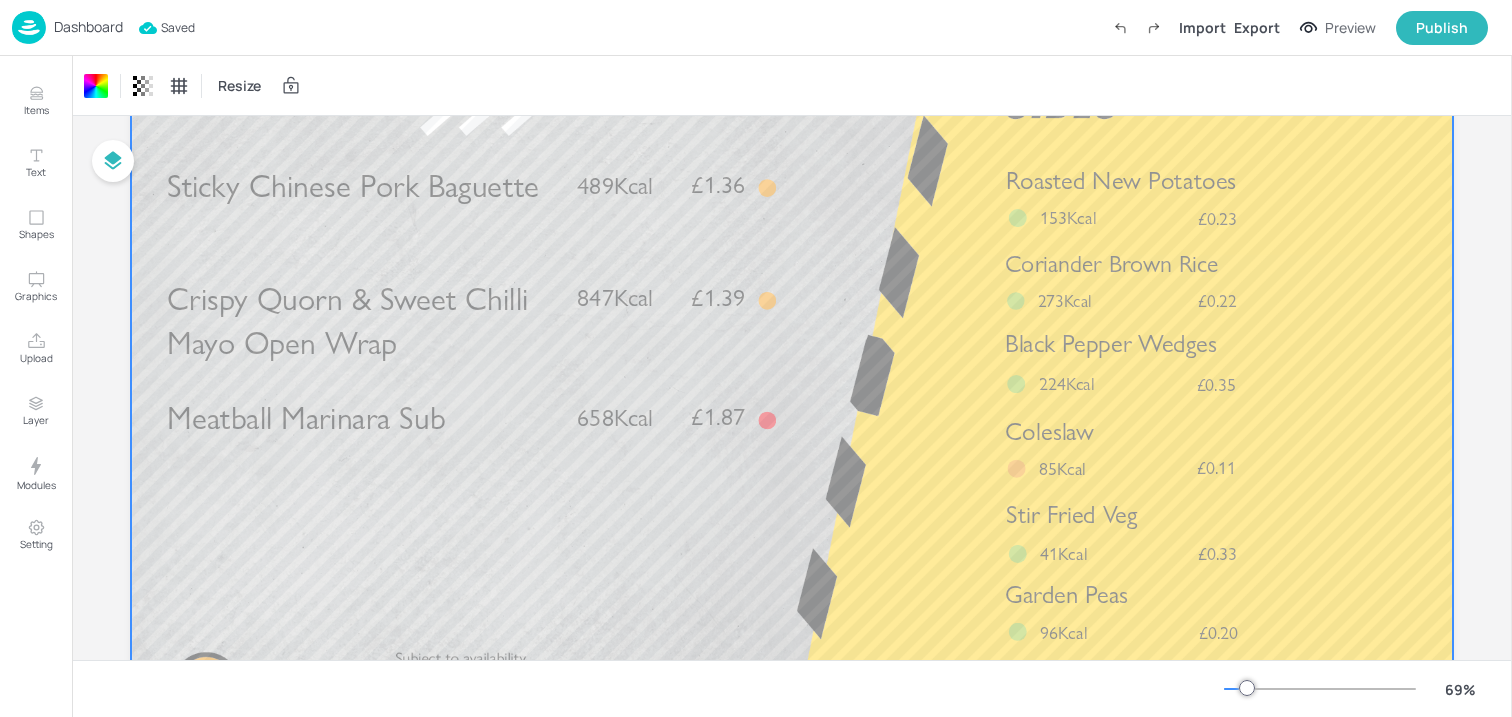 scroll, scrollTop: 183, scrollLeft: 0, axis: vertical 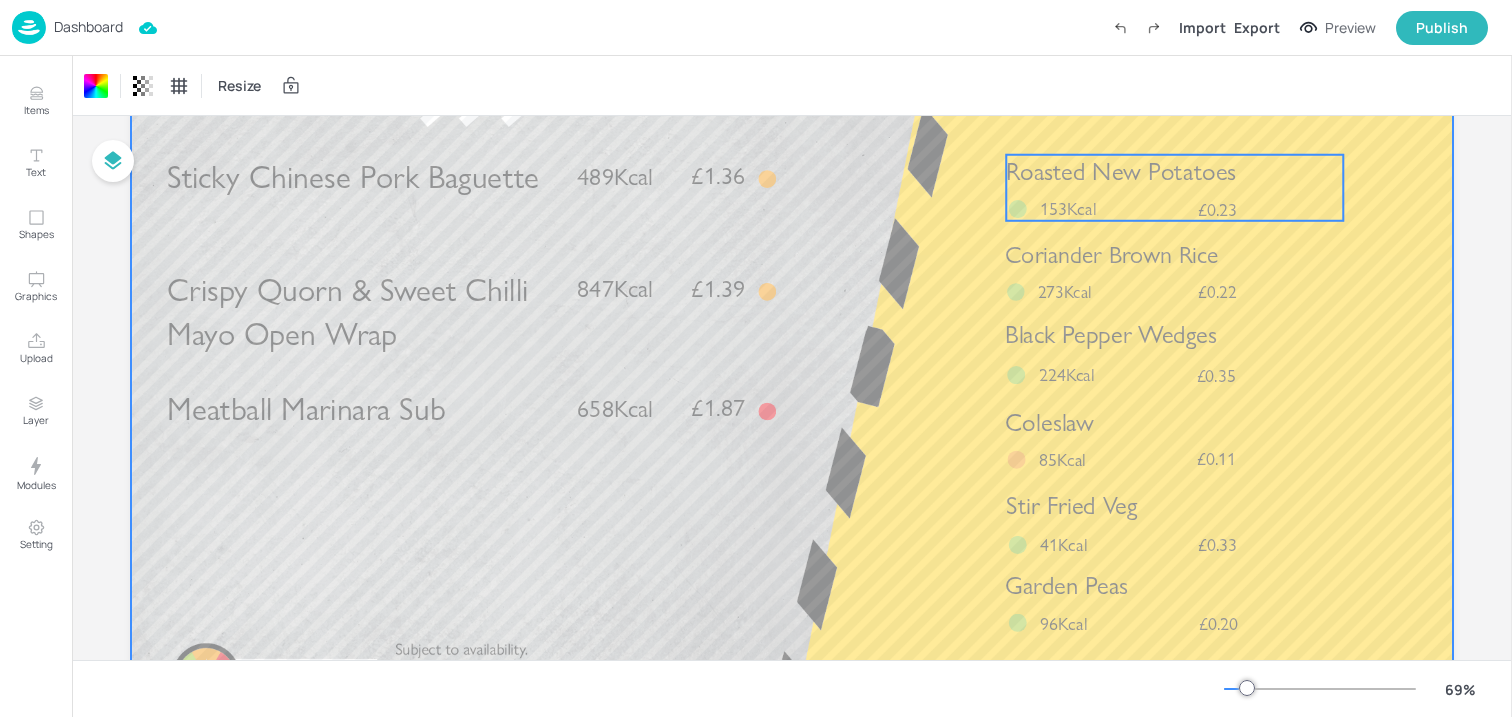 click on "153Kcal" at bounding box center (1068, 209) 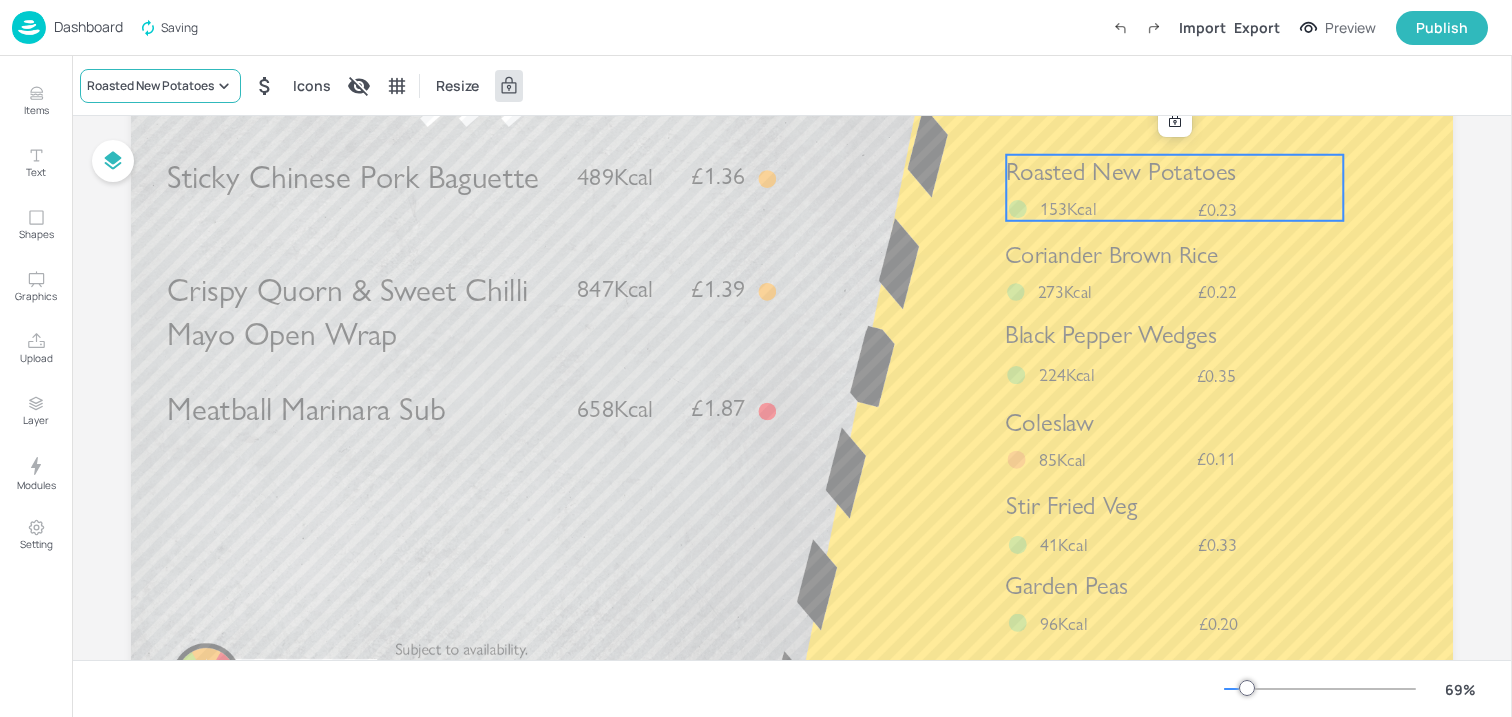 click on "Roasted New Potatoes" at bounding box center (150, 86) 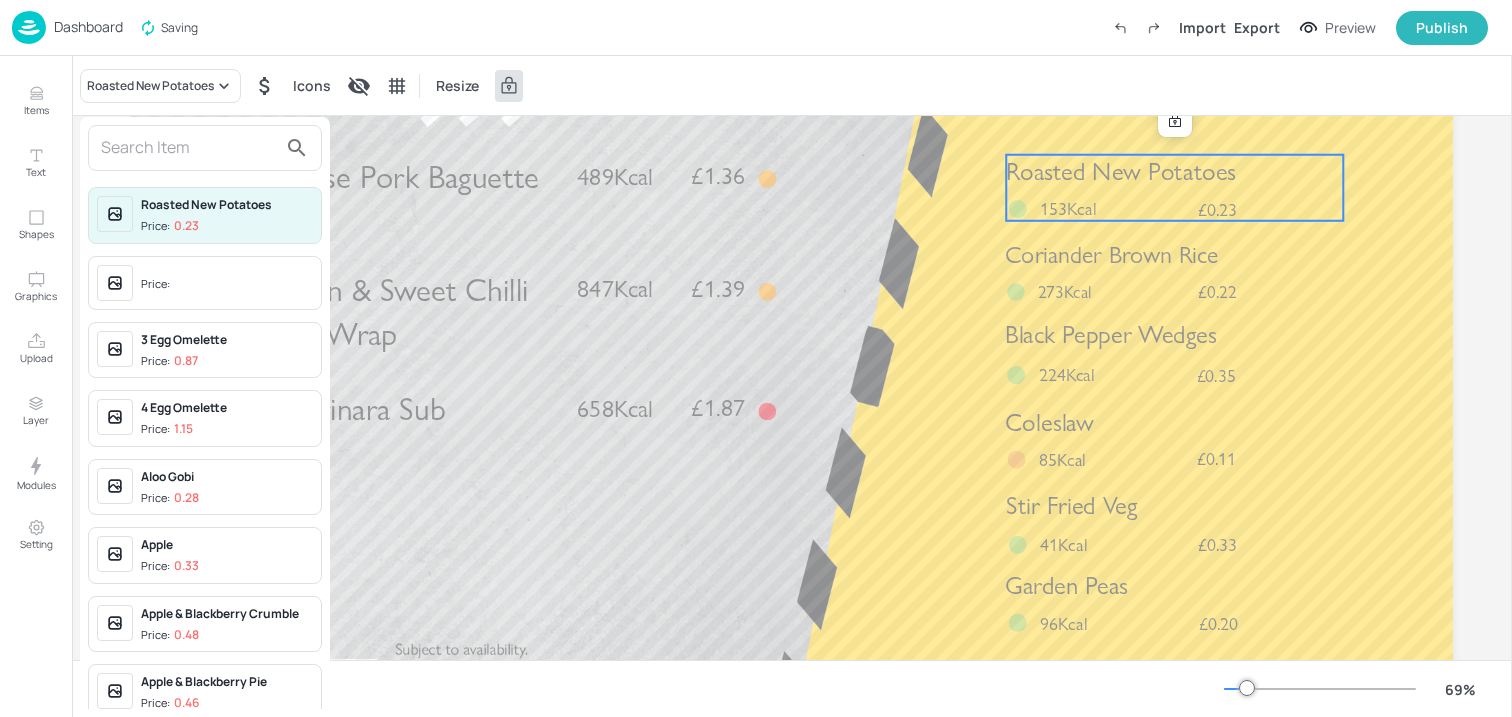 click at bounding box center [189, 148] 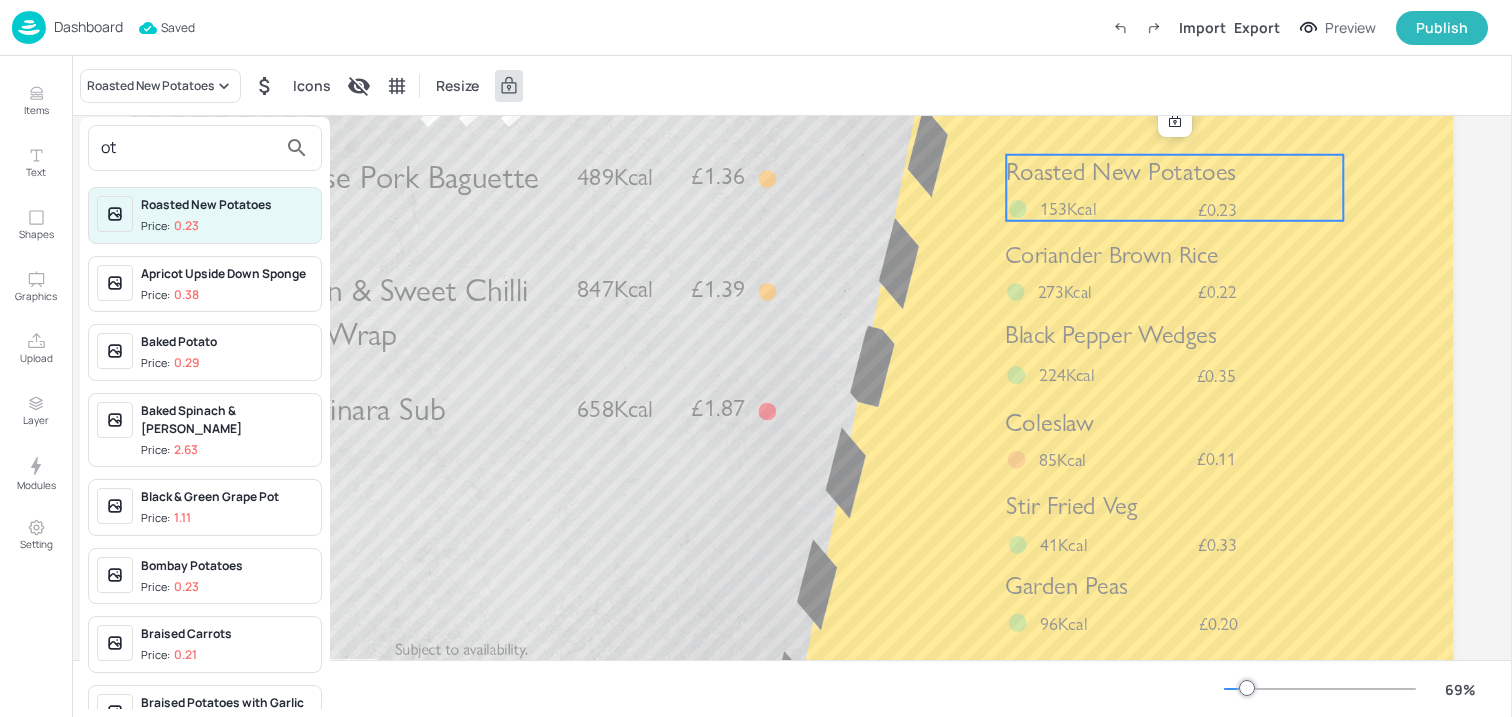 type on "o" 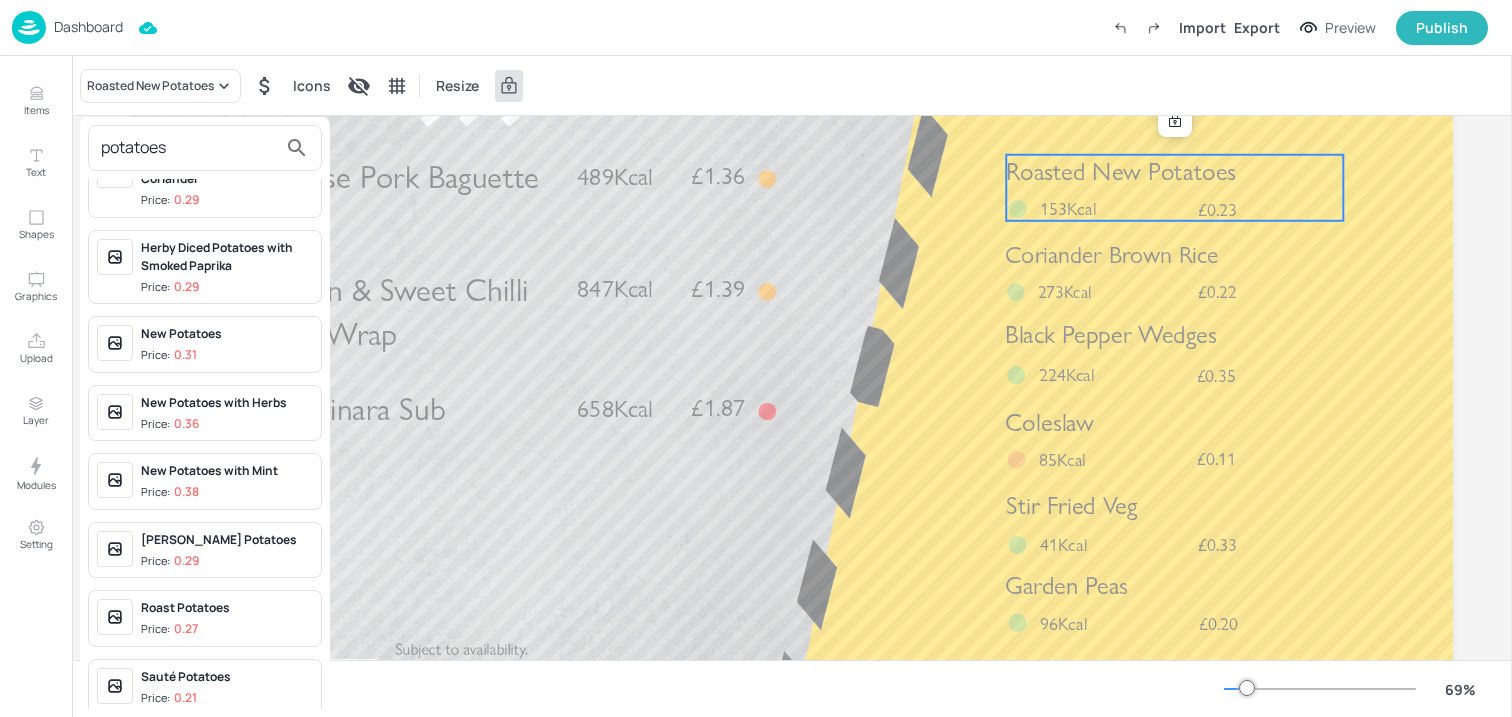scroll, scrollTop: 919, scrollLeft: 0, axis: vertical 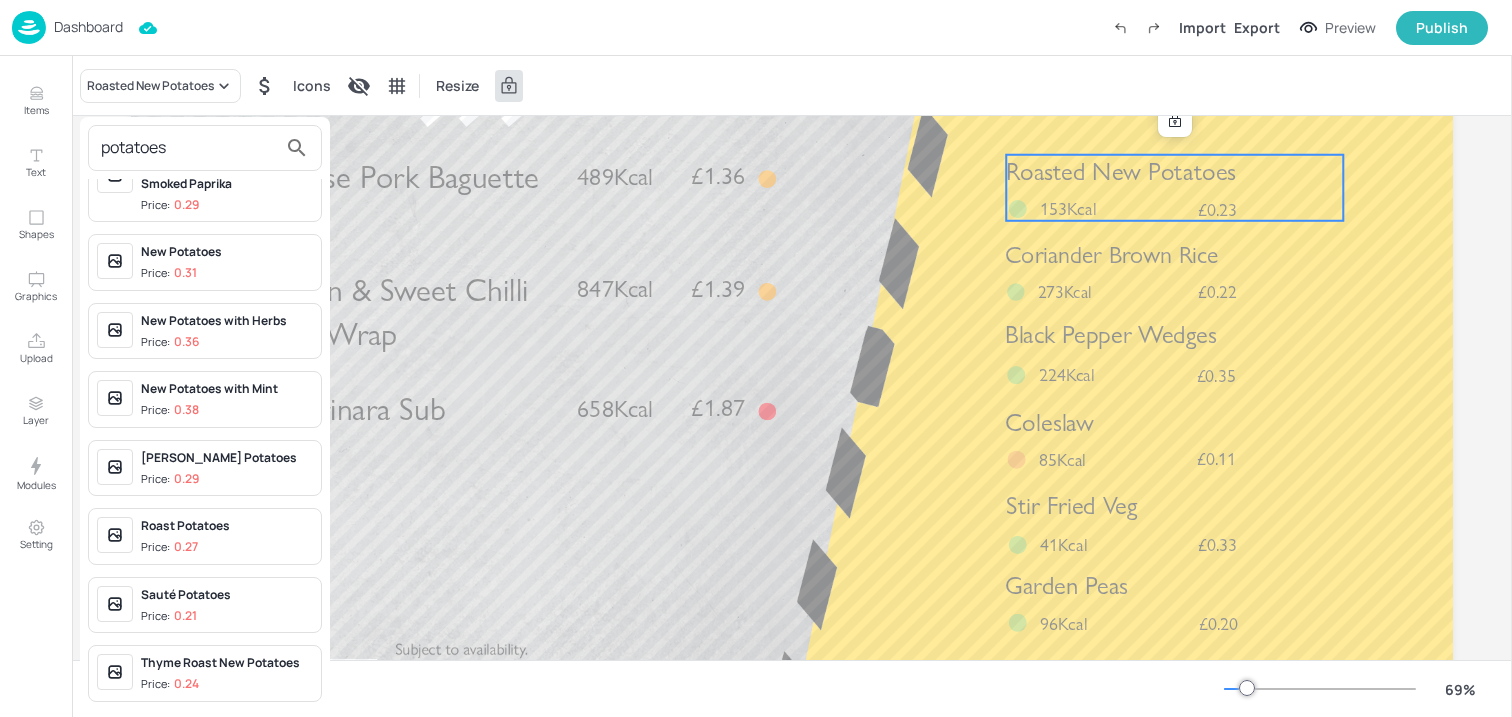 type on "potatoes" 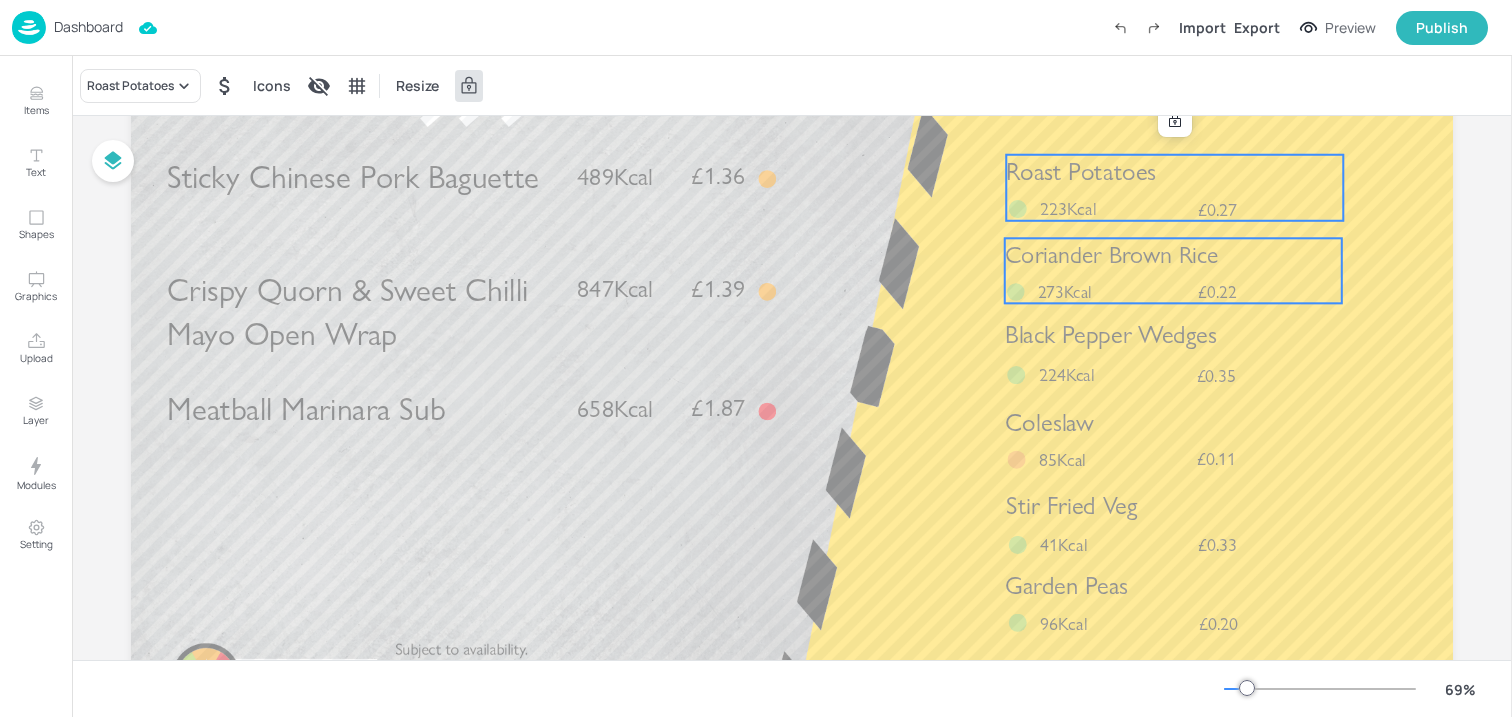 click on "Coriander Brown Rice" at bounding box center (1173, 255) 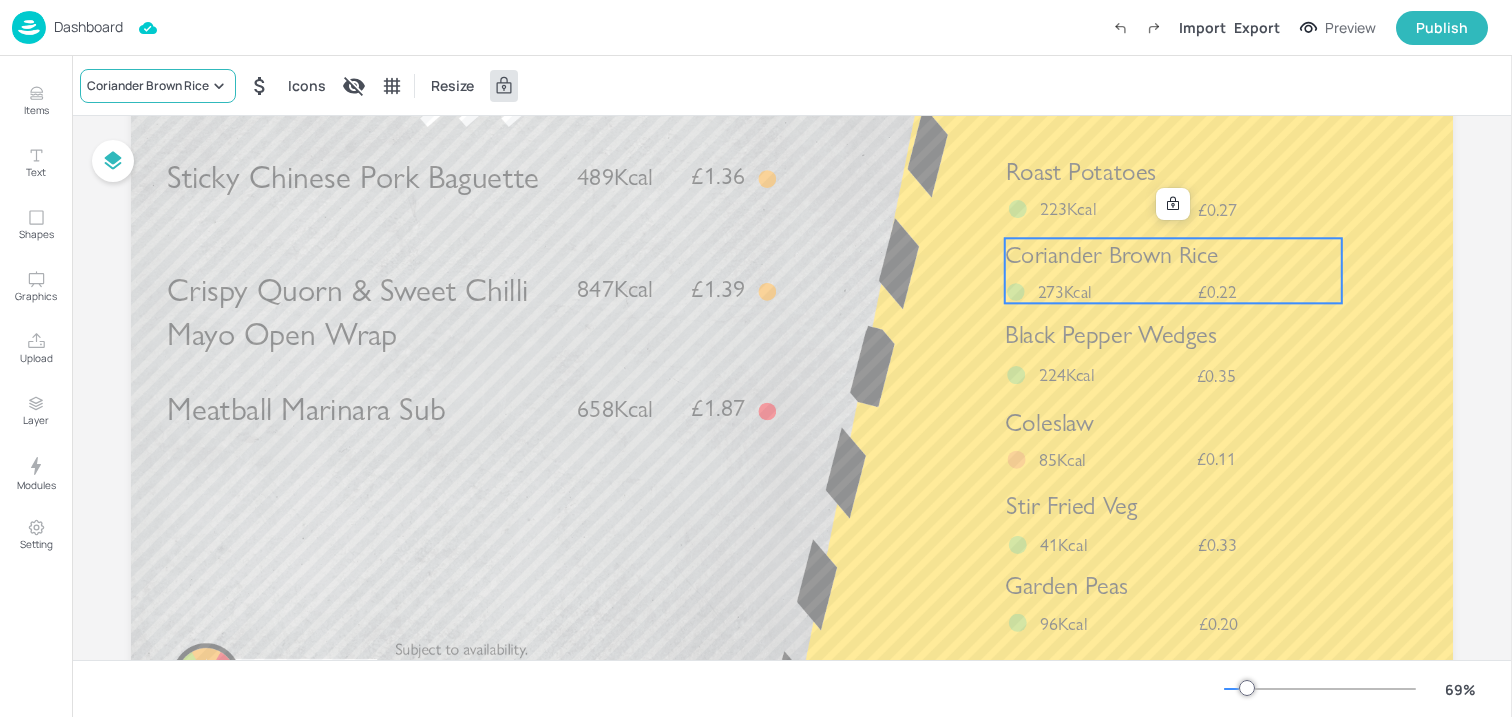 click on "Coriander Brown Rice" at bounding box center (148, 86) 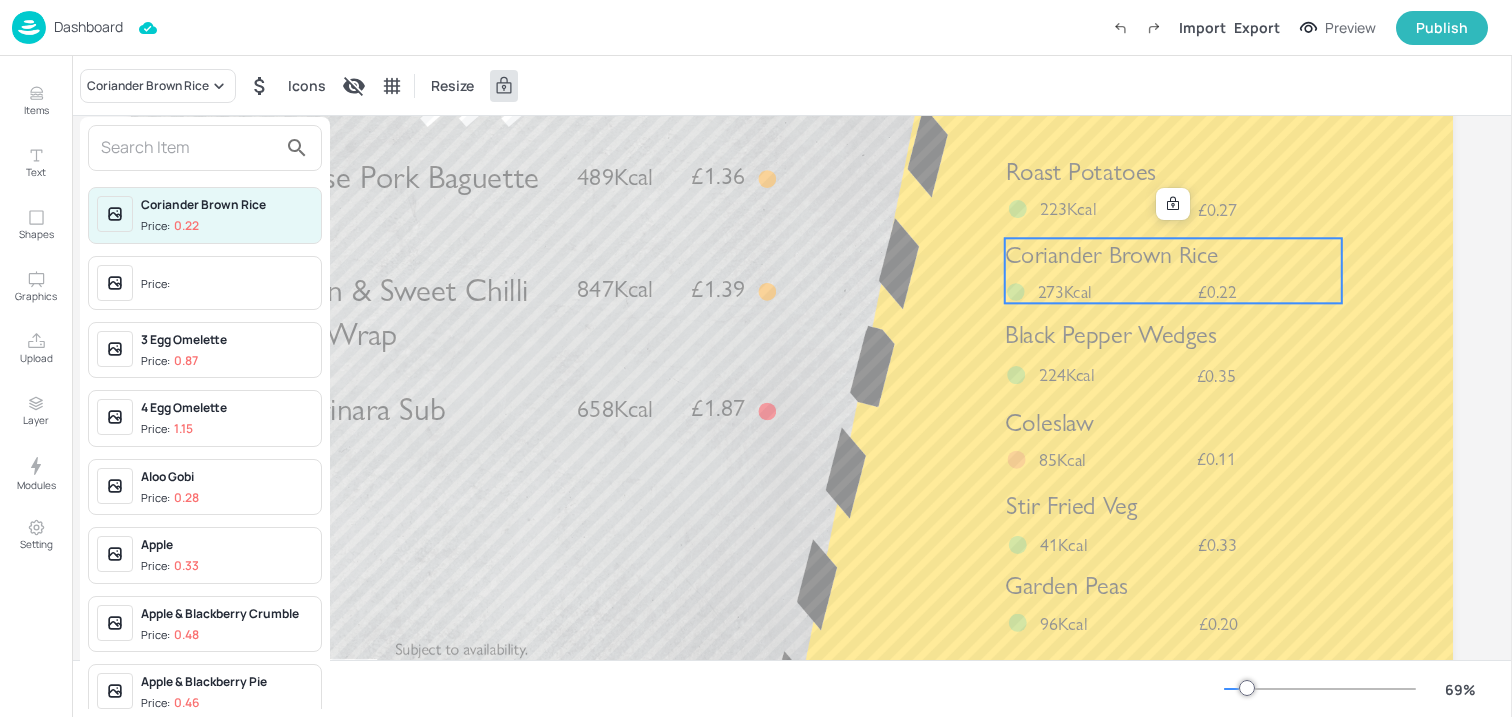 click at bounding box center [189, 148] 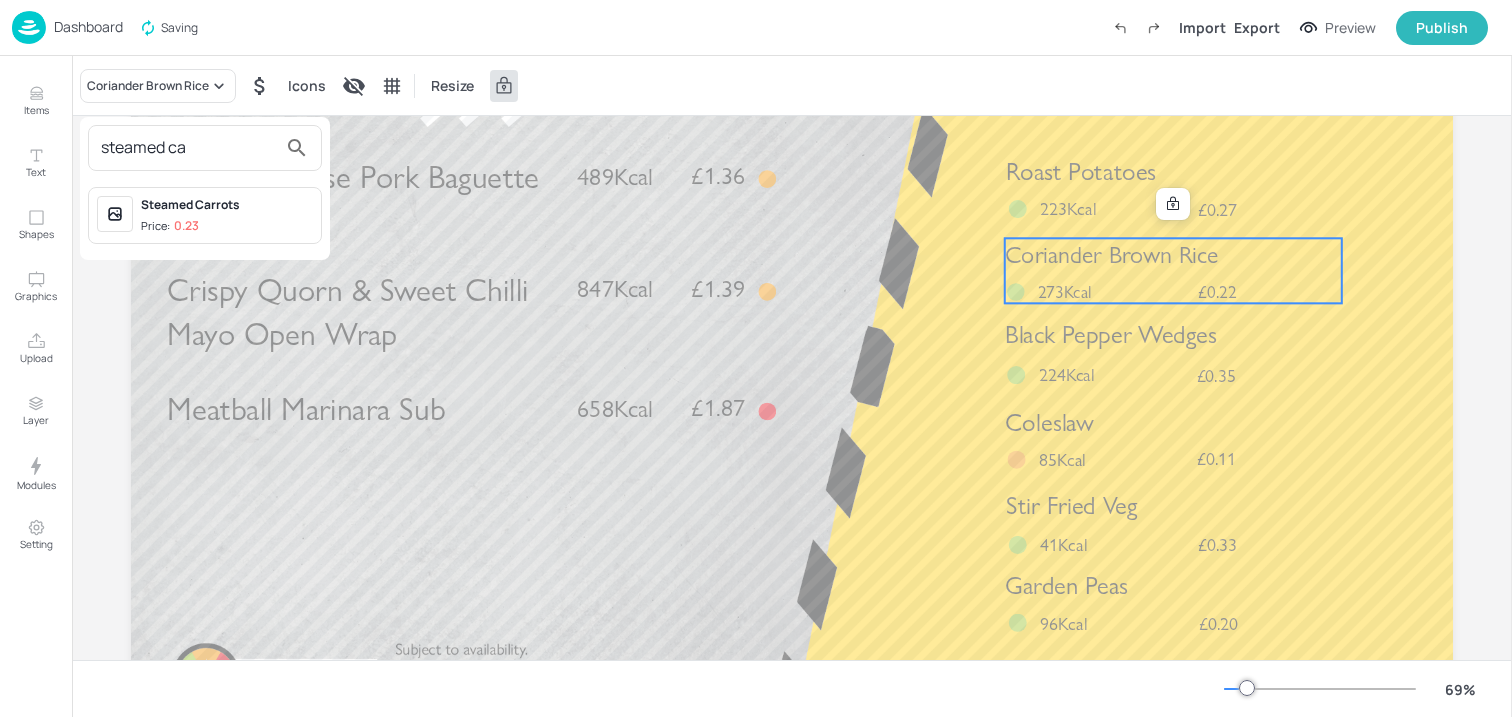 type on "steamed ca" 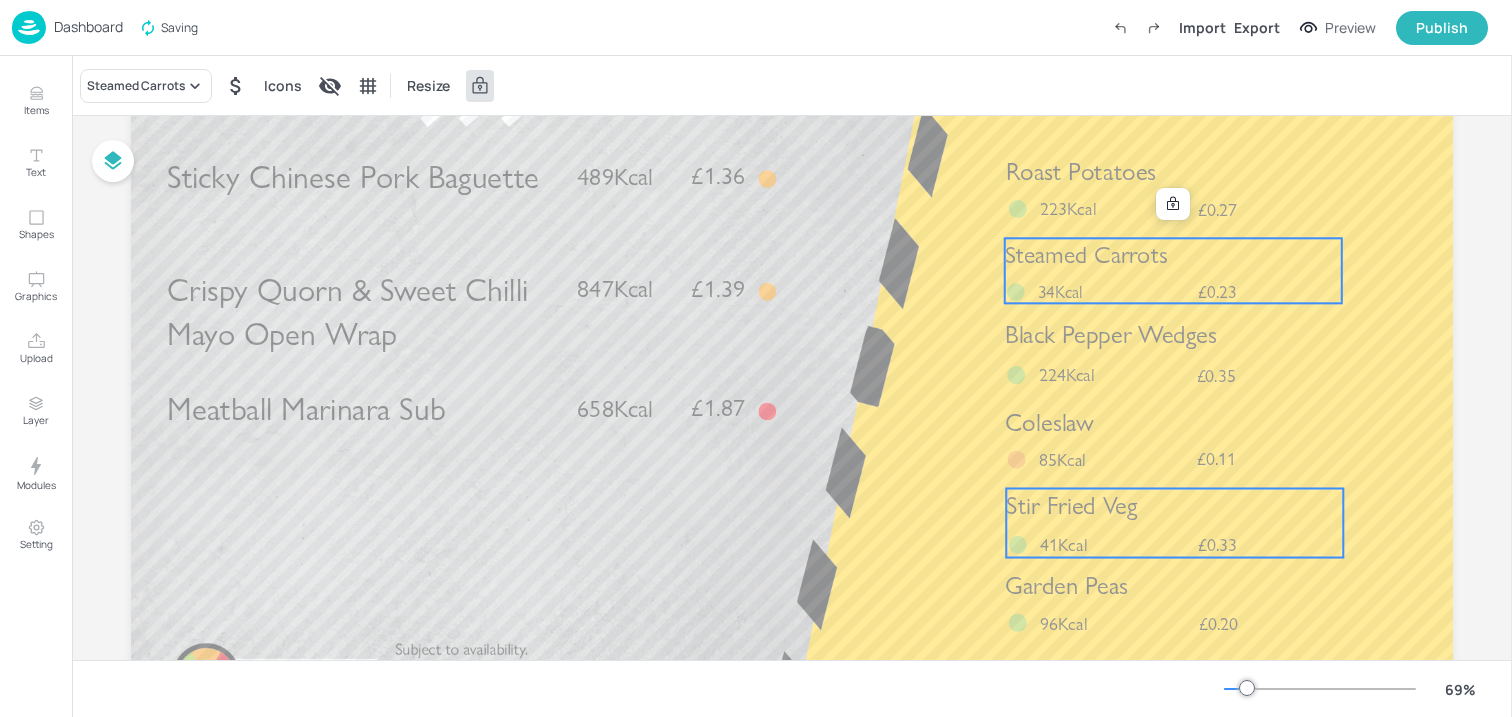 click on "Stir Fried Veg" at bounding box center [1071, 506] 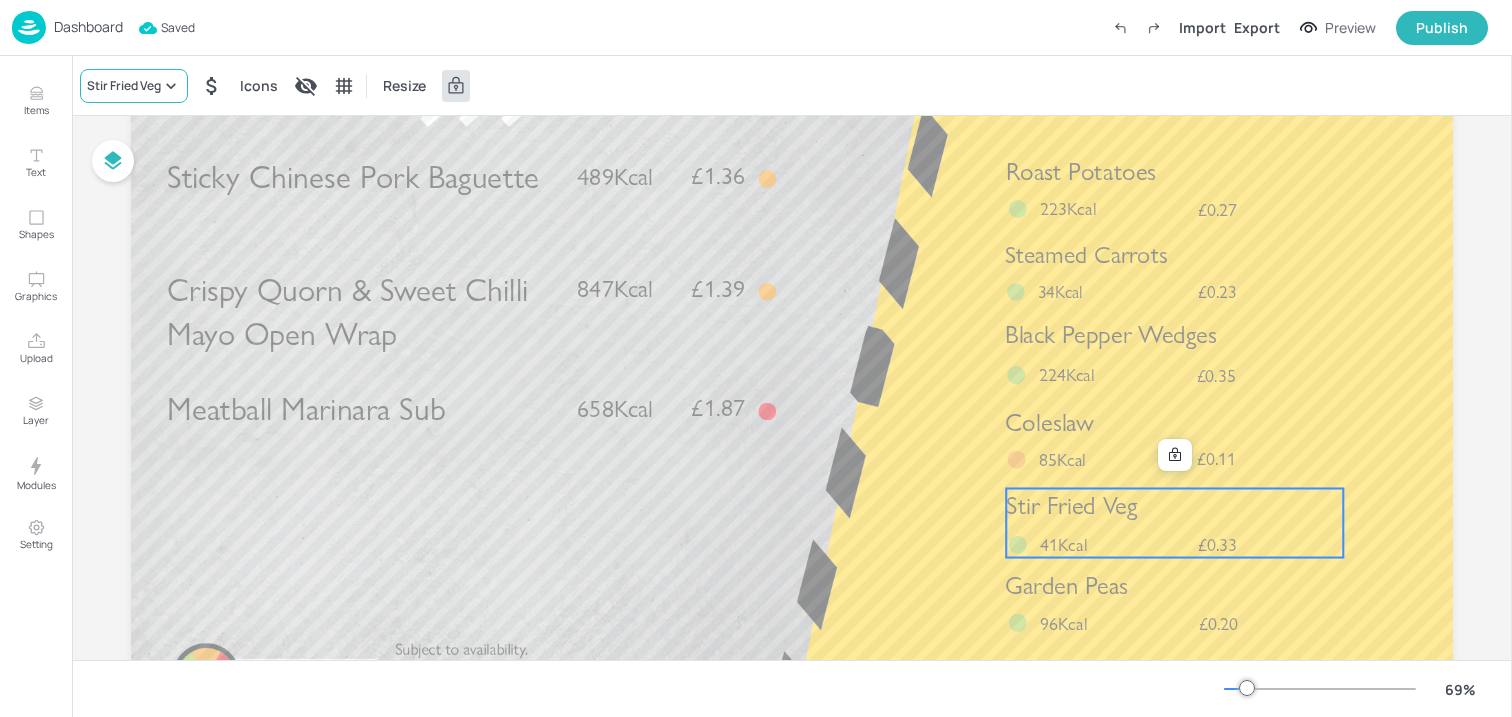 click on "Stir Fried Veg" at bounding box center (134, 86) 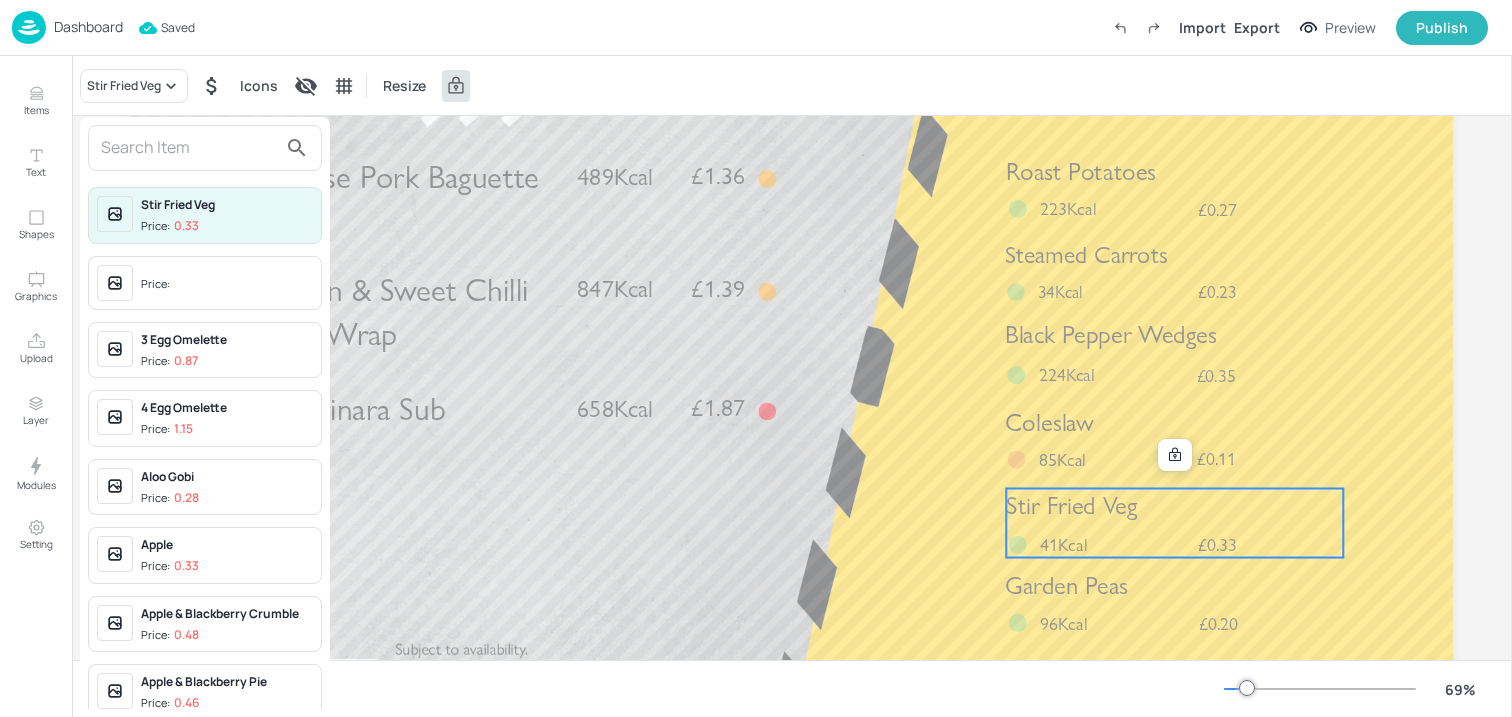 click on "Price:" at bounding box center (227, 285) 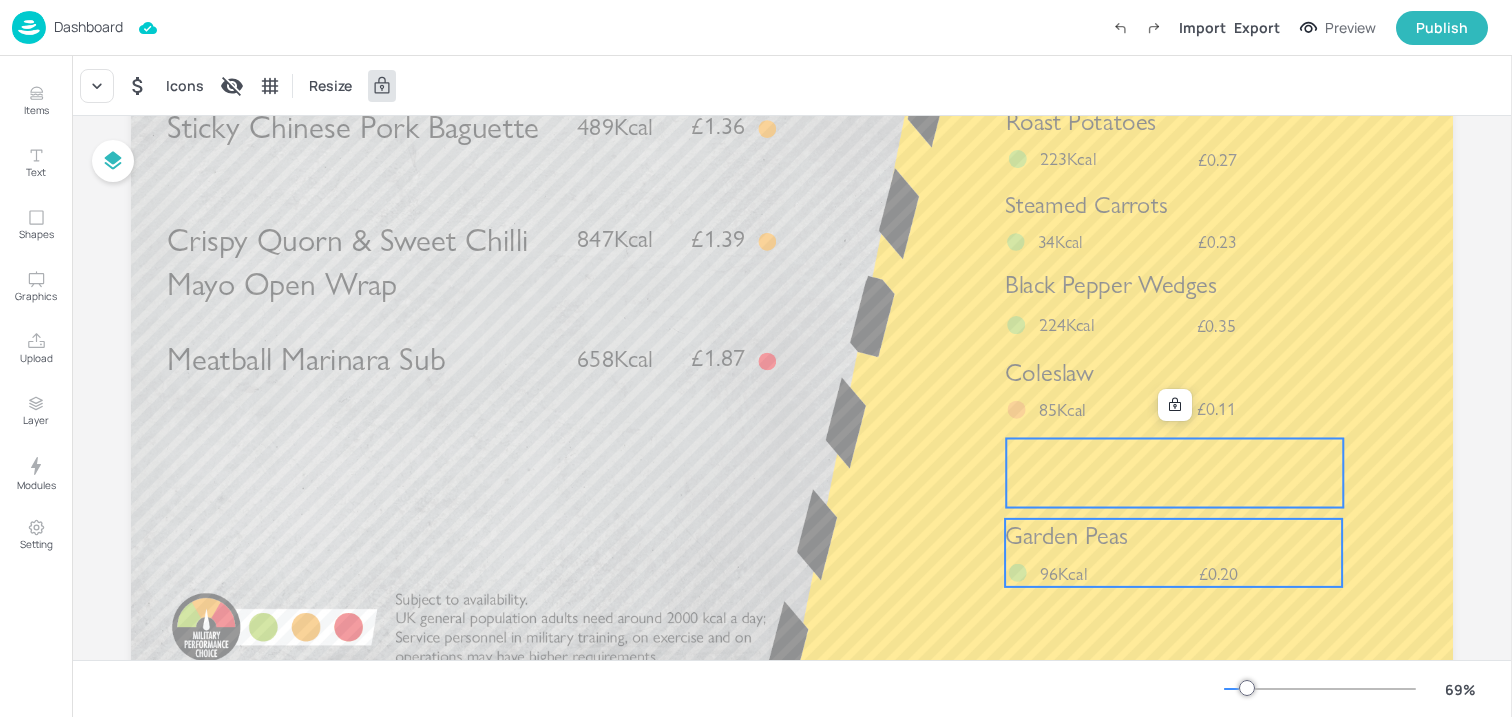 scroll, scrollTop: 258, scrollLeft: 0, axis: vertical 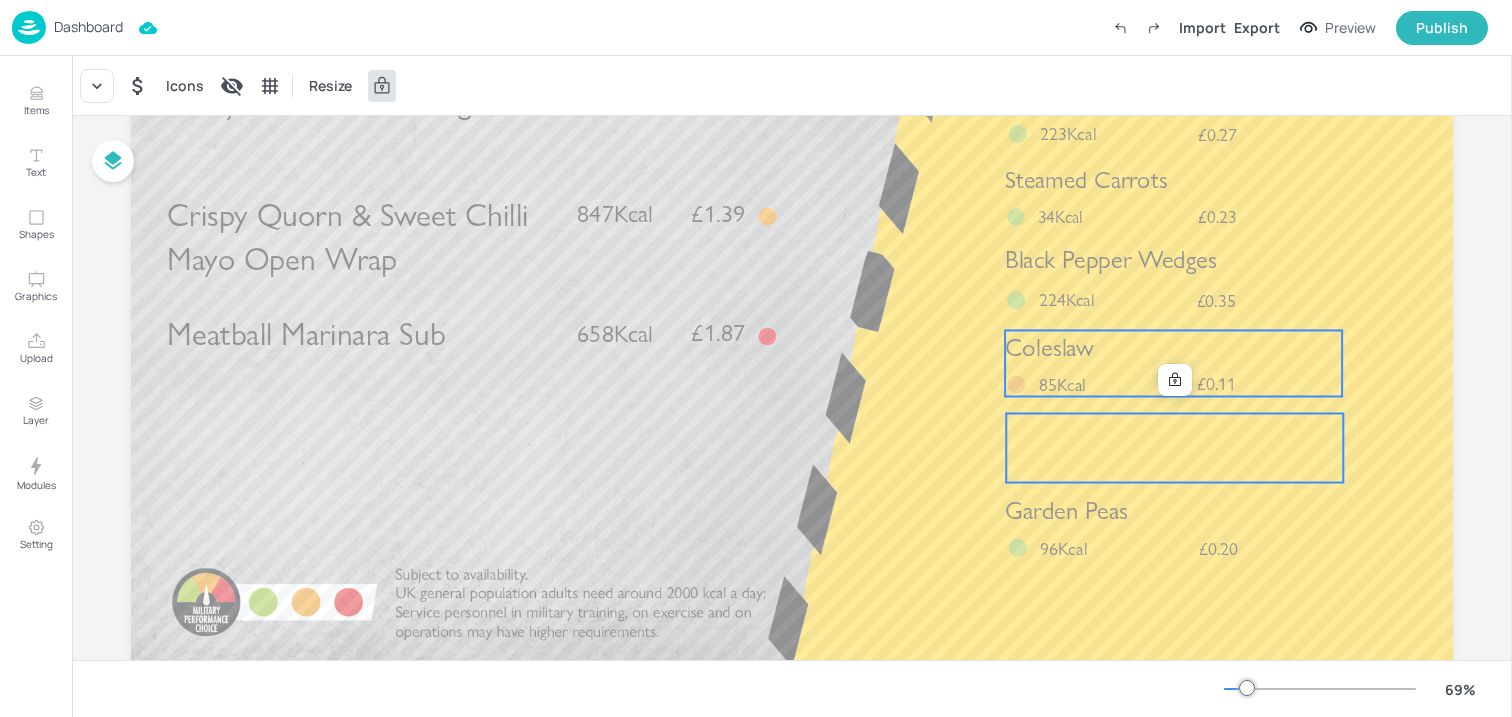 click on "85Kcal" at bounding box center [1062, 384] 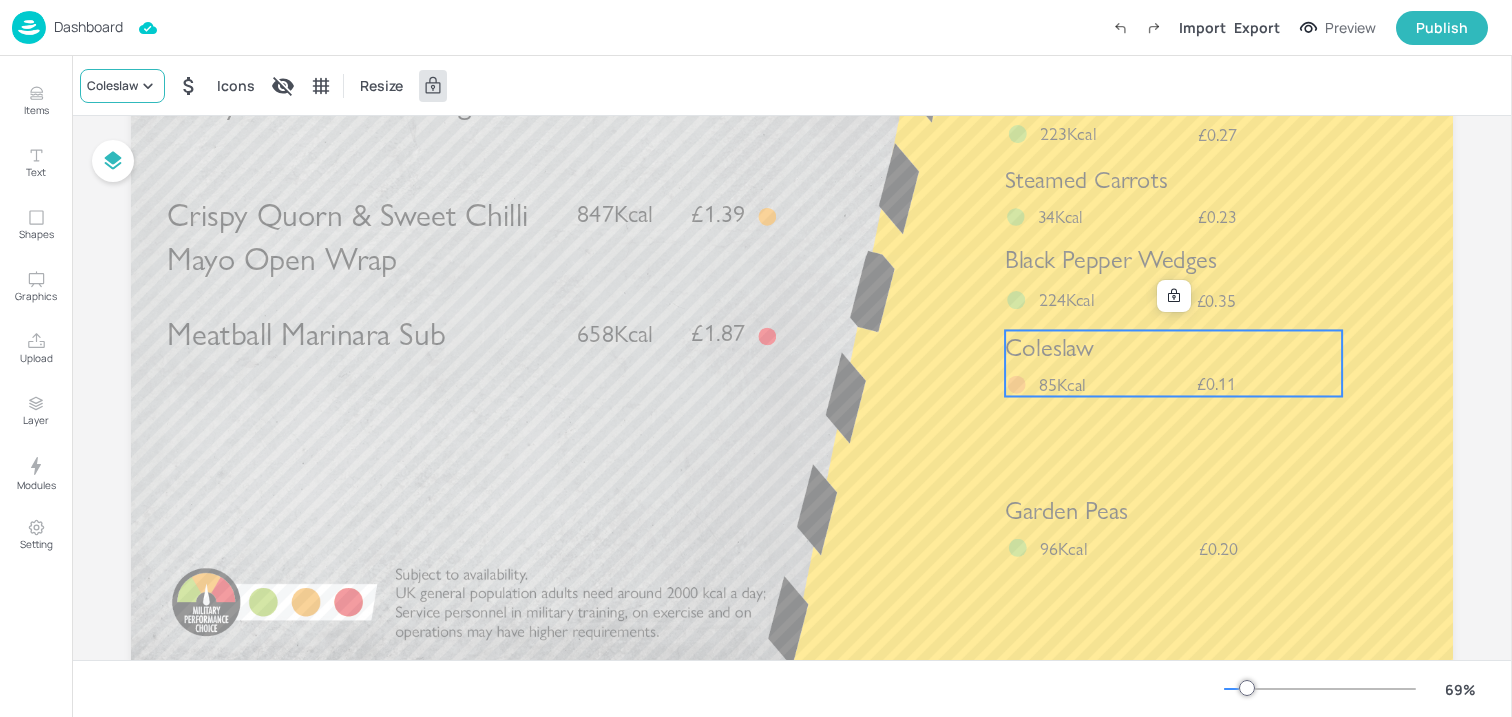 click on "Coleslaw" at bounding box center (112, 86) 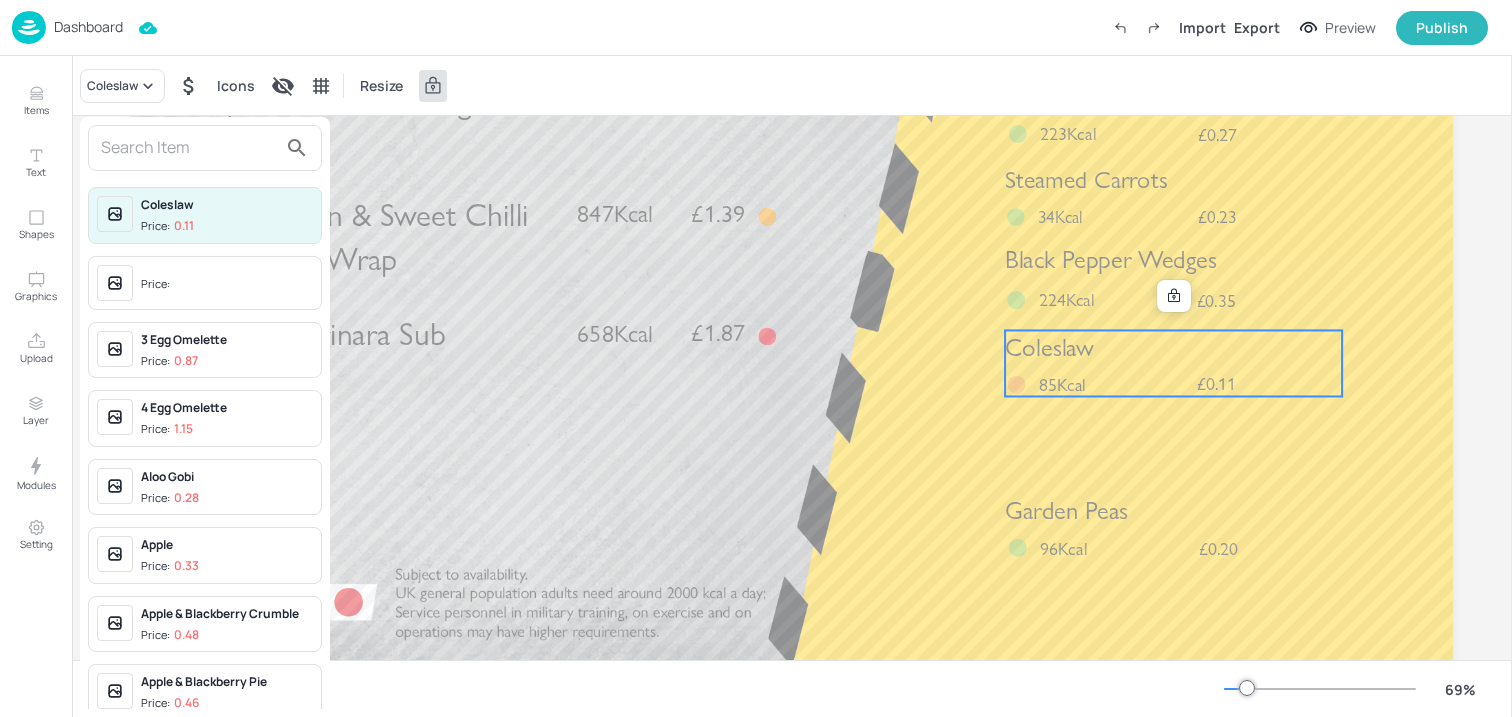 click at bounding box center [205, 148] 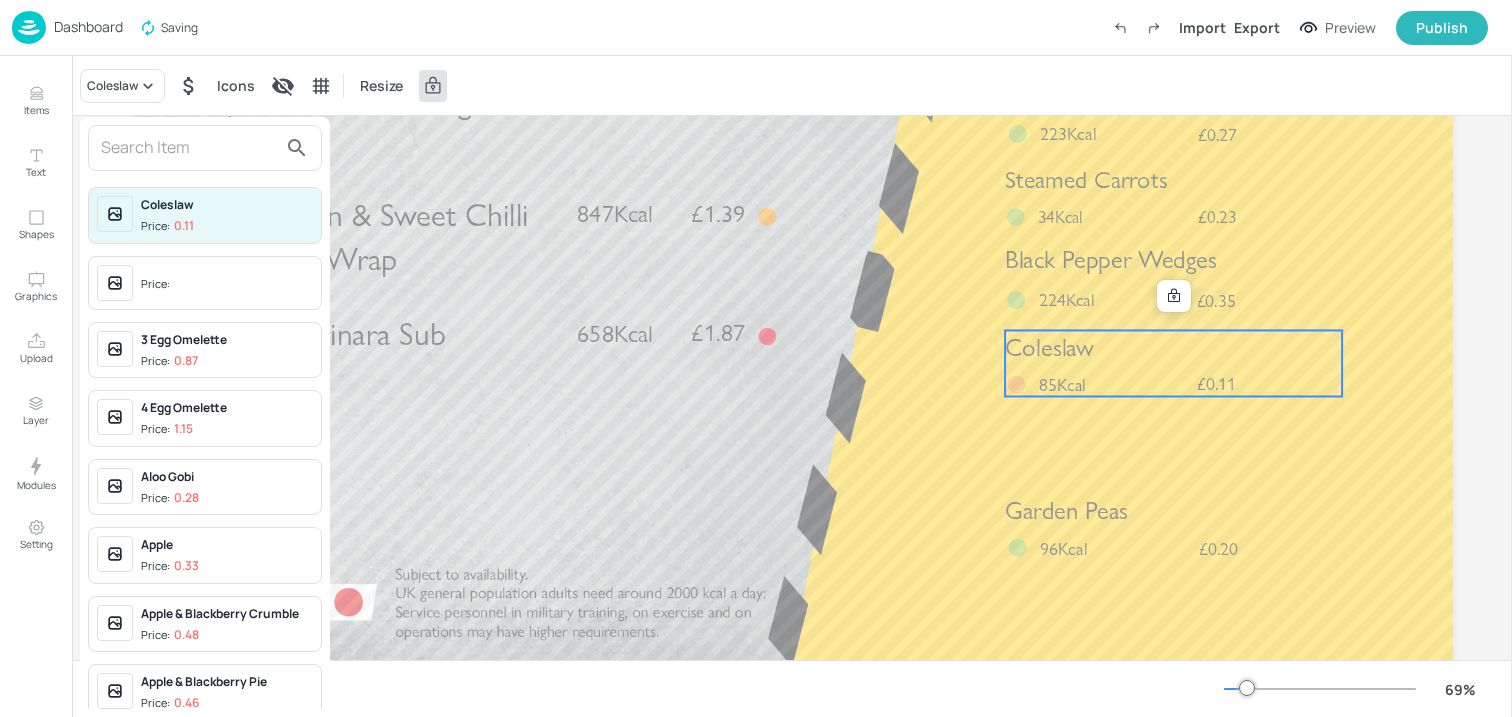 click at bounding box center [189, 148] 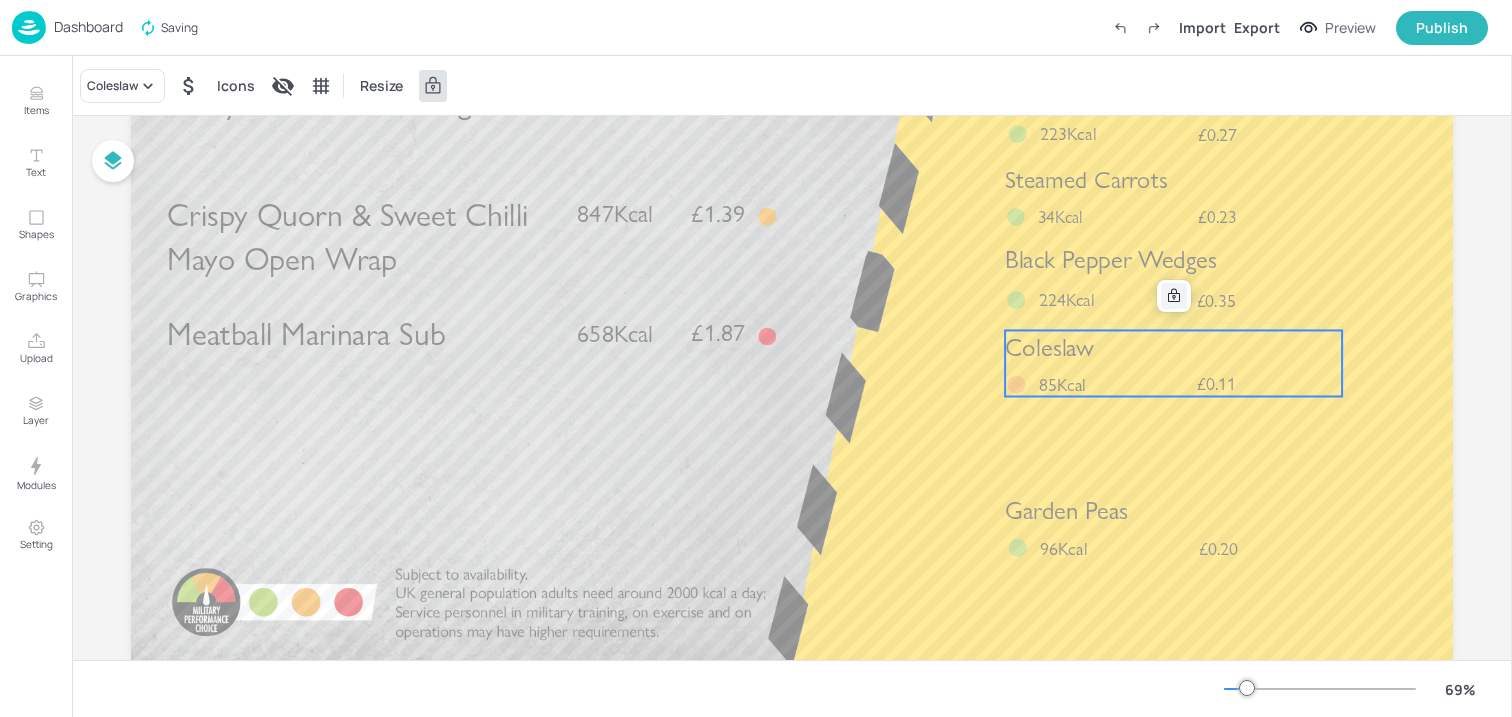 click 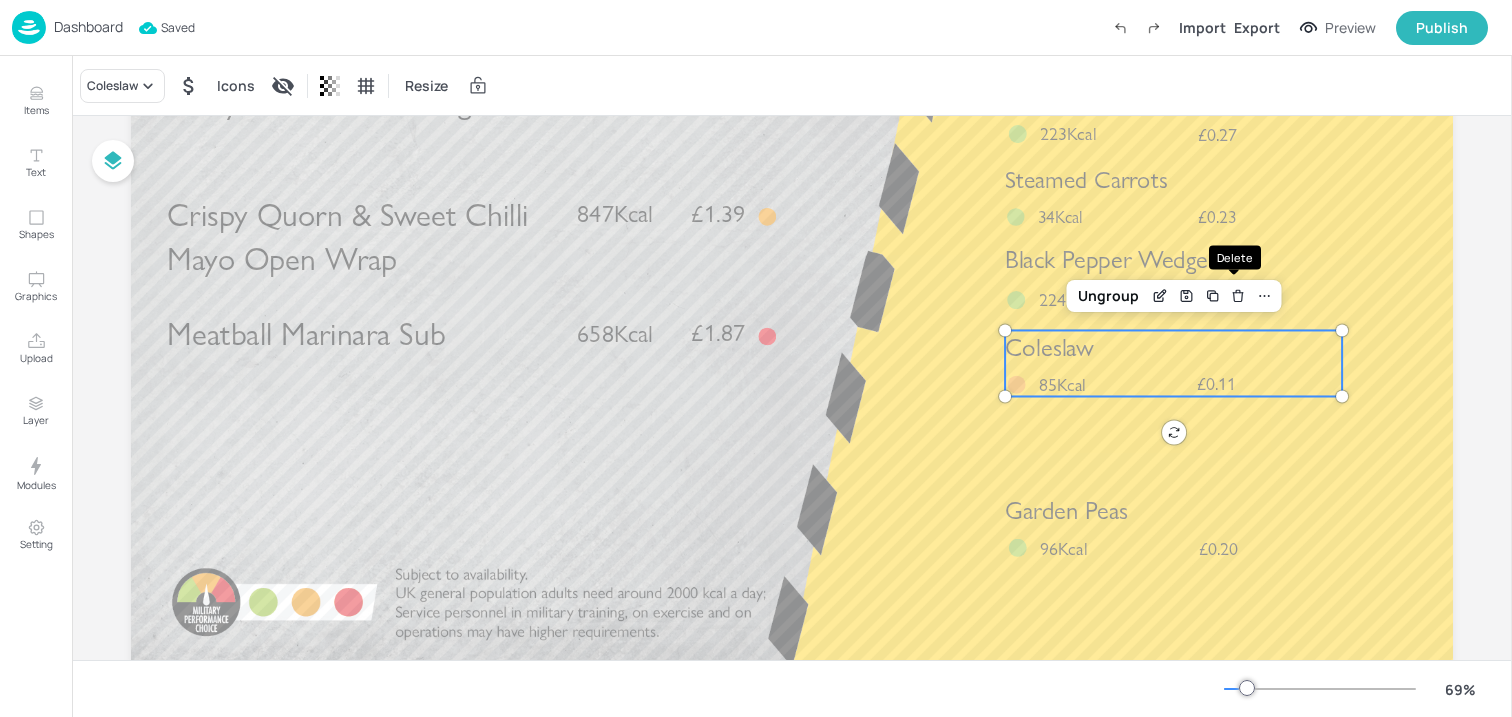 click at bounding box center (1238, 296) 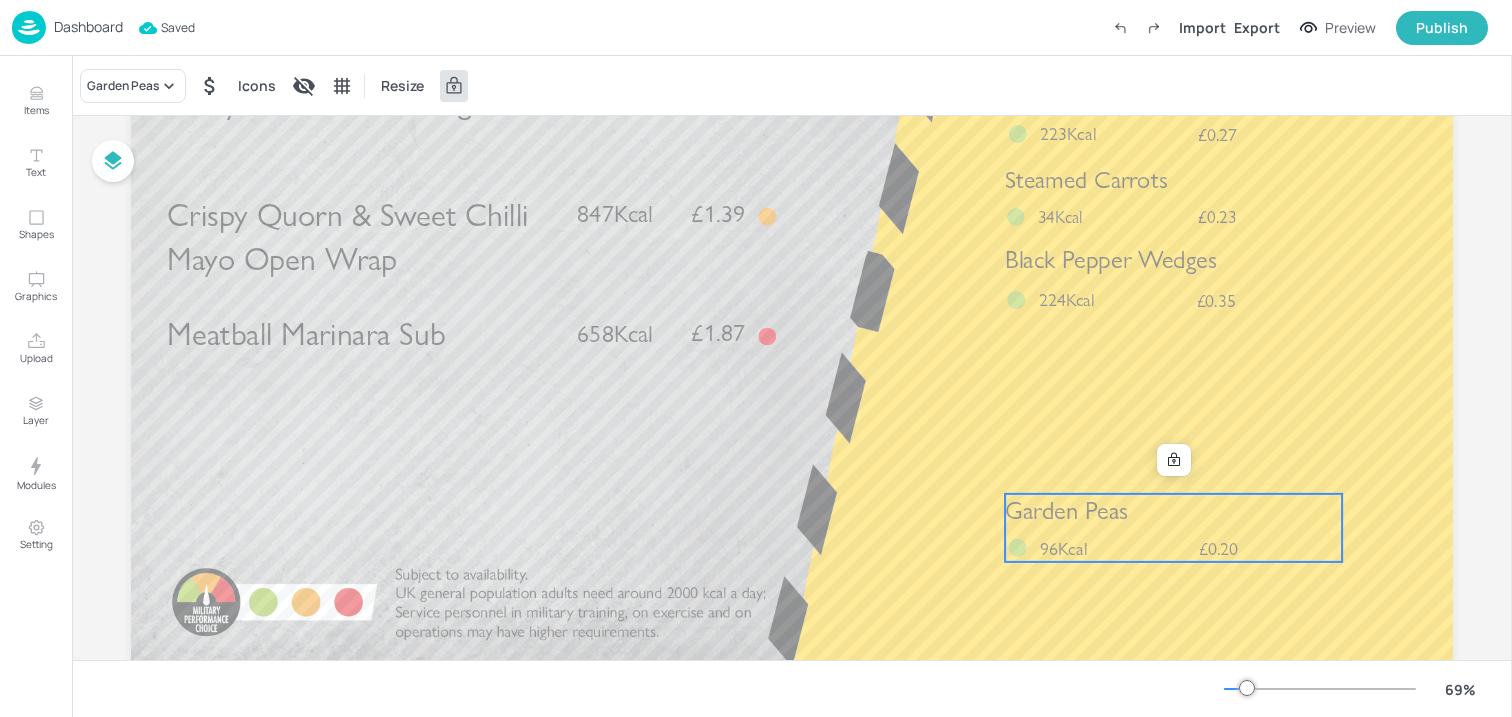 click on "Garden Peas  £0.20 96Kcal" at bounding box center (1173, 528) 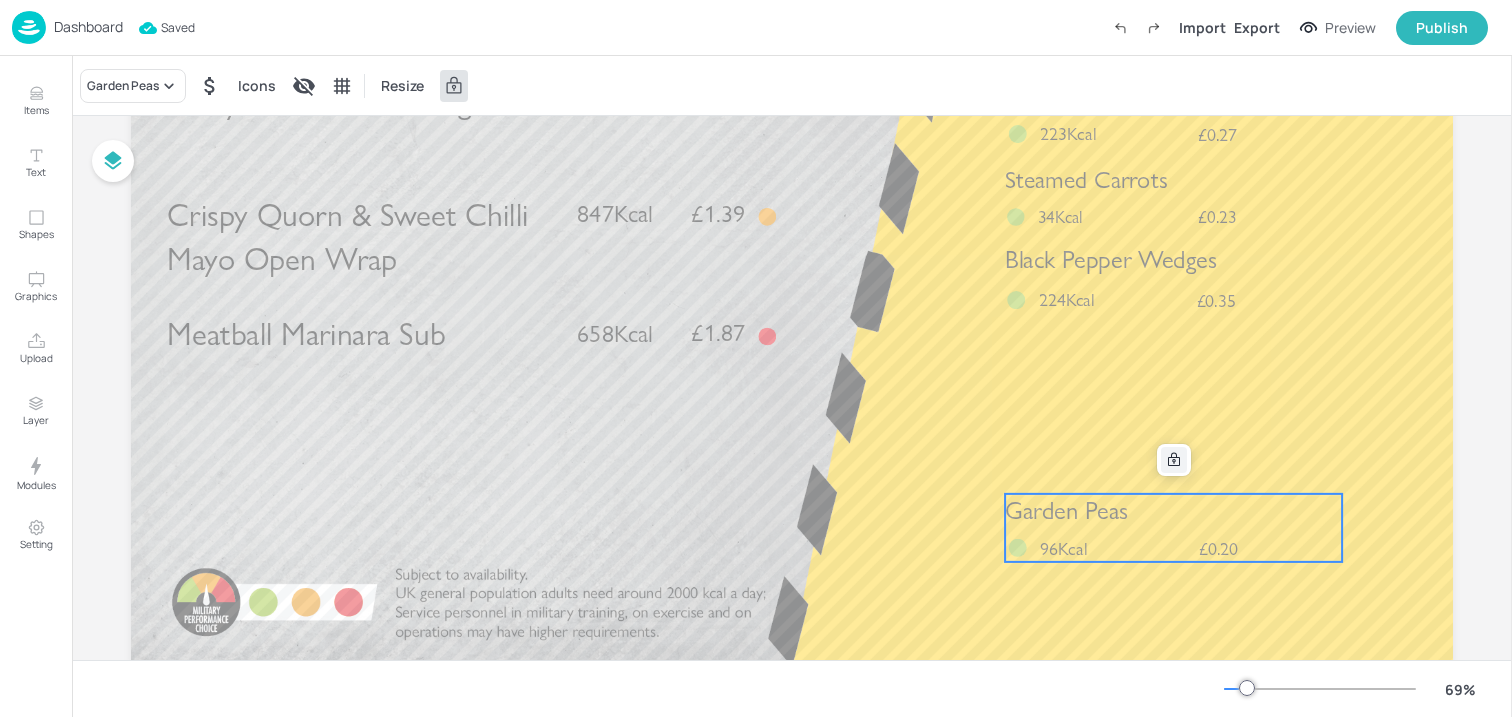 click 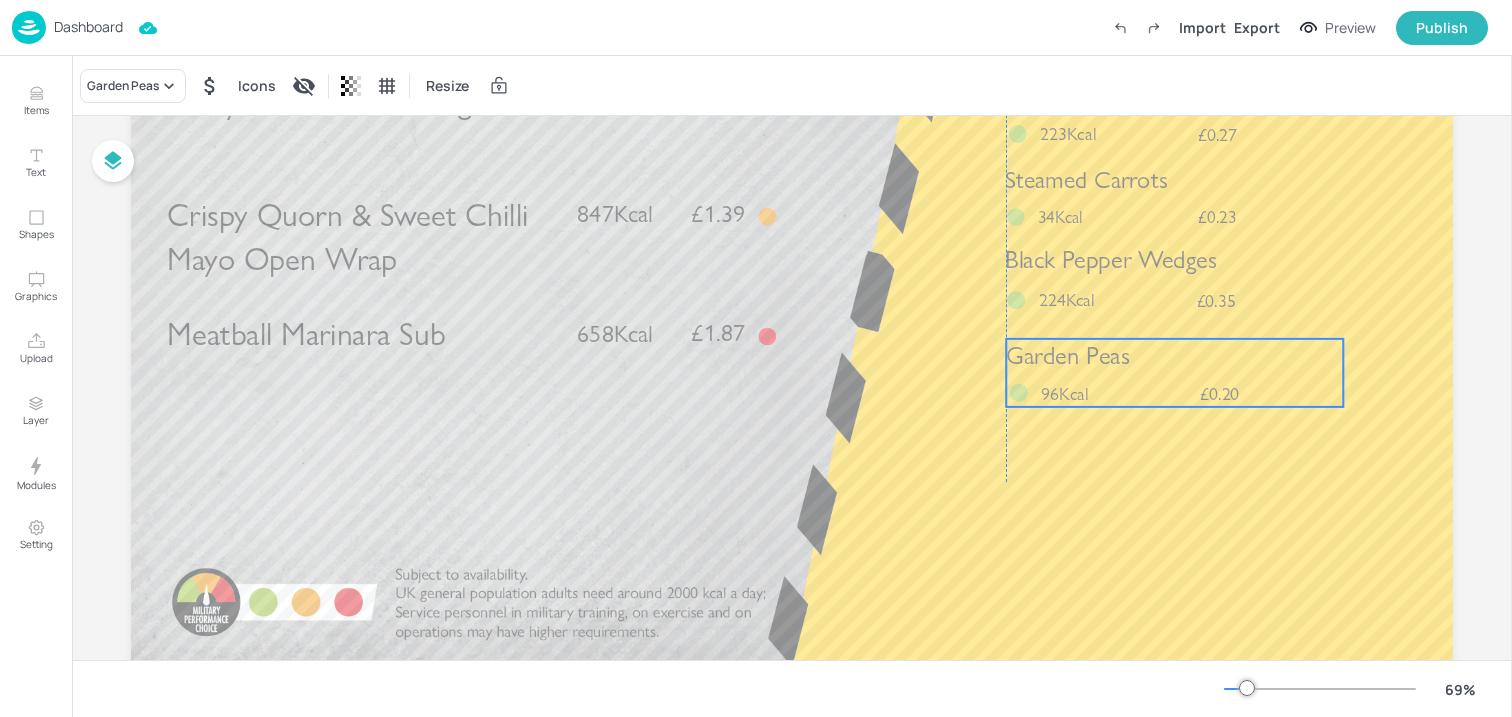 drag, startPoint x: 1103, startPoint y: 527, endPoint x: 1103, endPoint y: 372, distance: 155 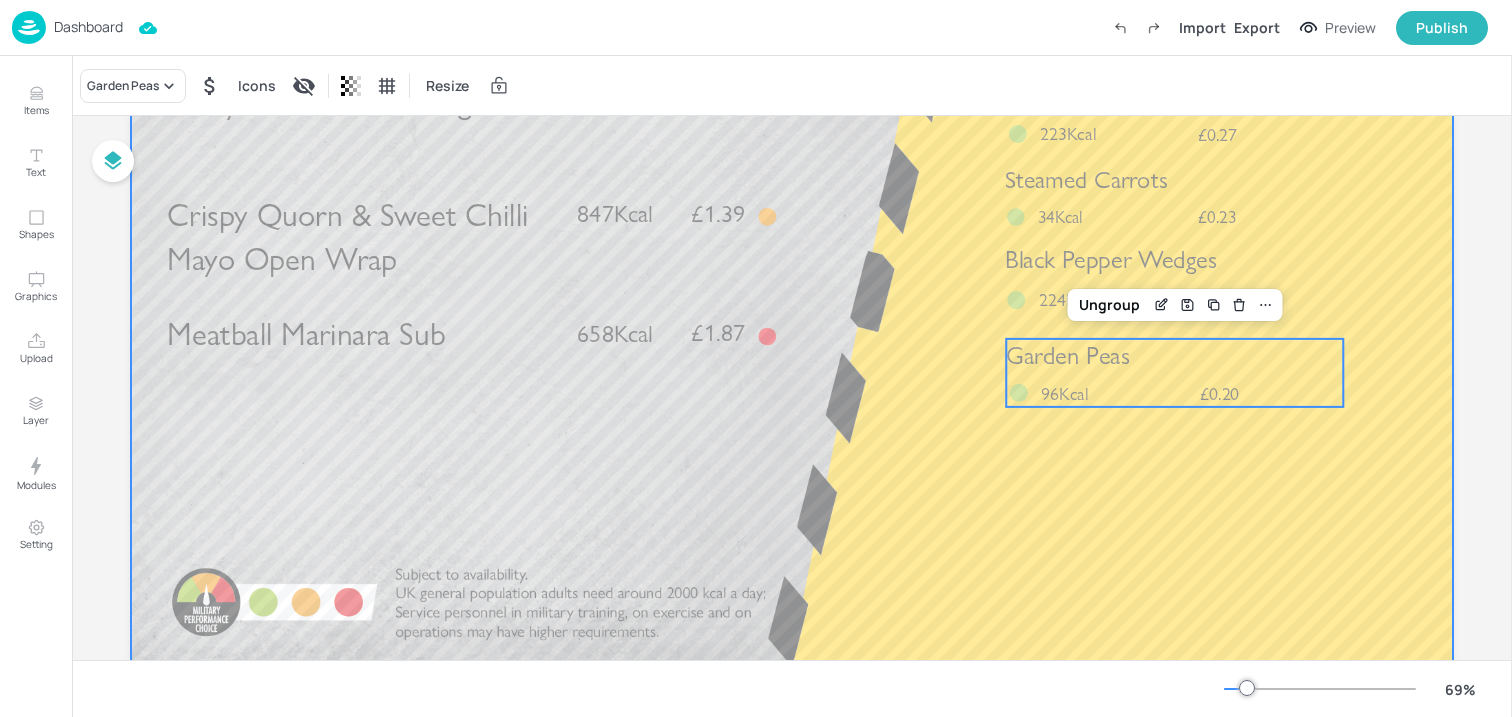 click at bounding box center [792, 294] 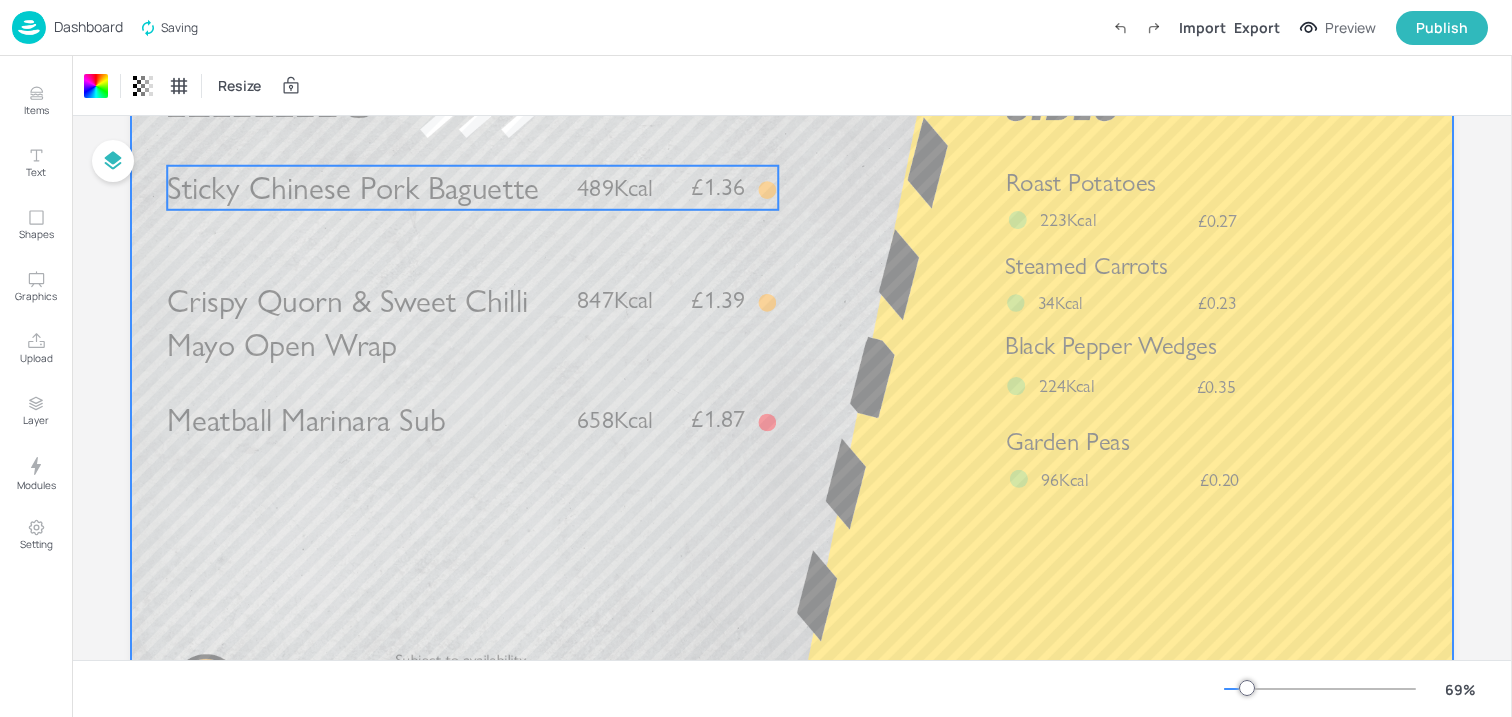 scroll, scrollTop: 0, scrollLeft: 0, axis: both 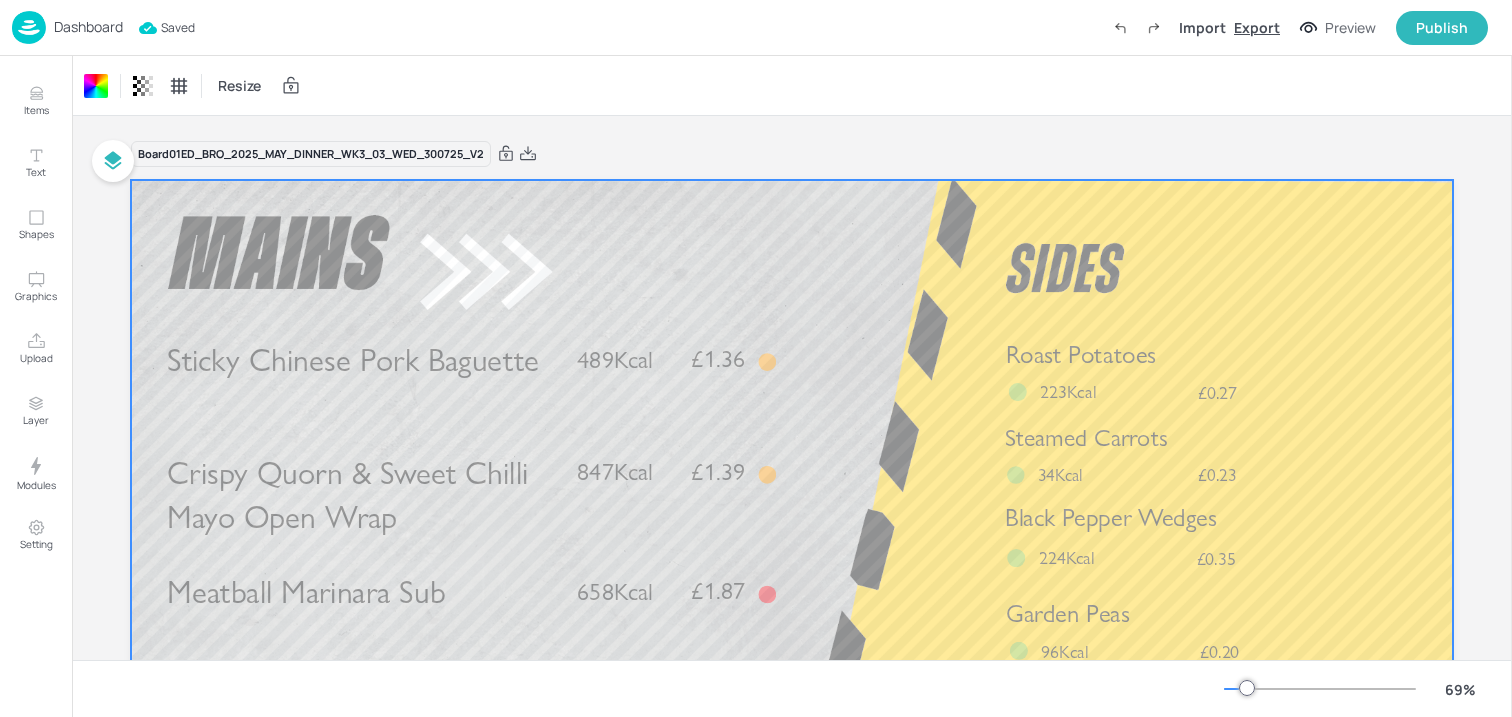 click on "Export" at bounding box center [1257, 27] 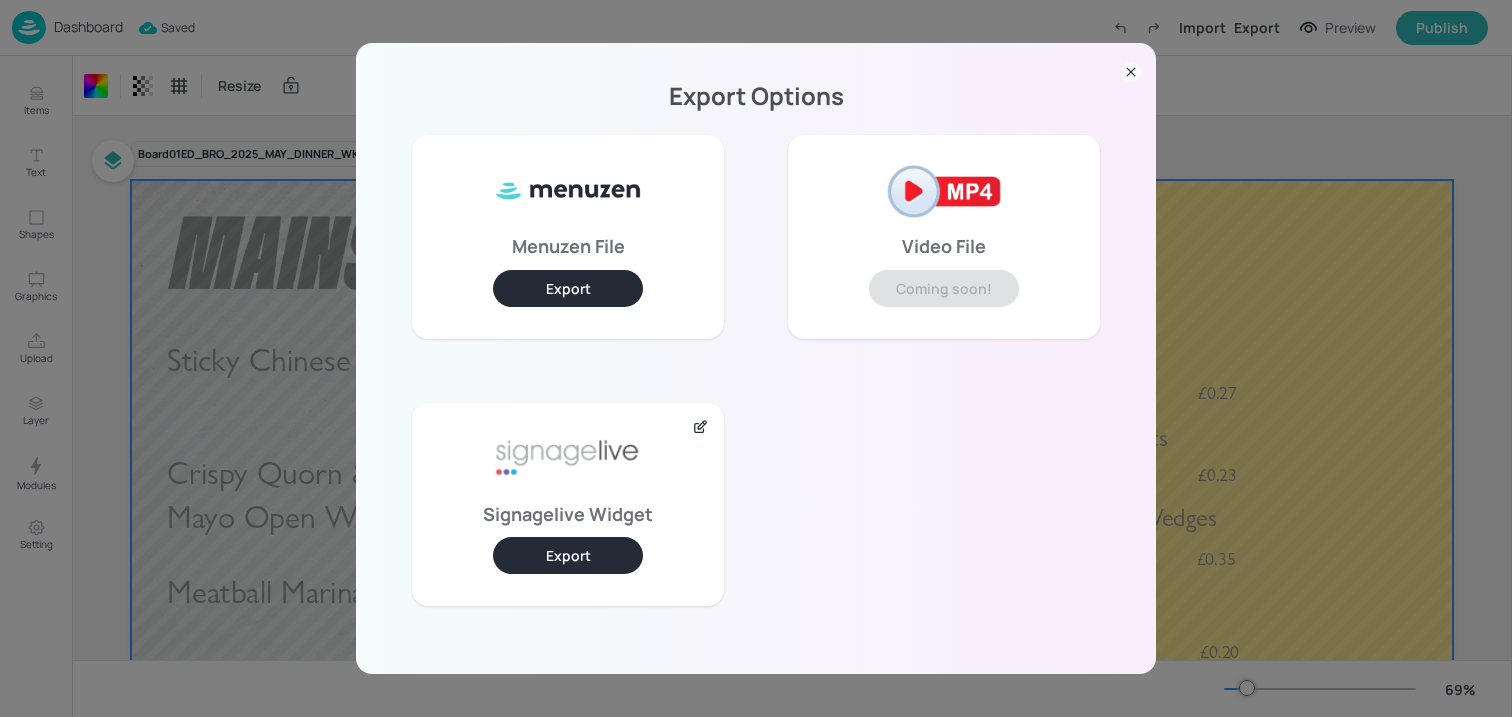 click on "Export" at bounding box center (568, 555) 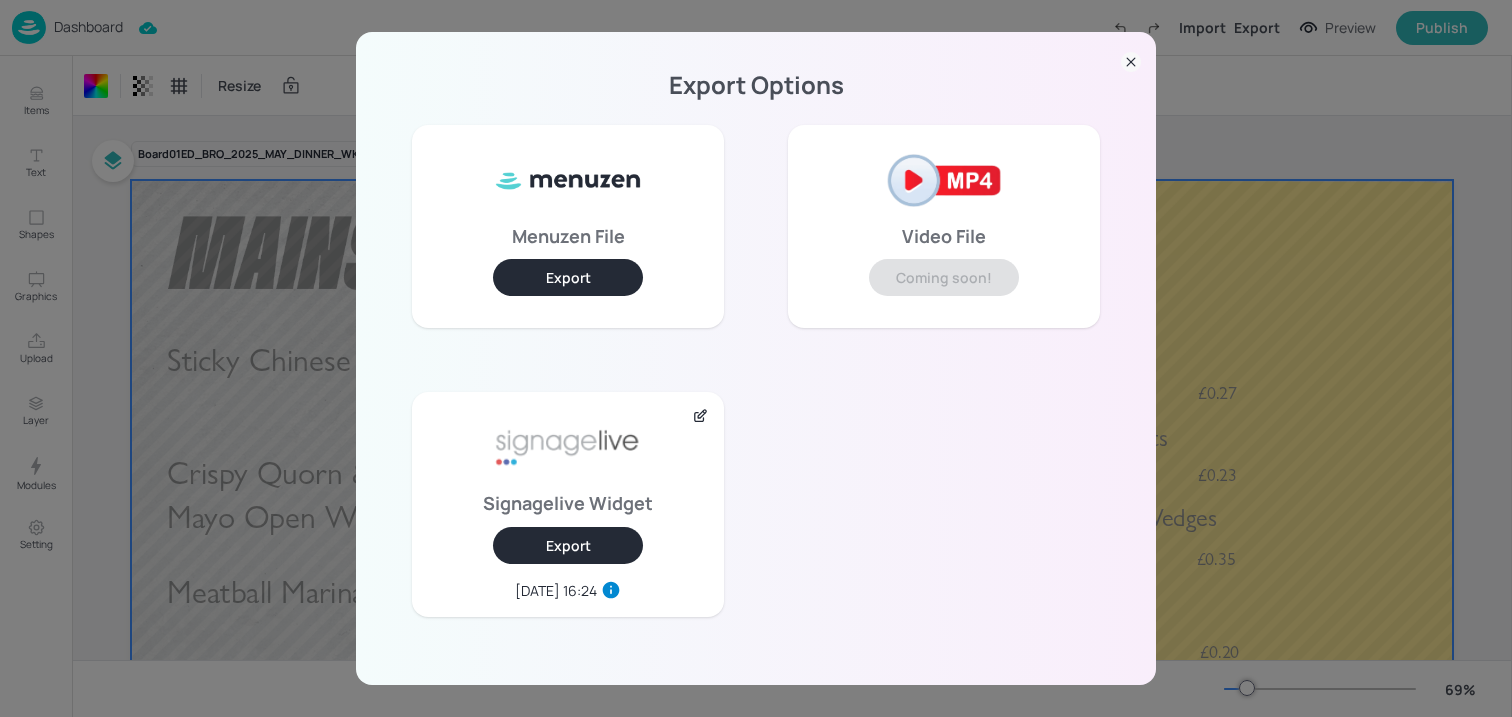 click 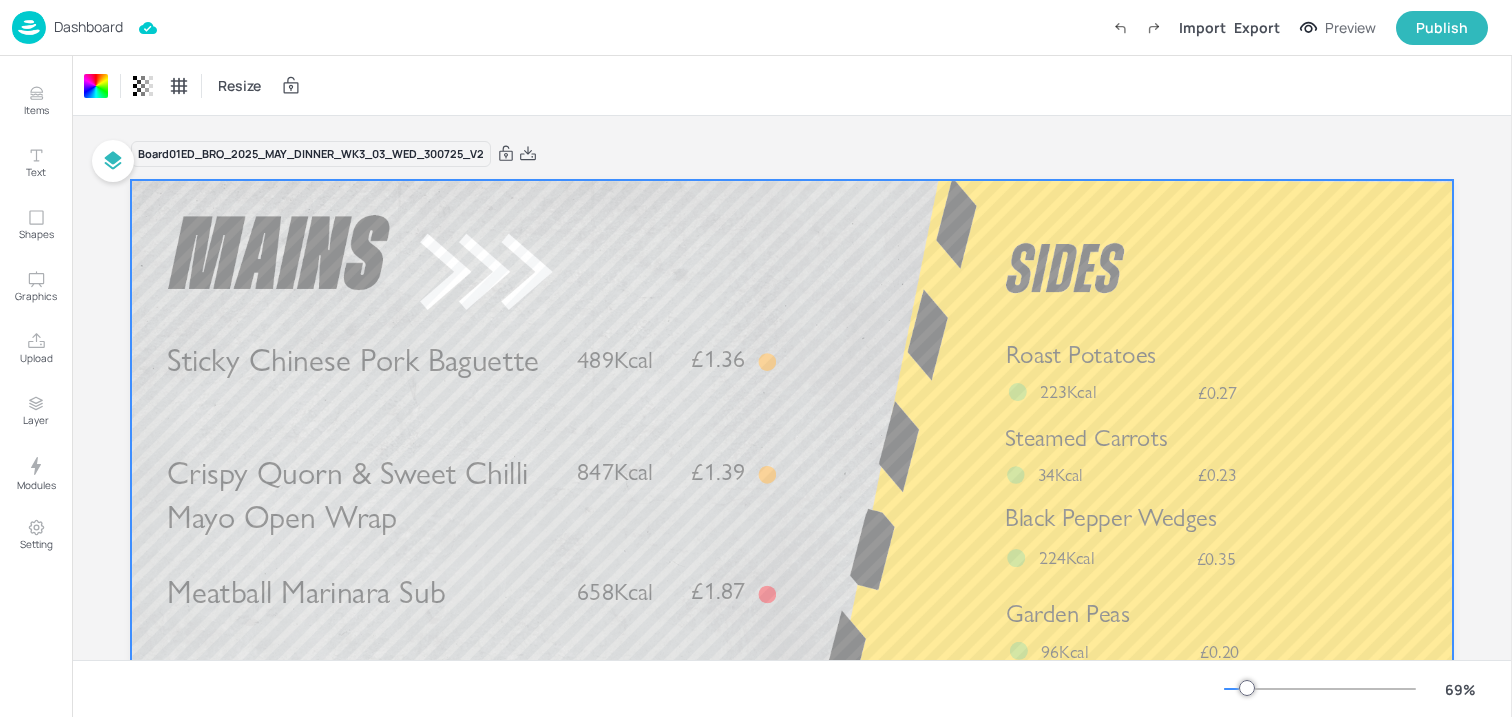 click on "Dashboard" at bounding box center [88, 27] 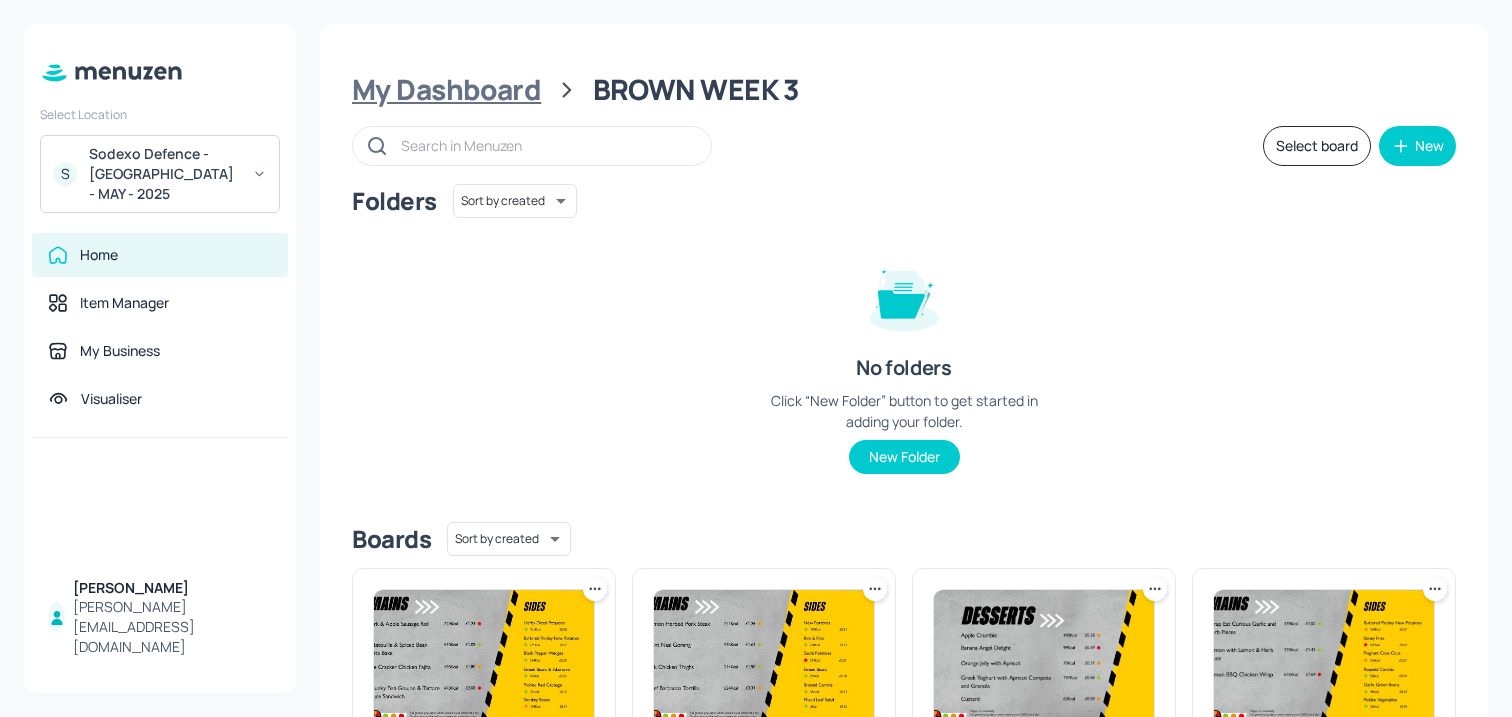 click on "My Dashboard" at bounding box center [446, 90] 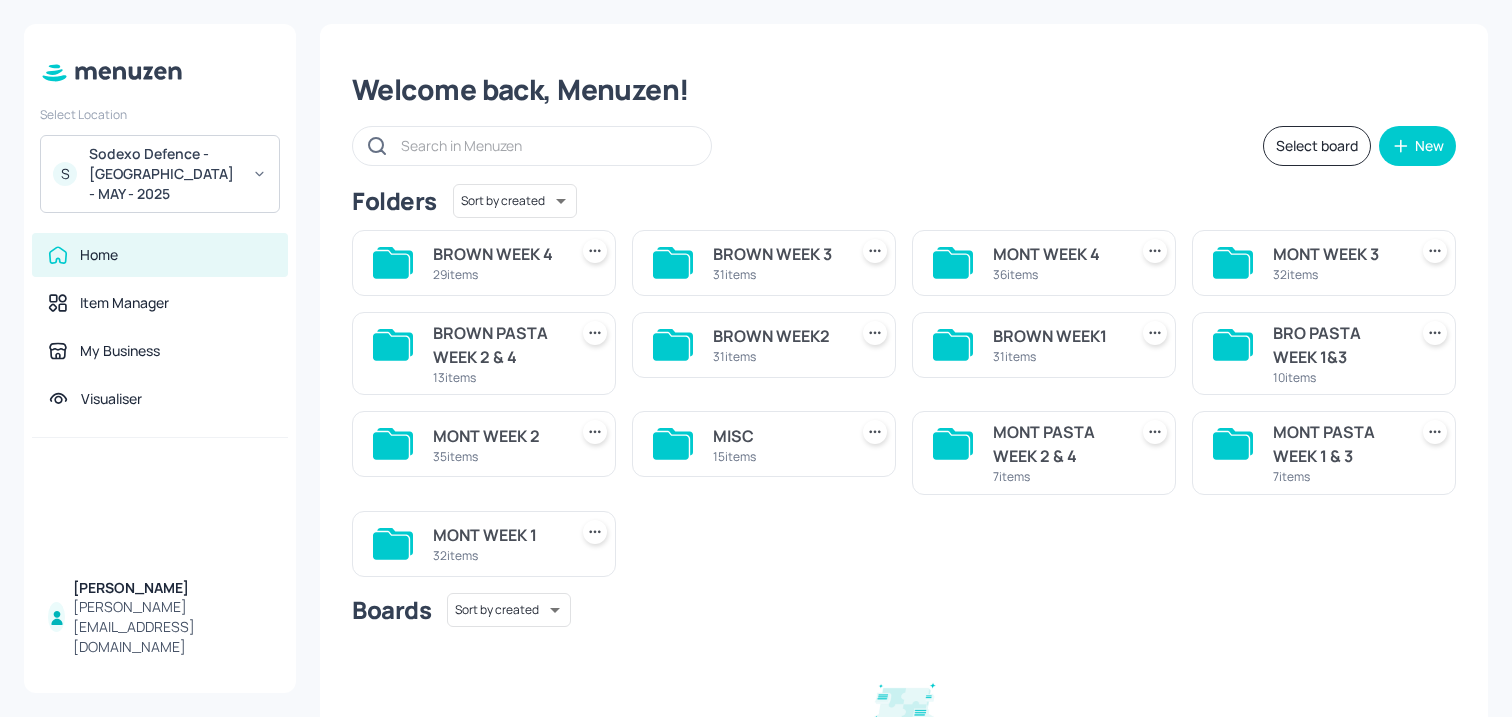 click on "Welcome back, Menuzen! Select board New Folders Sort by created id ​ BROWN WEEK 4 29  items BROWN WEEK 3 31  items MONT WEEK 4 36  items MONT WEEK 3 32  items BROWN PASTA WEEK 2 & 4 13  items BROWN WEEK2 31  items BROWN WEEK1 31  items BRO PASTA WEEK 1&3 10  items MONT WEEK 2 35  items MISC 15  items MONT PASTA WEEK 2 & 4  7  items MONT PASTA WEEK 1 & 3 7  items MONT WEEK 1 32  items Boards Sort by created id ​ No design found Click “New Menu Board” button to get started in adding your design. New Menu Board" at bounding box center (904, 493) 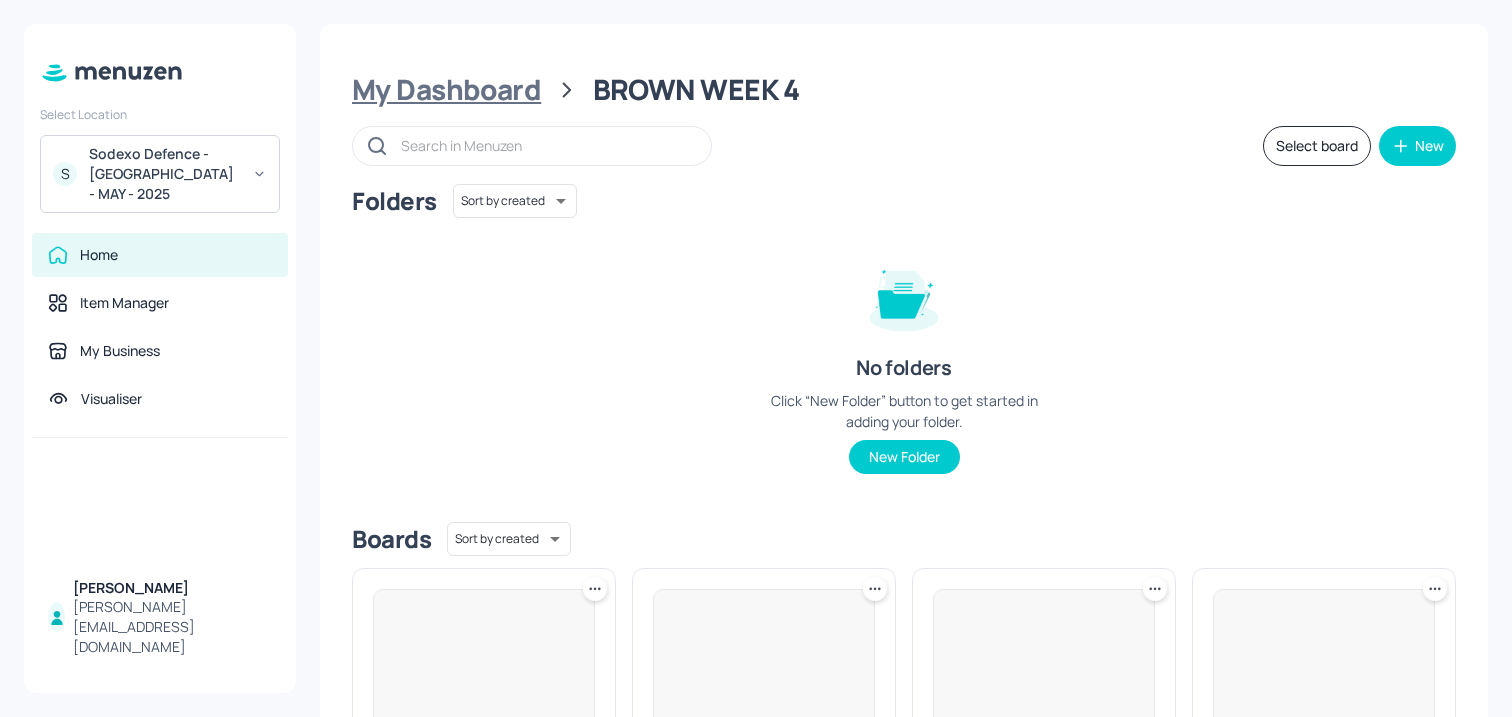 click on "My Dashboard" at bounding box center (446, 90) 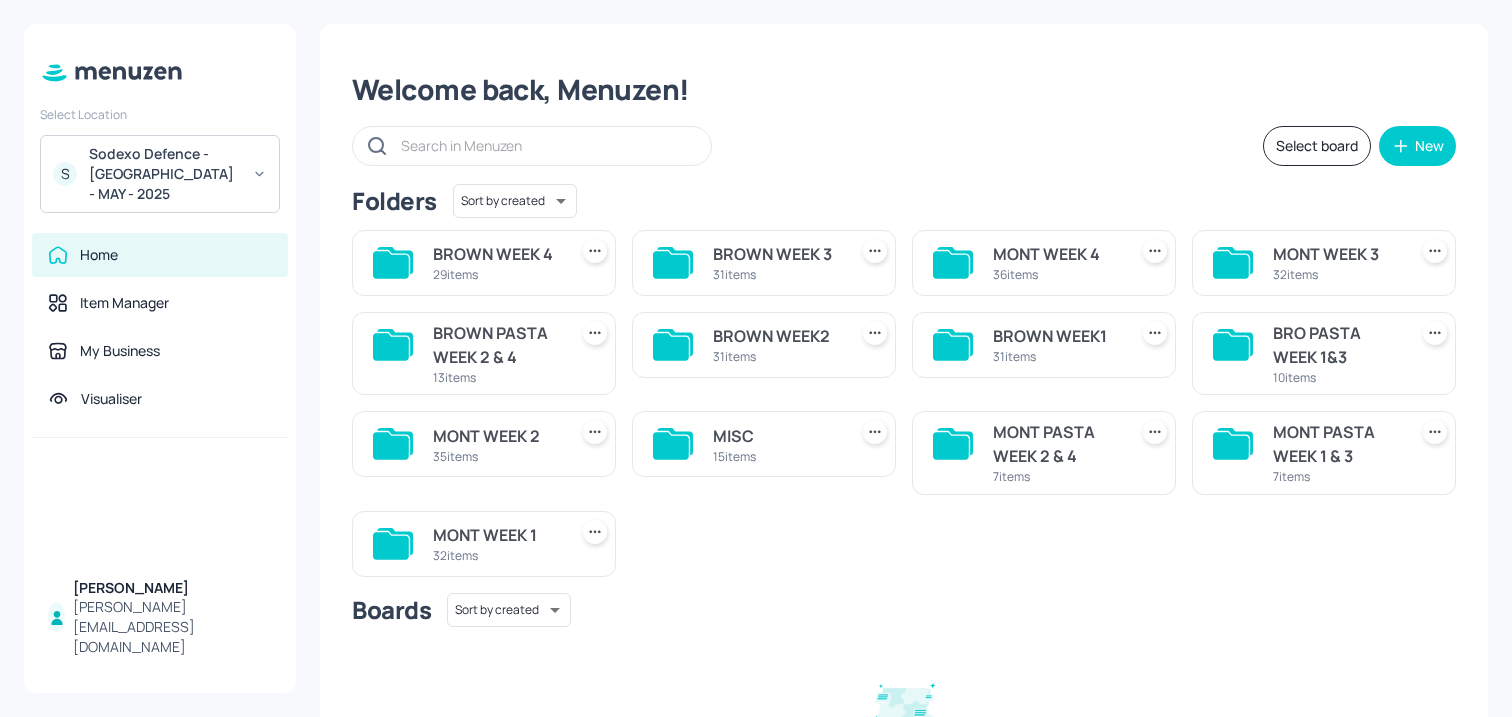 click on "BROWN WEEK 3 31  items" at bounding box center [764, 263] 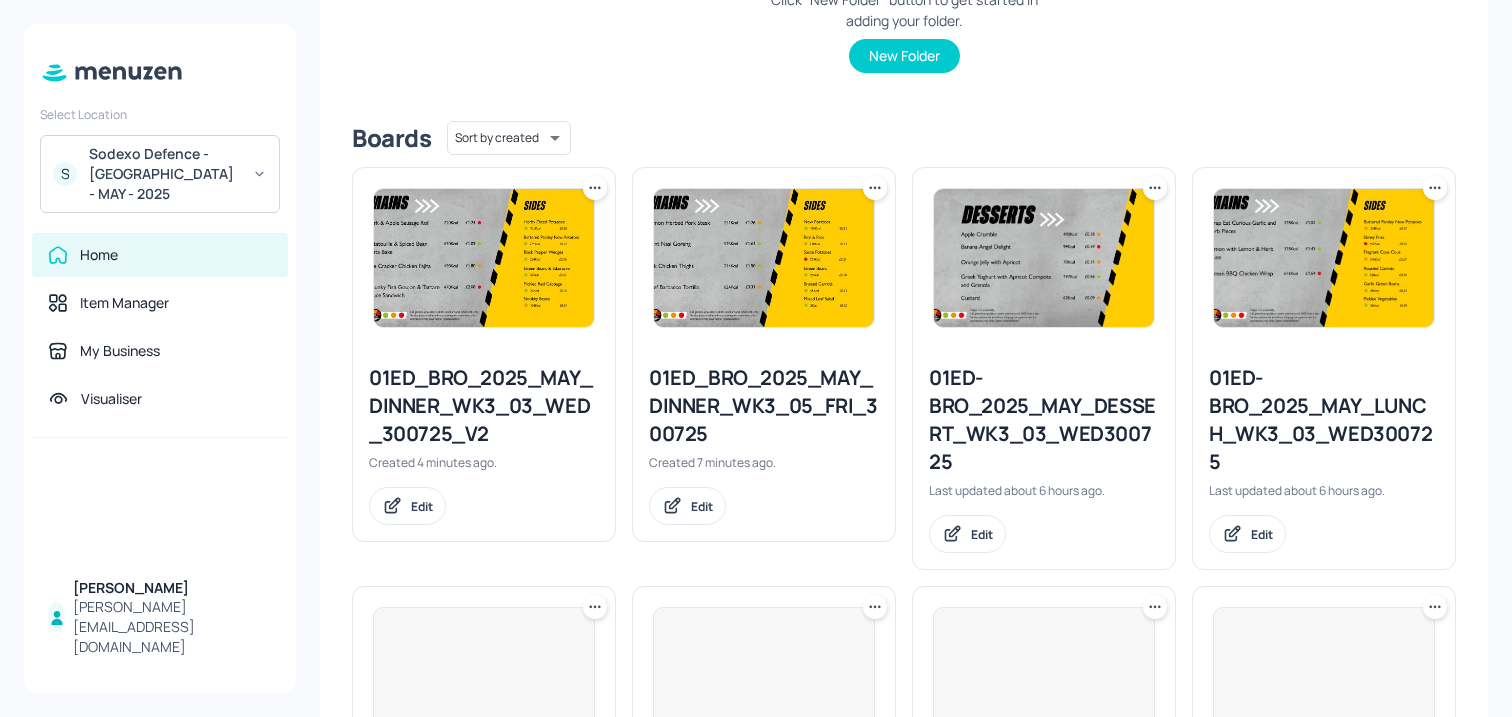 scroll, scrollTop: 524, scrollLeft: 0, axis: vertical 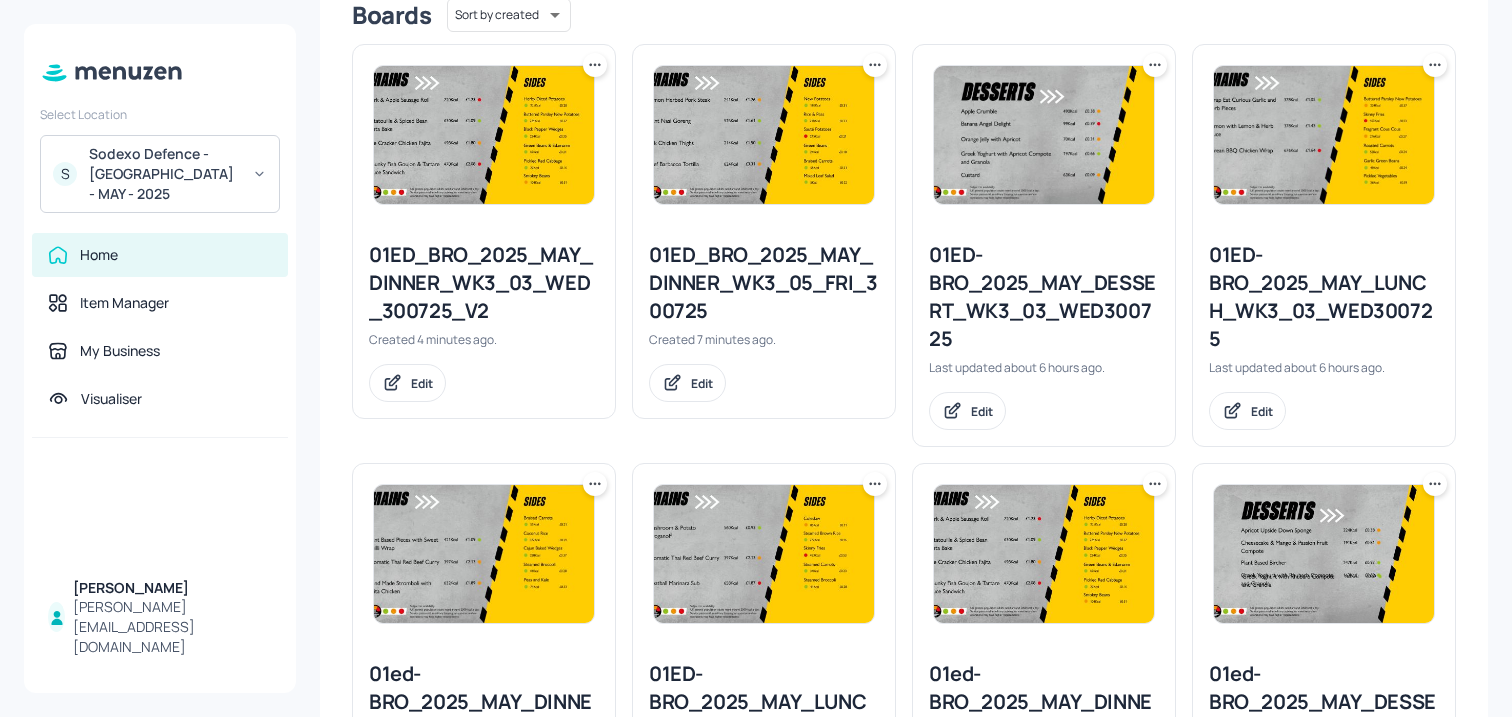 click 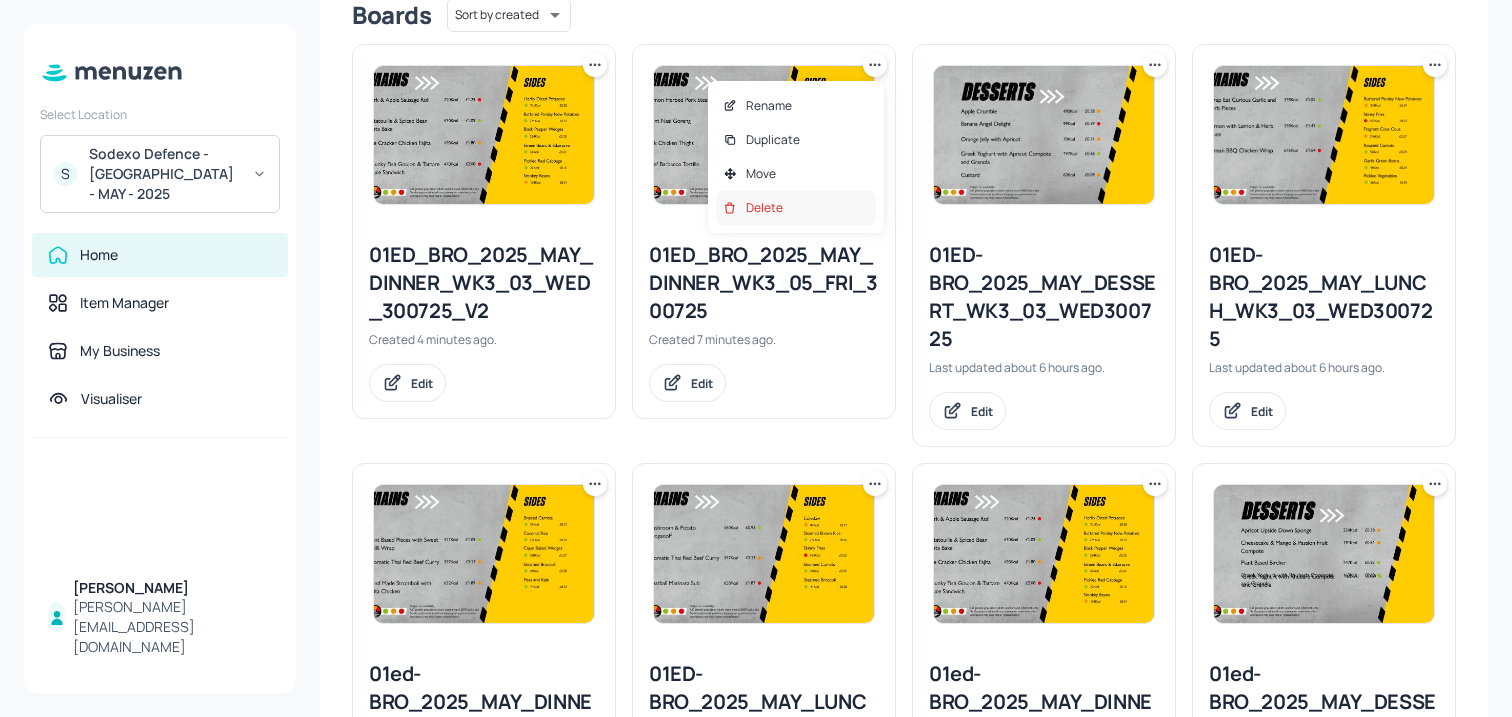 click on "Delete" at bounding box center [764, 208] 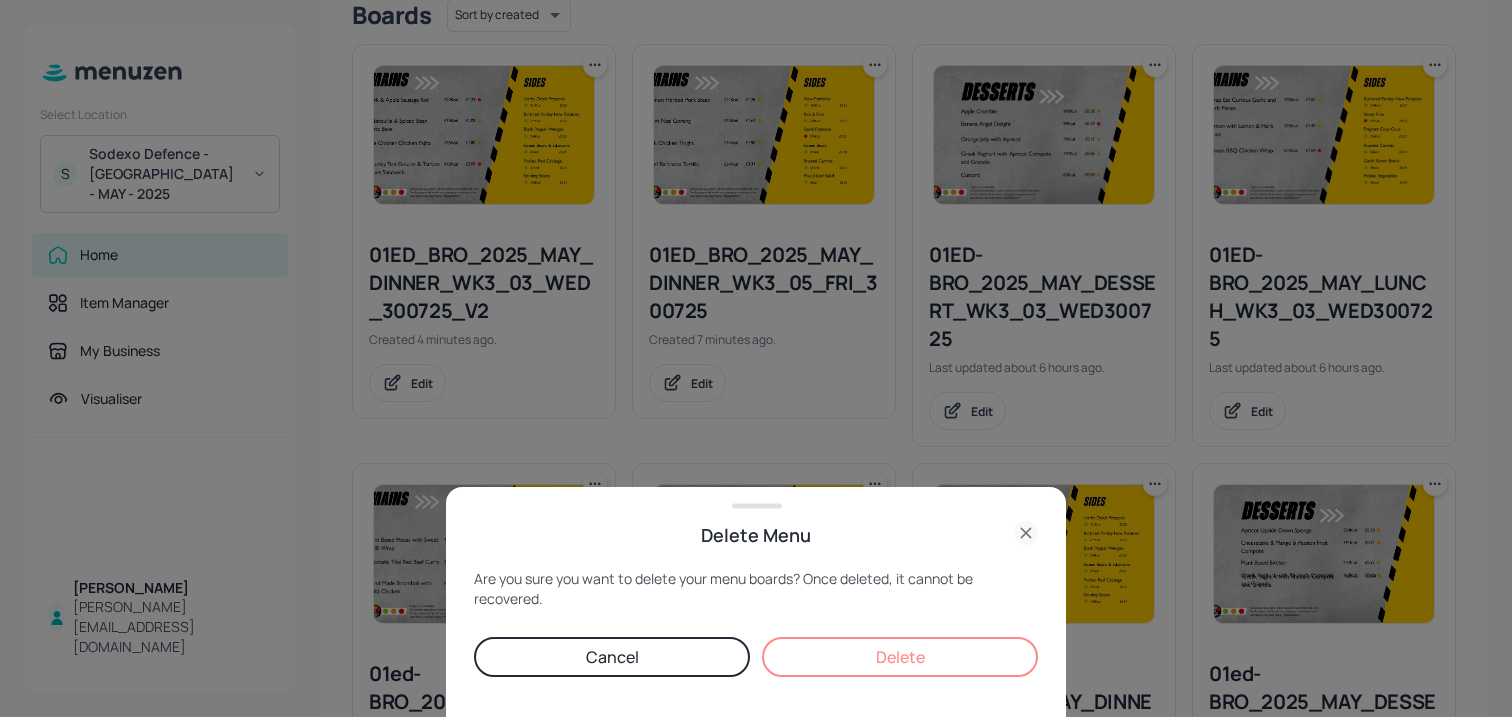 click on "Delete" at bounding box center (900, 657) 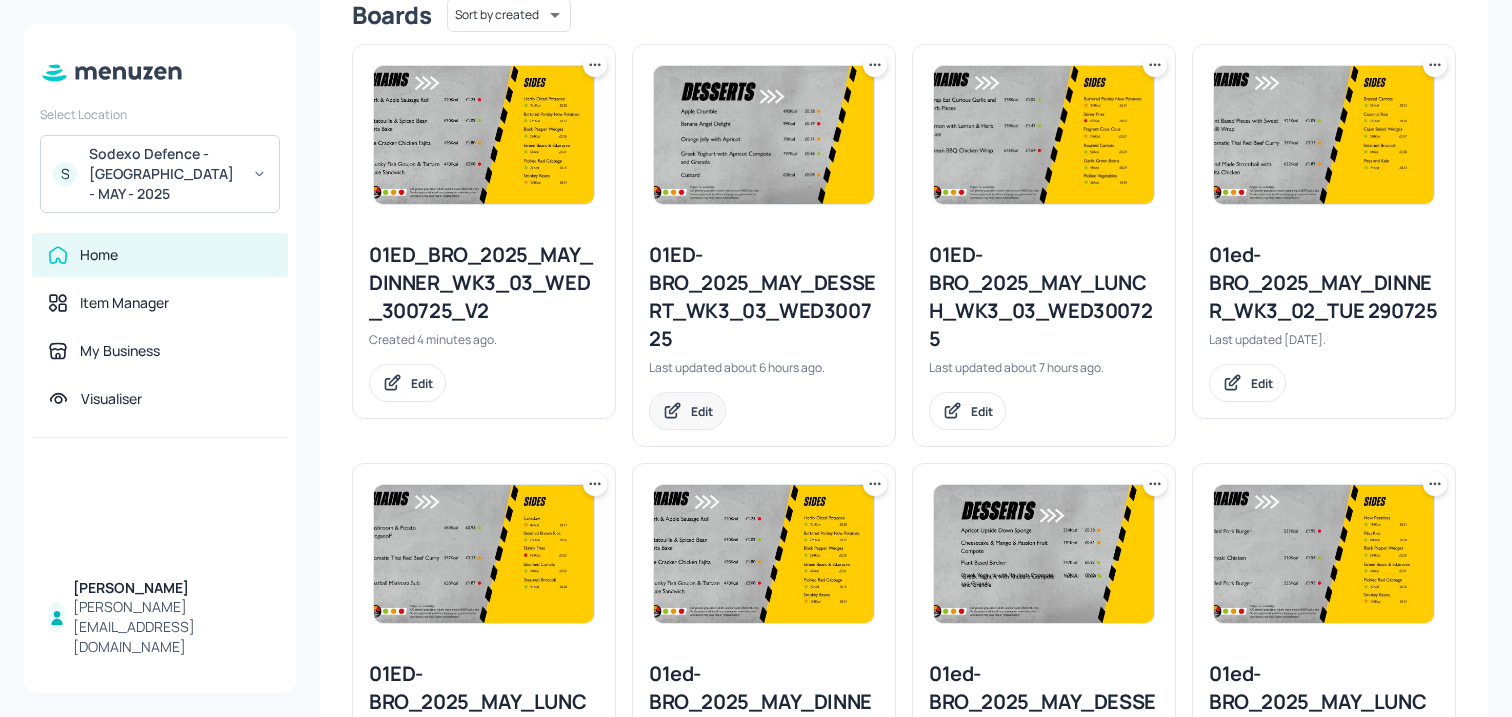 click on "Edit" at bounding box center [687, 411] 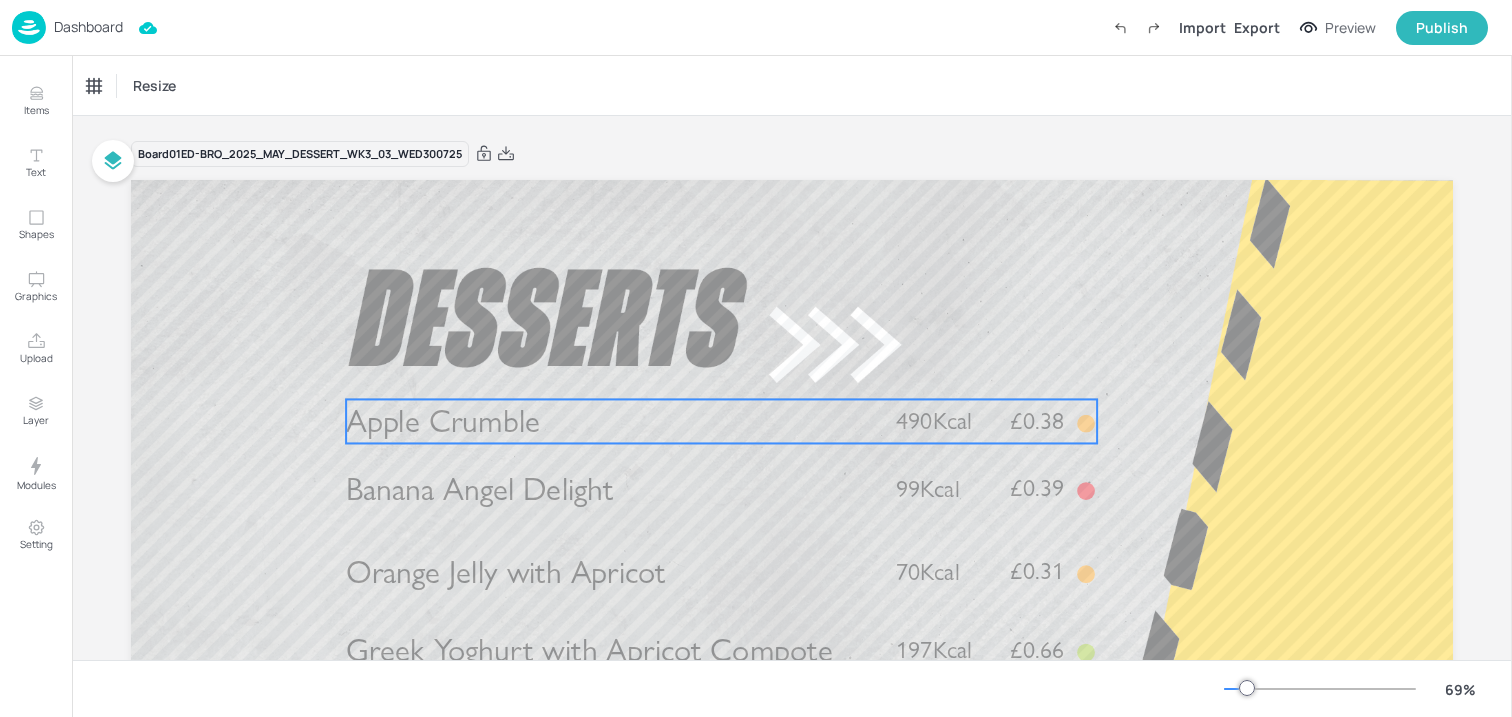 click on "Apple Crumble" at bounding box center [443, 421] 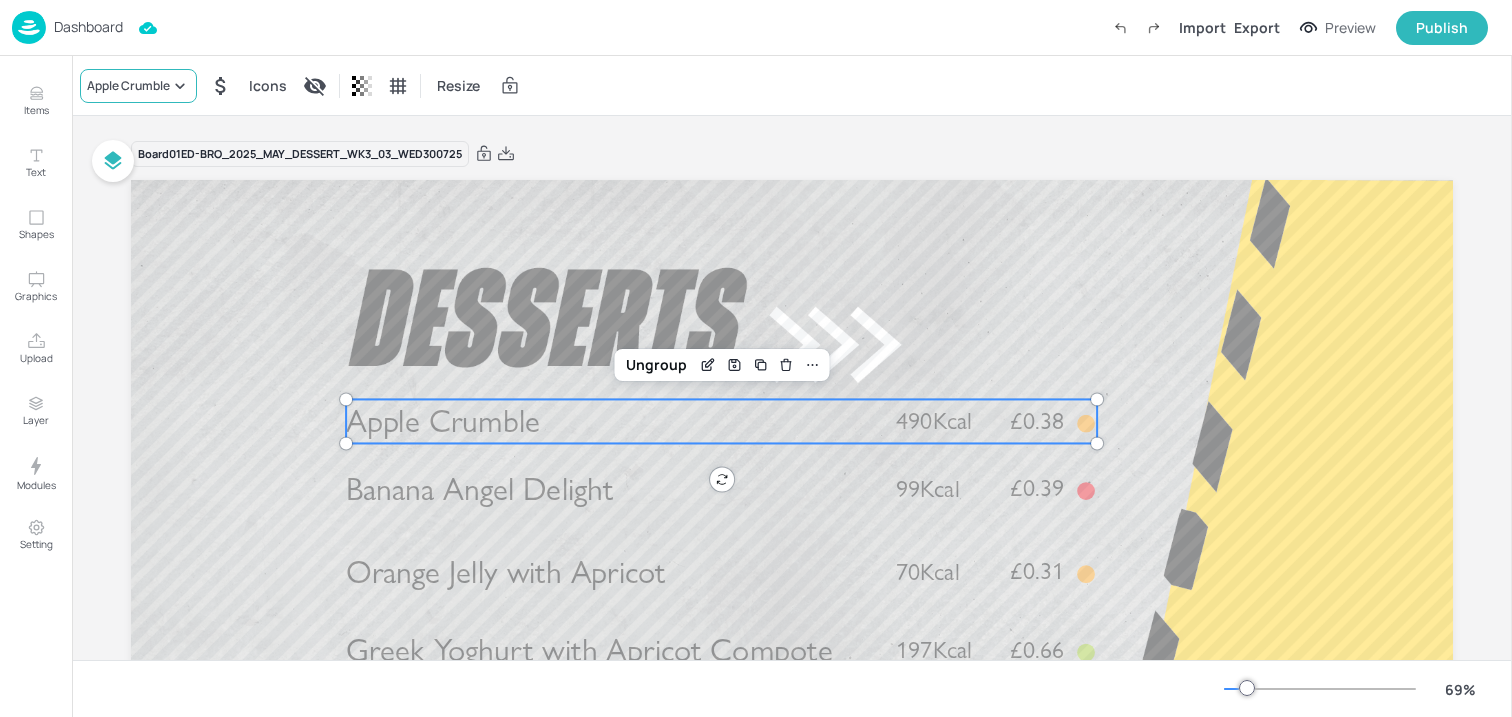 click 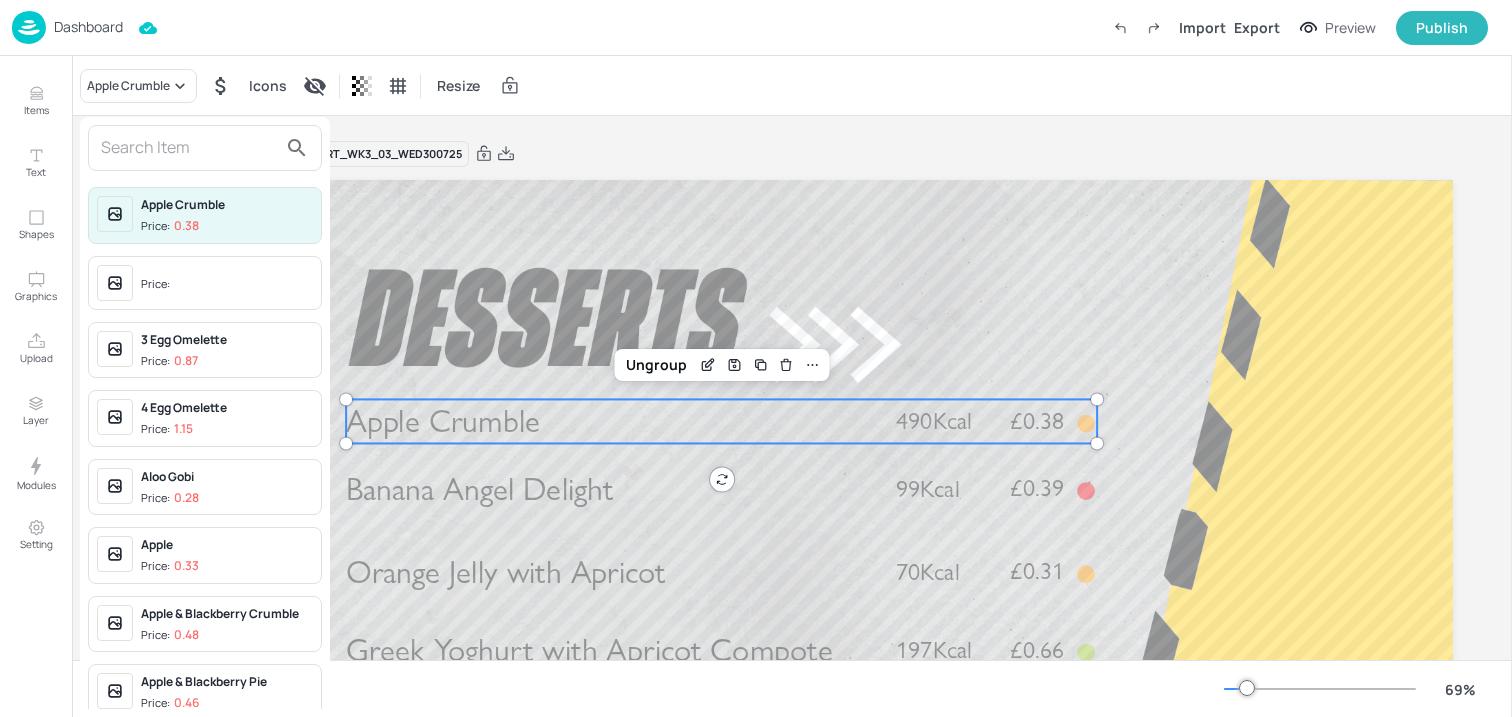 click at bounding box center (189, 148) 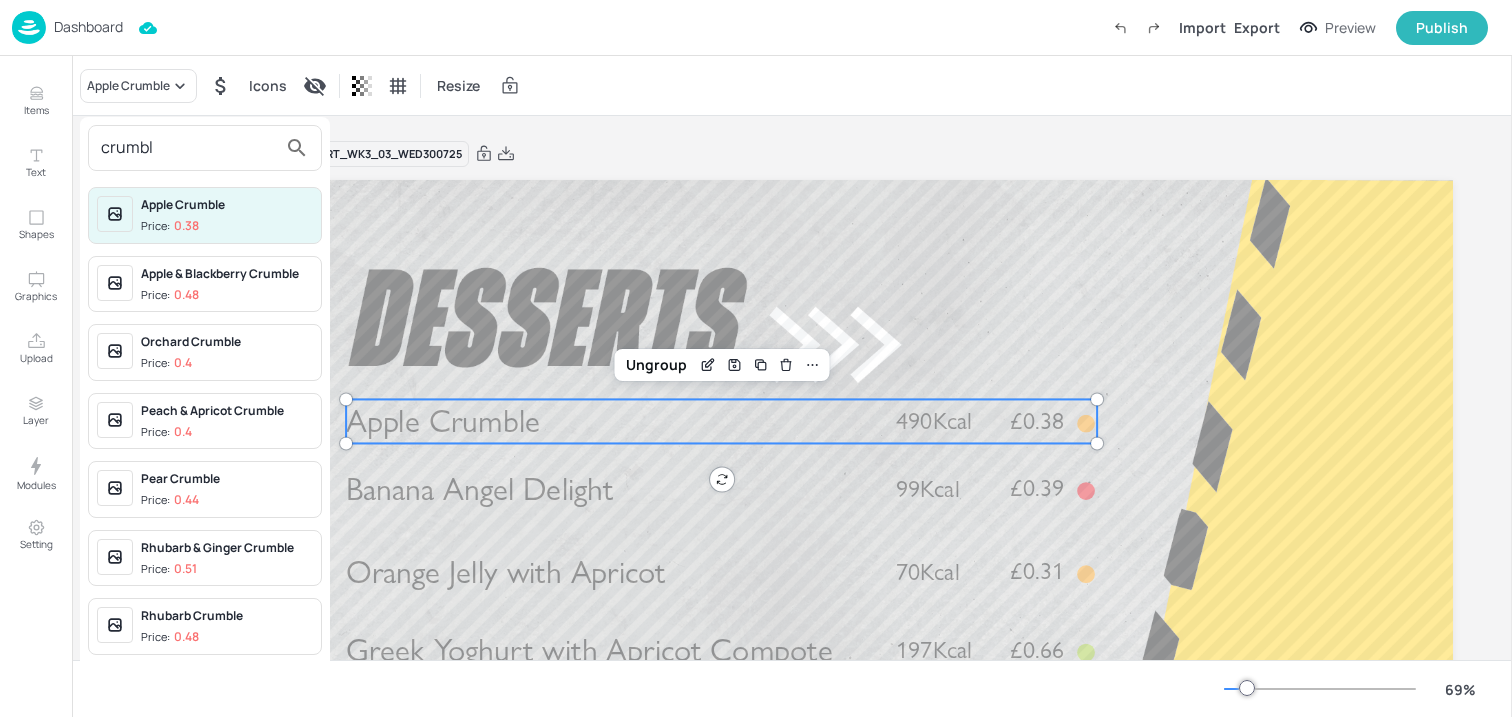 type on "crumbl" 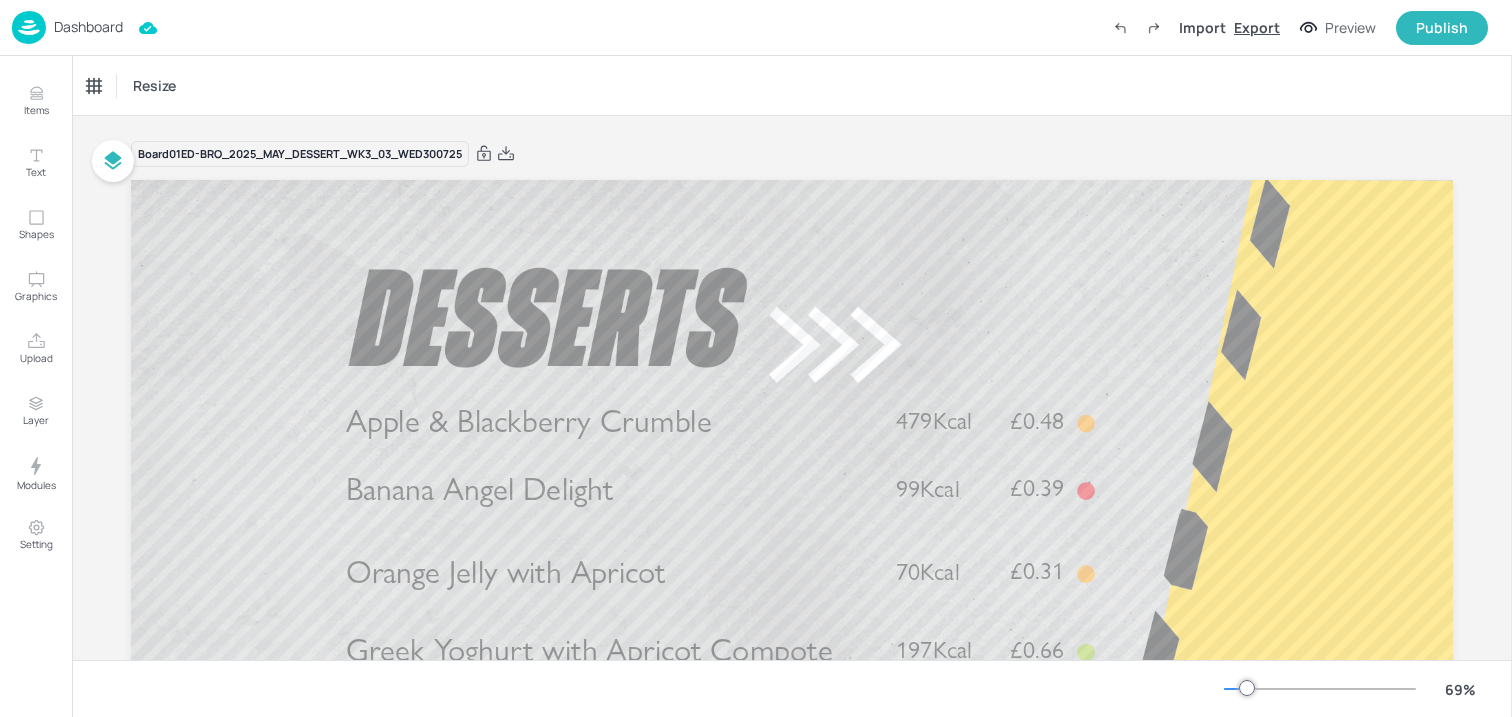 click on "Export" at bounding box center [1257, 27] 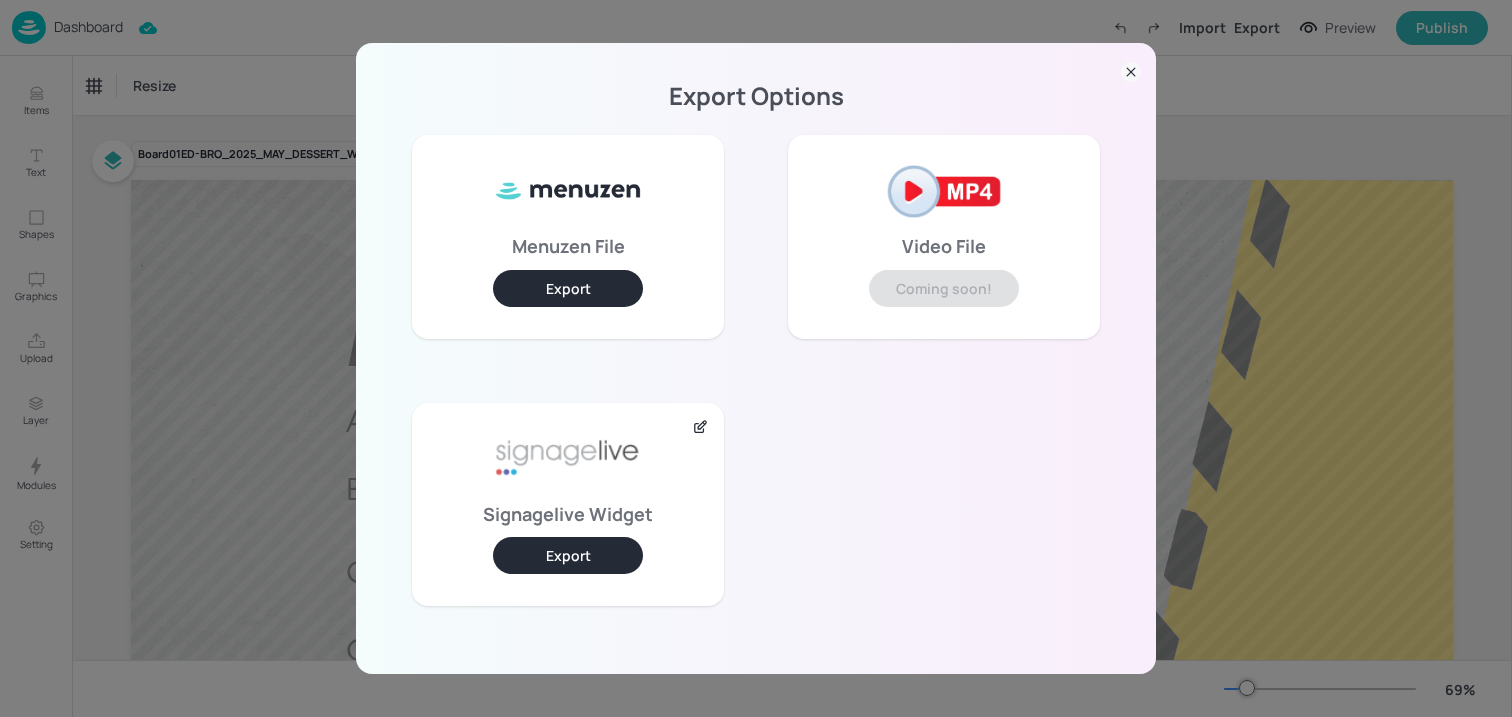 click on "Export" at bounding box center (568, 555) 